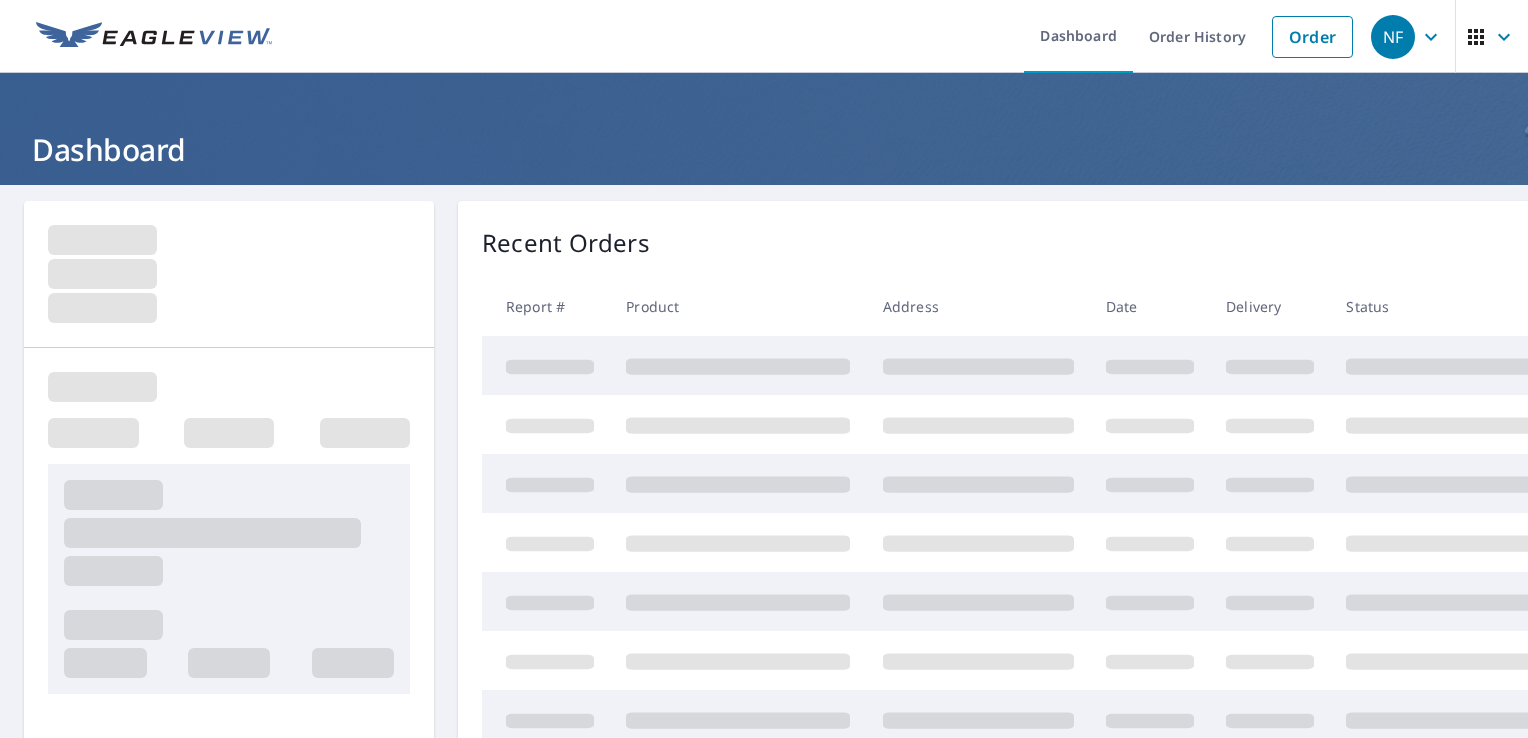 scroll, scrollTop: 0, scrollLeft: 0, axis: both 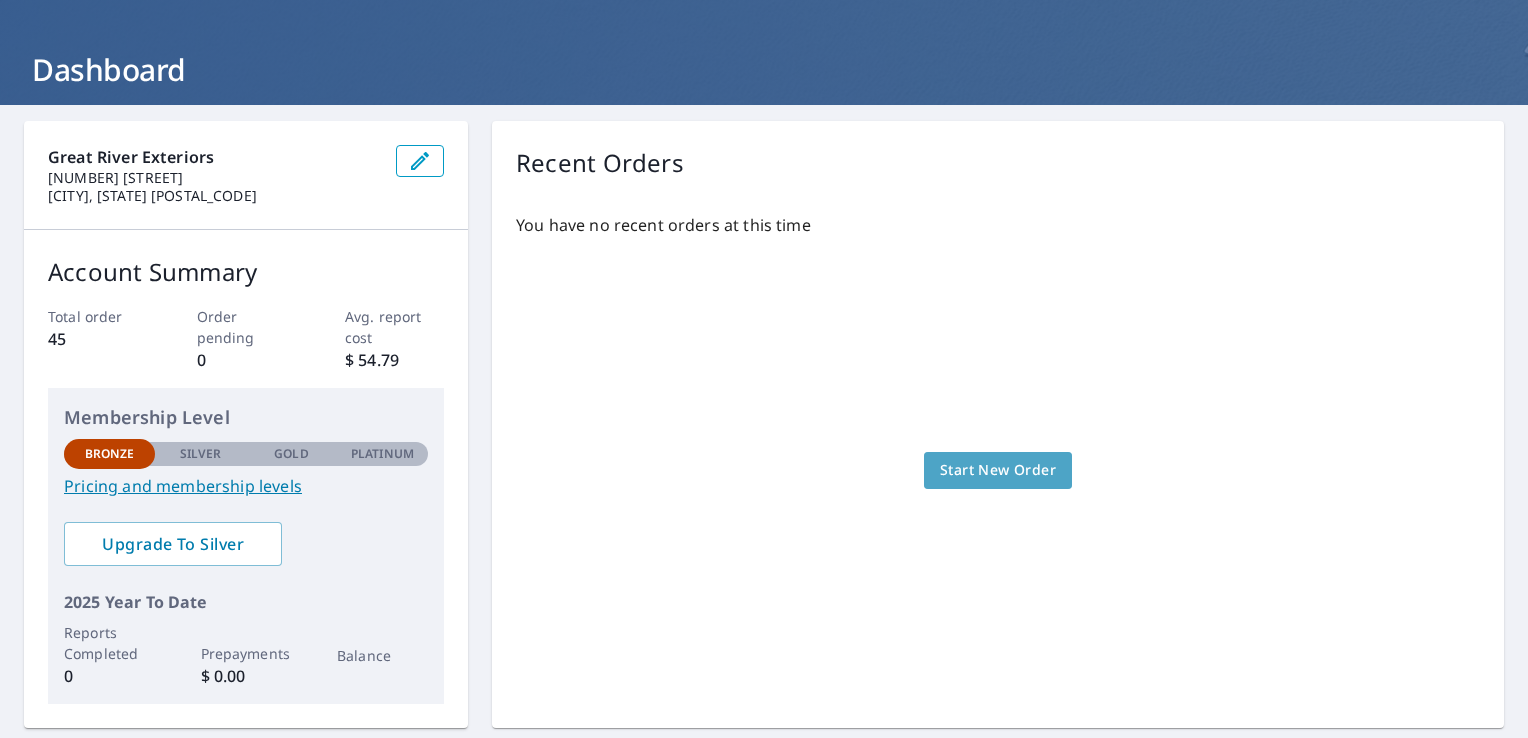 click on "Start New Order" at bounding box center [998, 470] 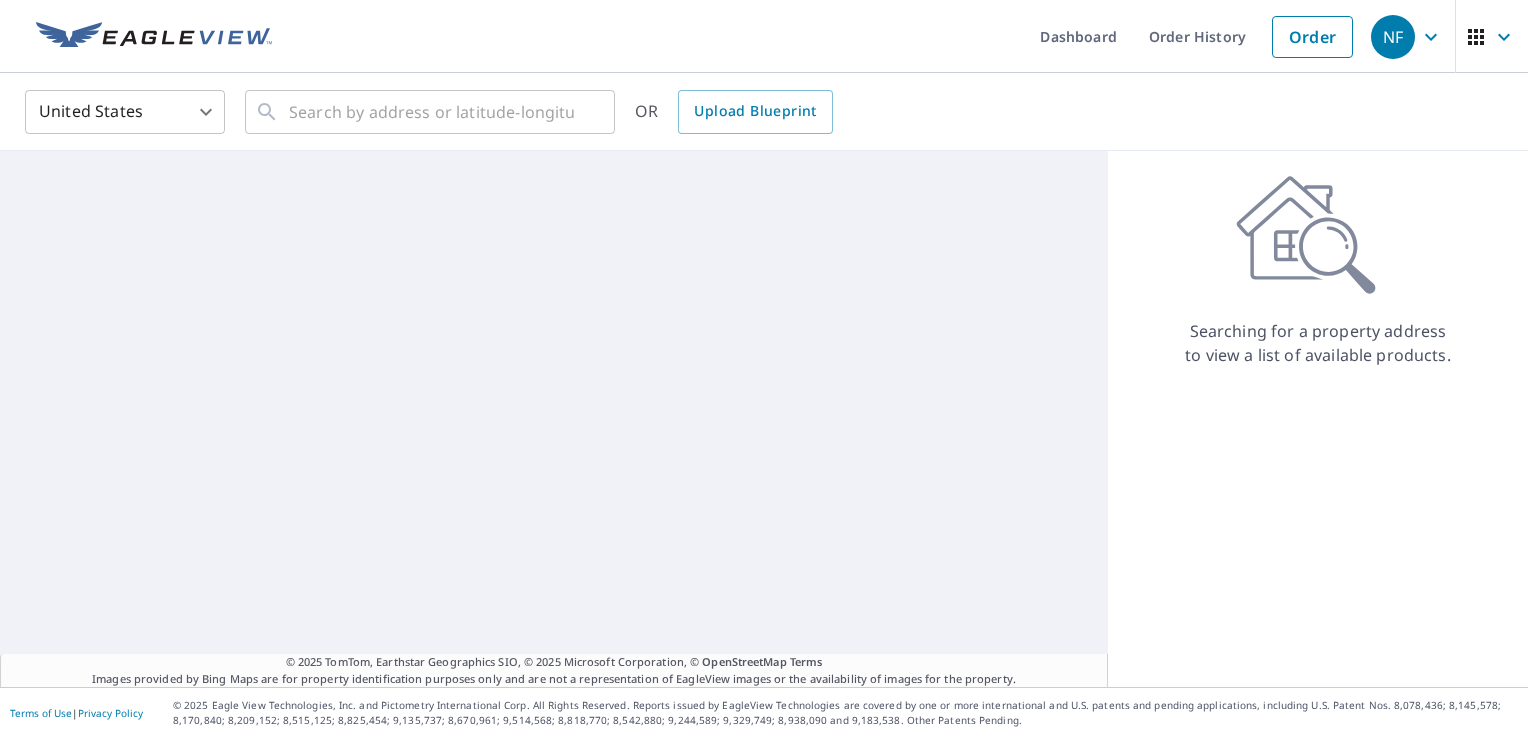 scroll, scrollTop: 0, scrollLeft: 0, axis: both 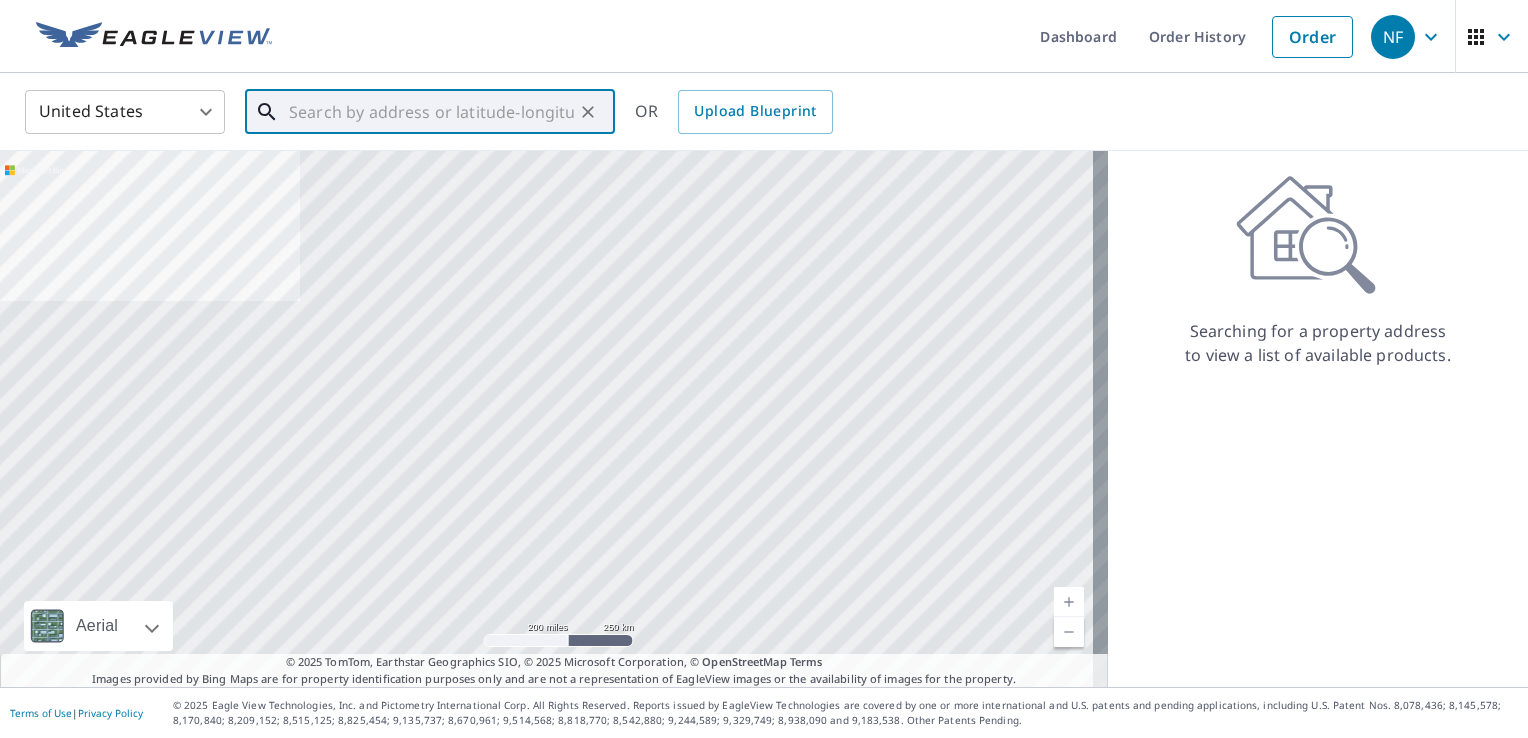 click at bounding box center [431, 112] 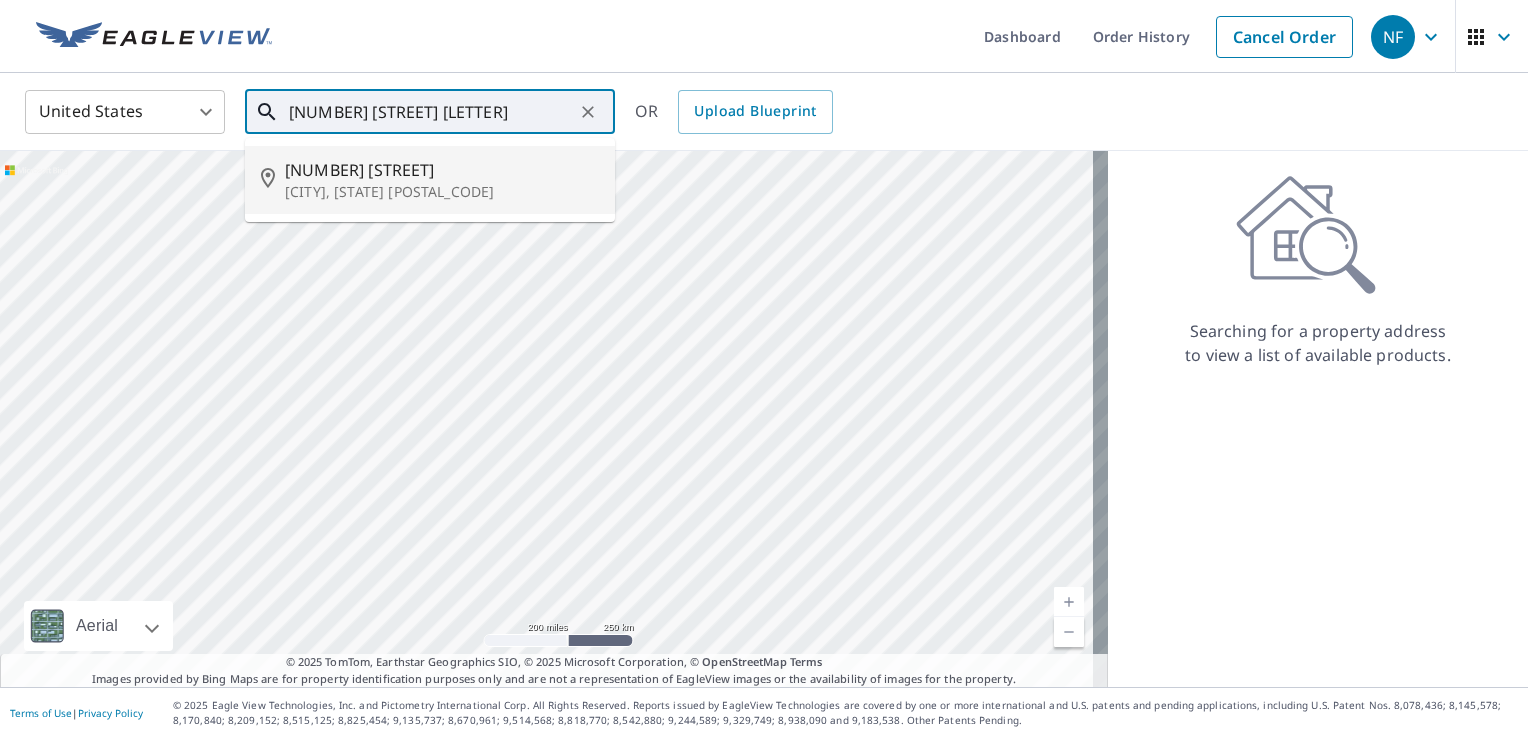 click on "[NUMBER] [STREET]" at bounding box center (442, 170) 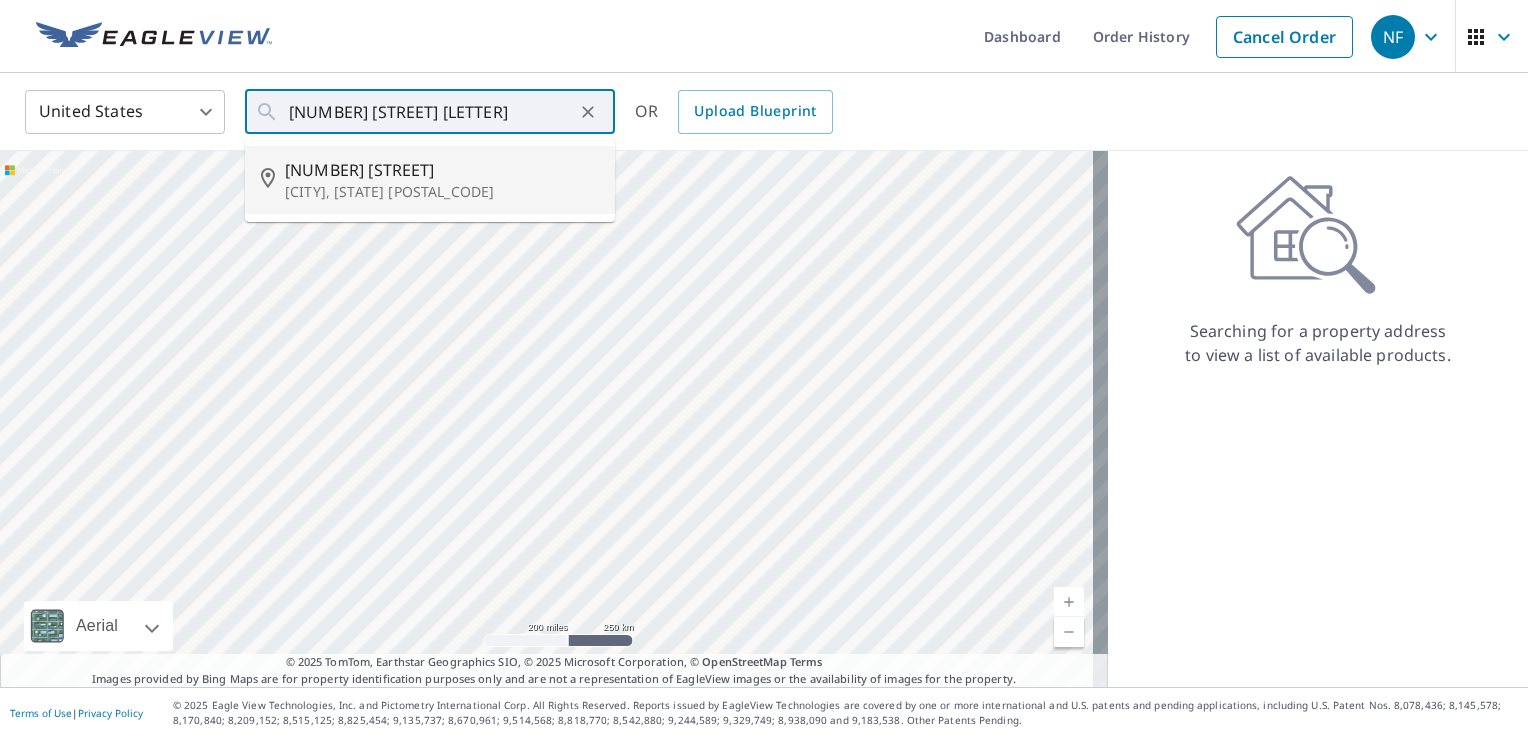 type on "[NUMBER] [STREET] [CITY], [STATE] [POSTAL_CODE]" 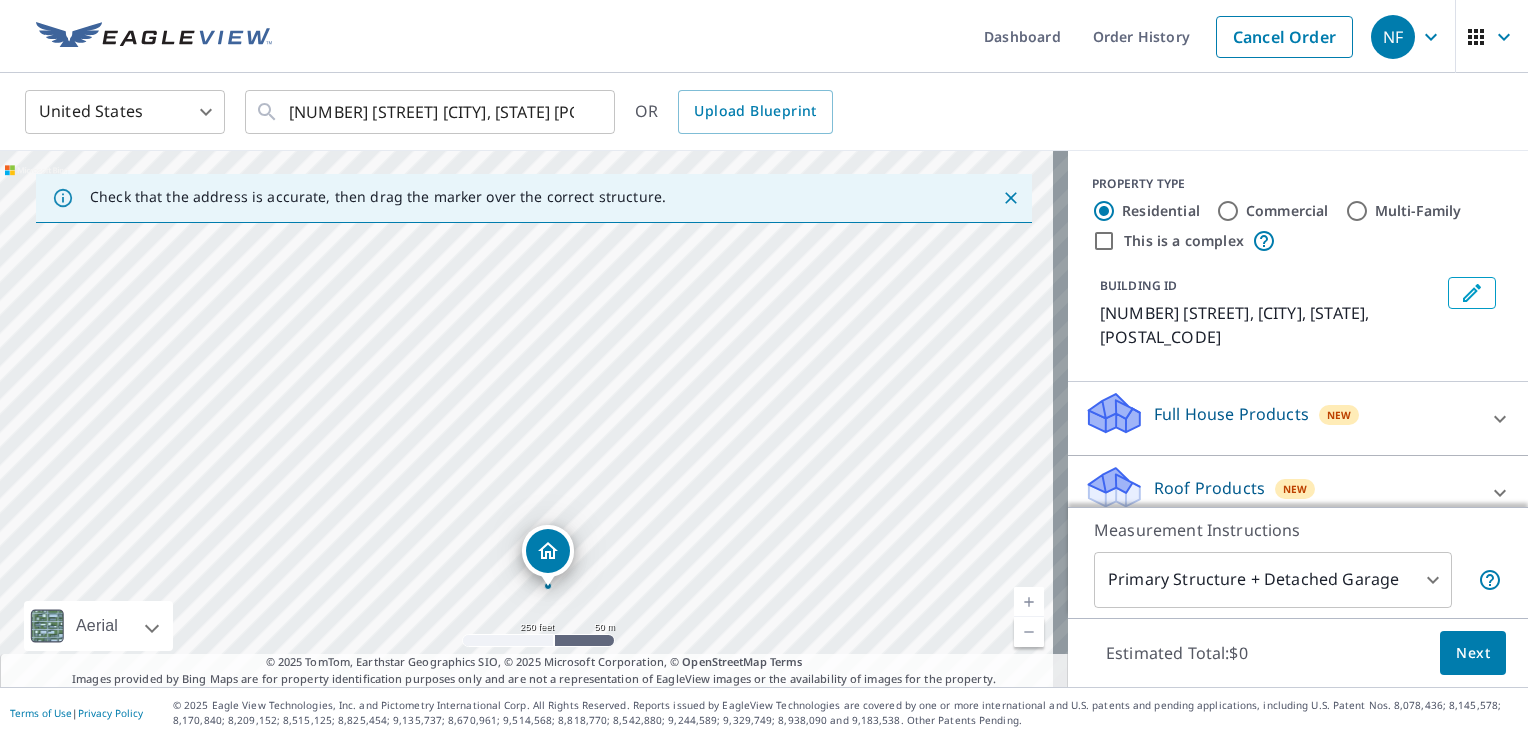 click on "[NUMBER] [STREET] [CITY], [STATE] [POSTAL_CODE]" at bounding box center (534, 419) 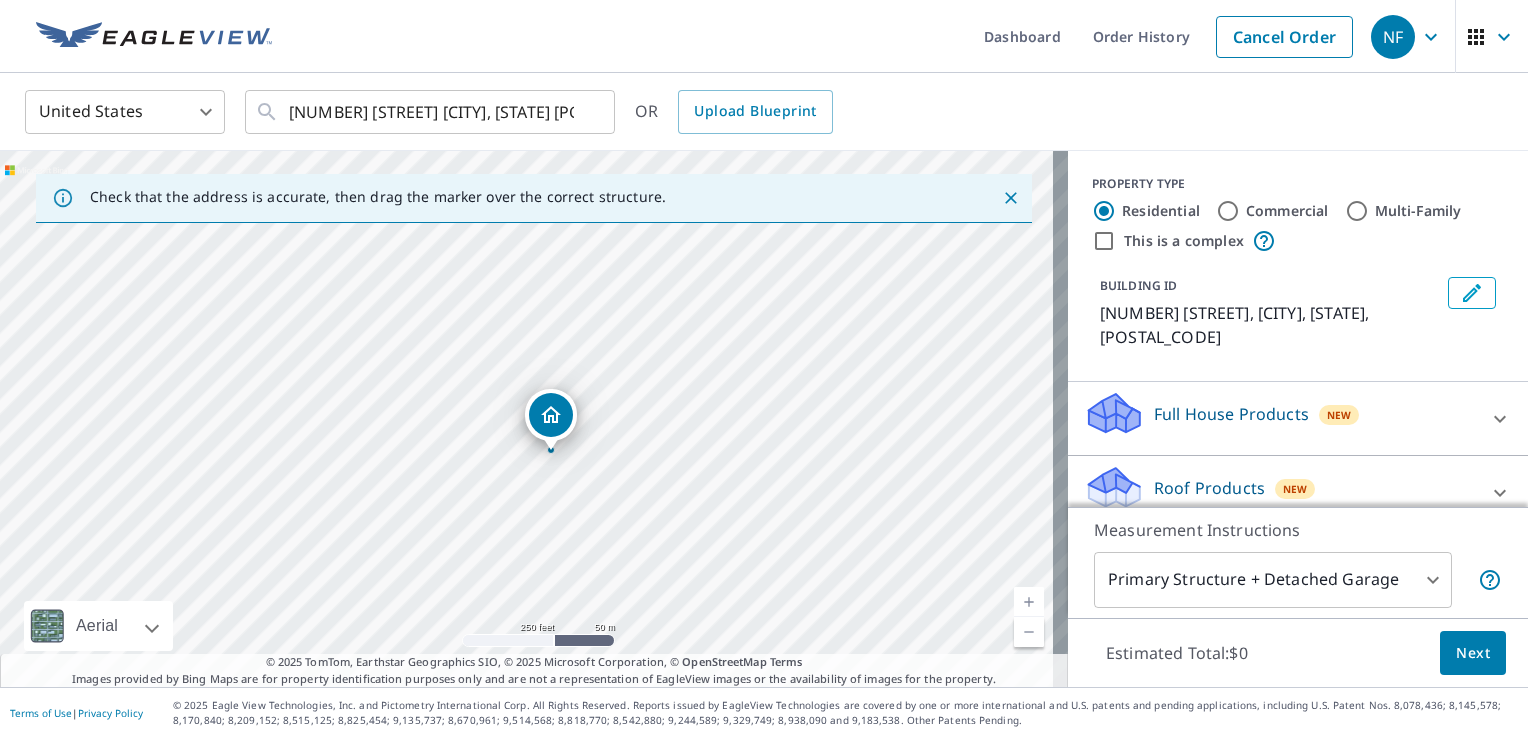 drag, startPoint x: 674, startPoint y: 596, endPoint x: 677, endPoint y: 465, distance: 131.03435 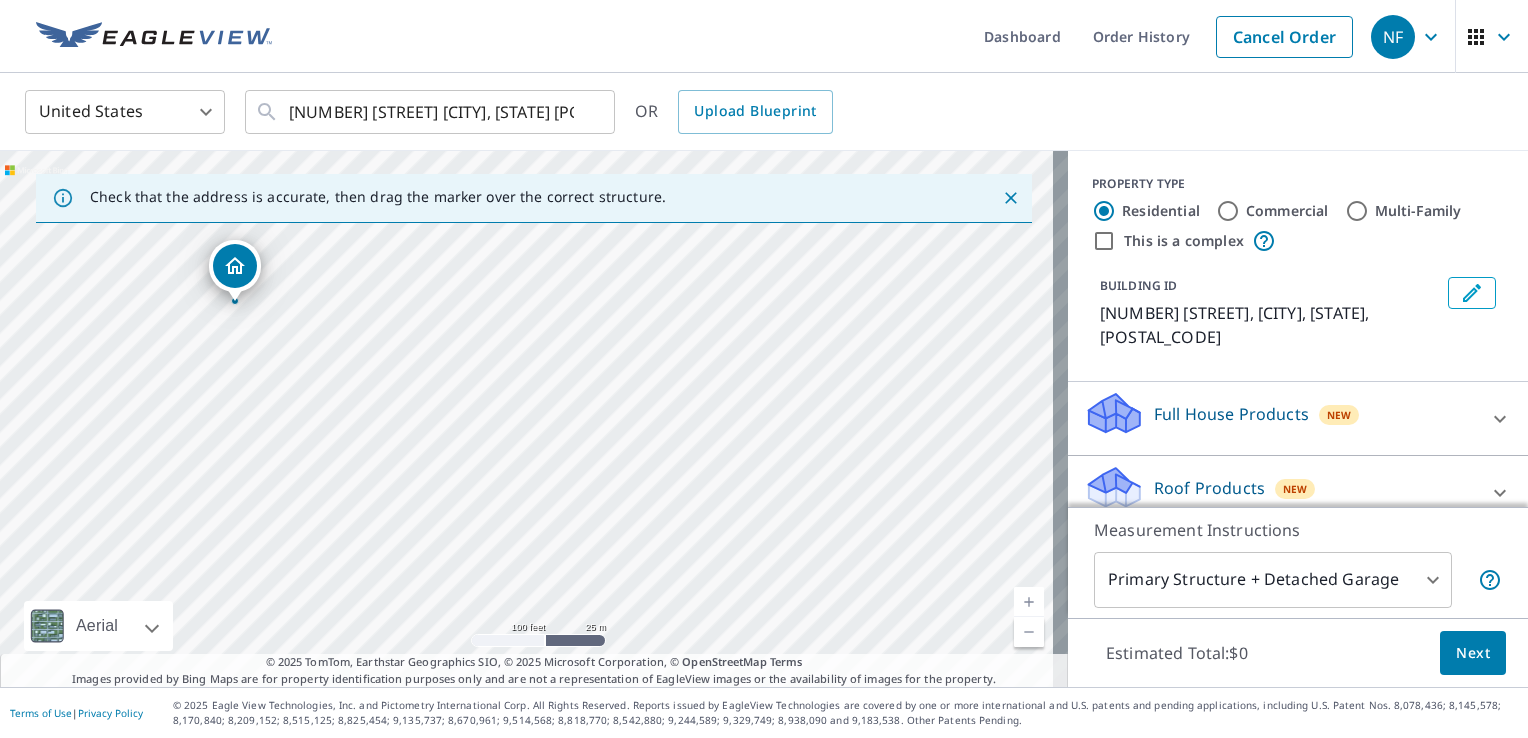 drag, startPoint x: 620, startPoint y: 494, endPoint x: 202, endPoint y: 204, distance: 508.74747 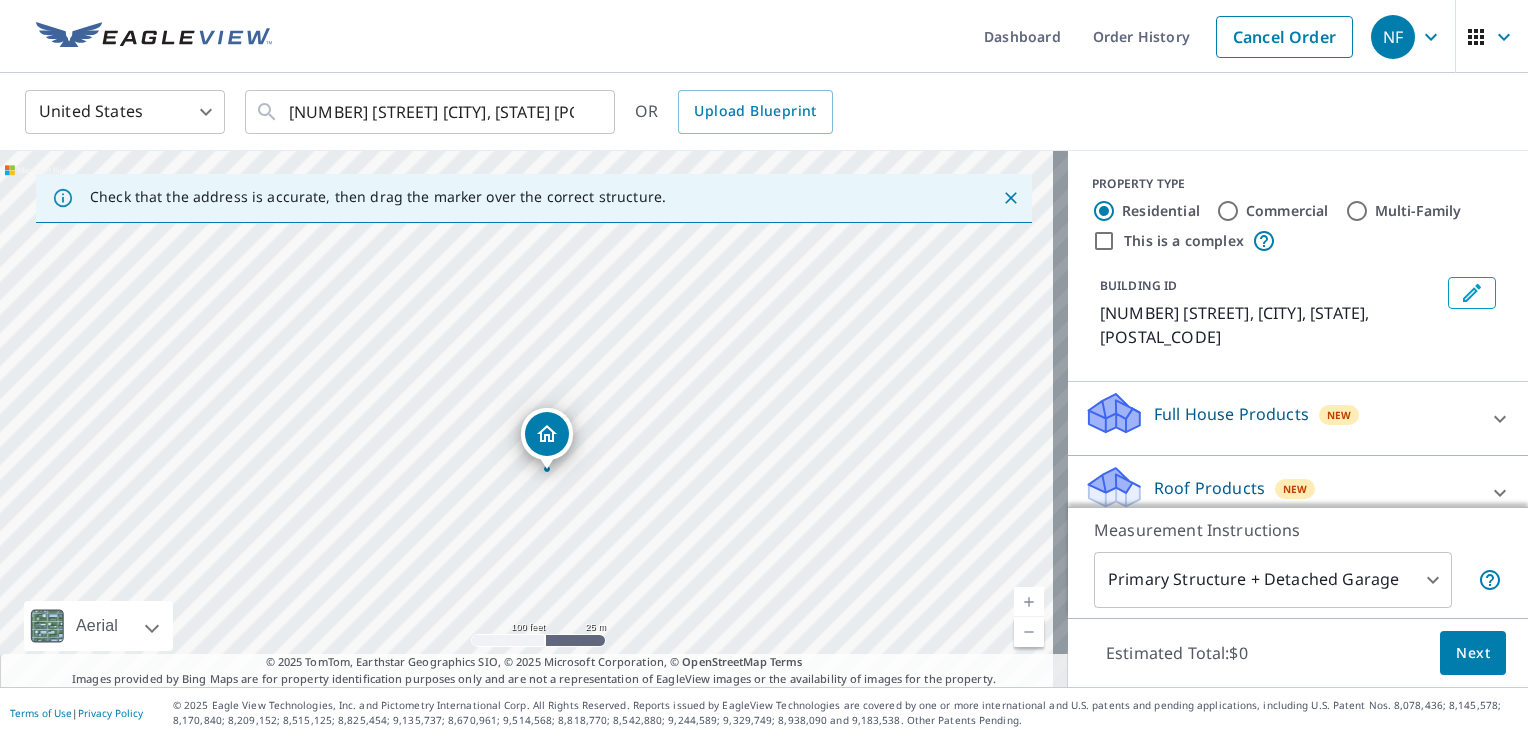 click on "[NUMBER] [STREET] [CITY], [STATE] [POSTAL_CODE]" at bounding box center (534, 419) 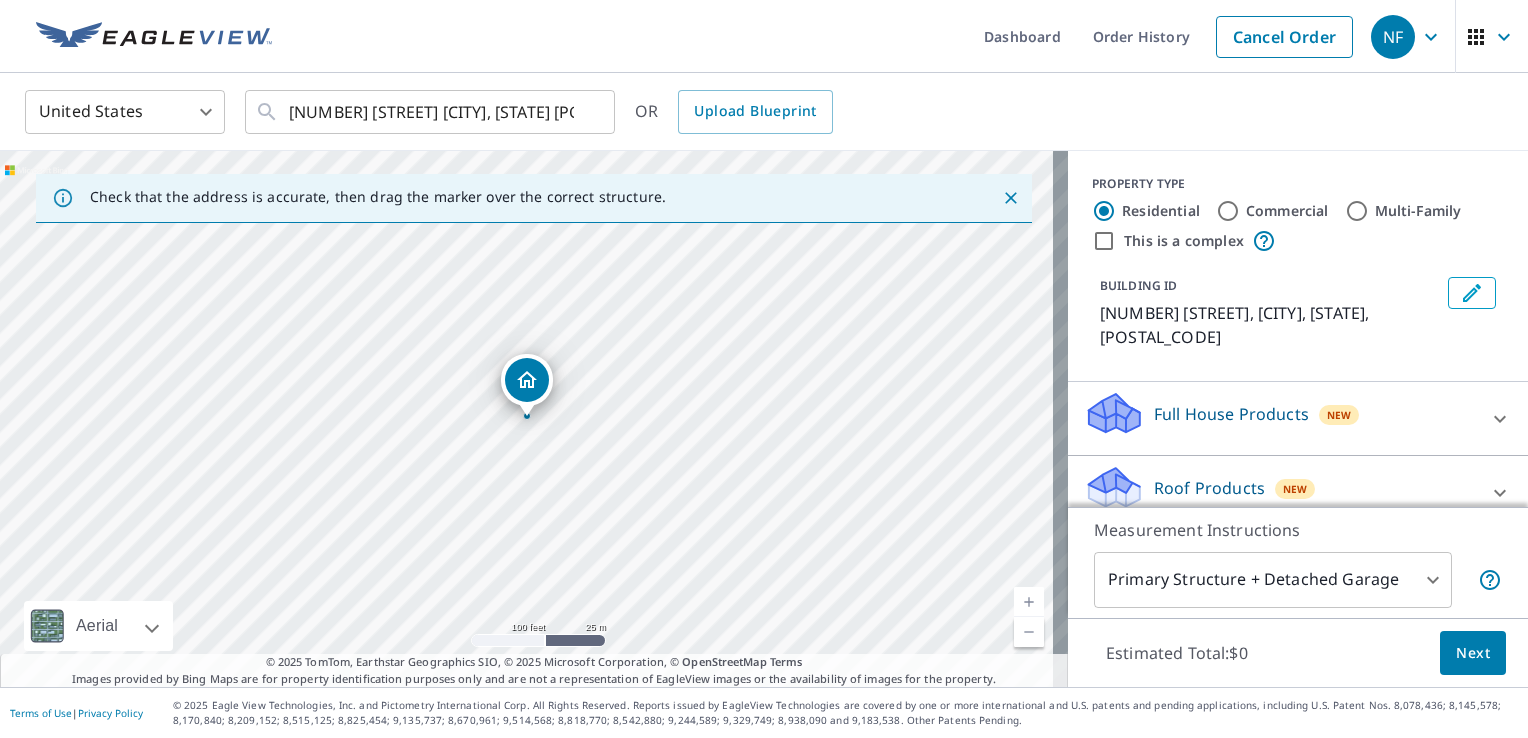 click on "[NUMBER] [STREET] [CITY], [STATE] [POSTAL_CODE]" at bounding box center [534, 419] 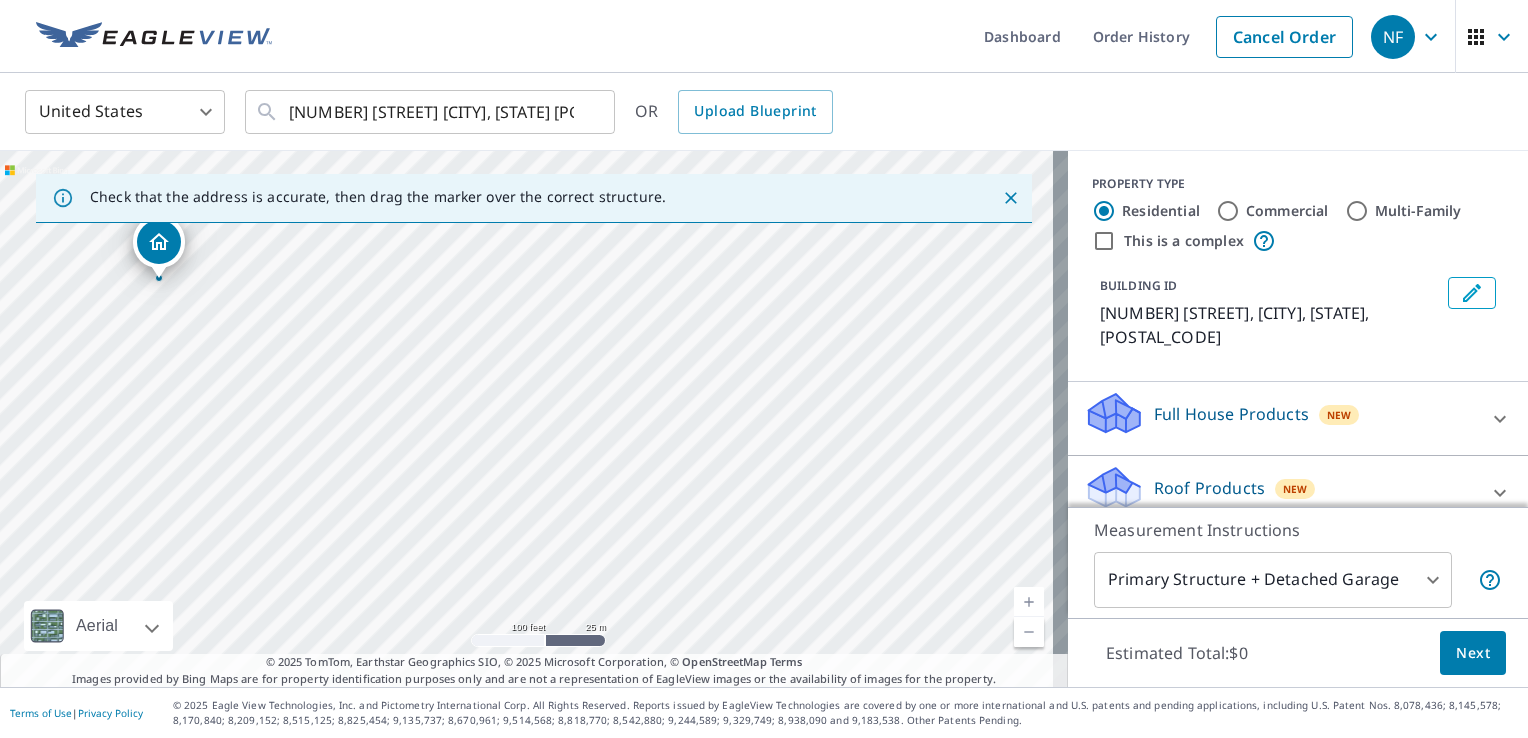 drag, startPoint x: 926, startPoint y: 505, endPoint x: 502, endPoint y: 315, distance: 464.62457 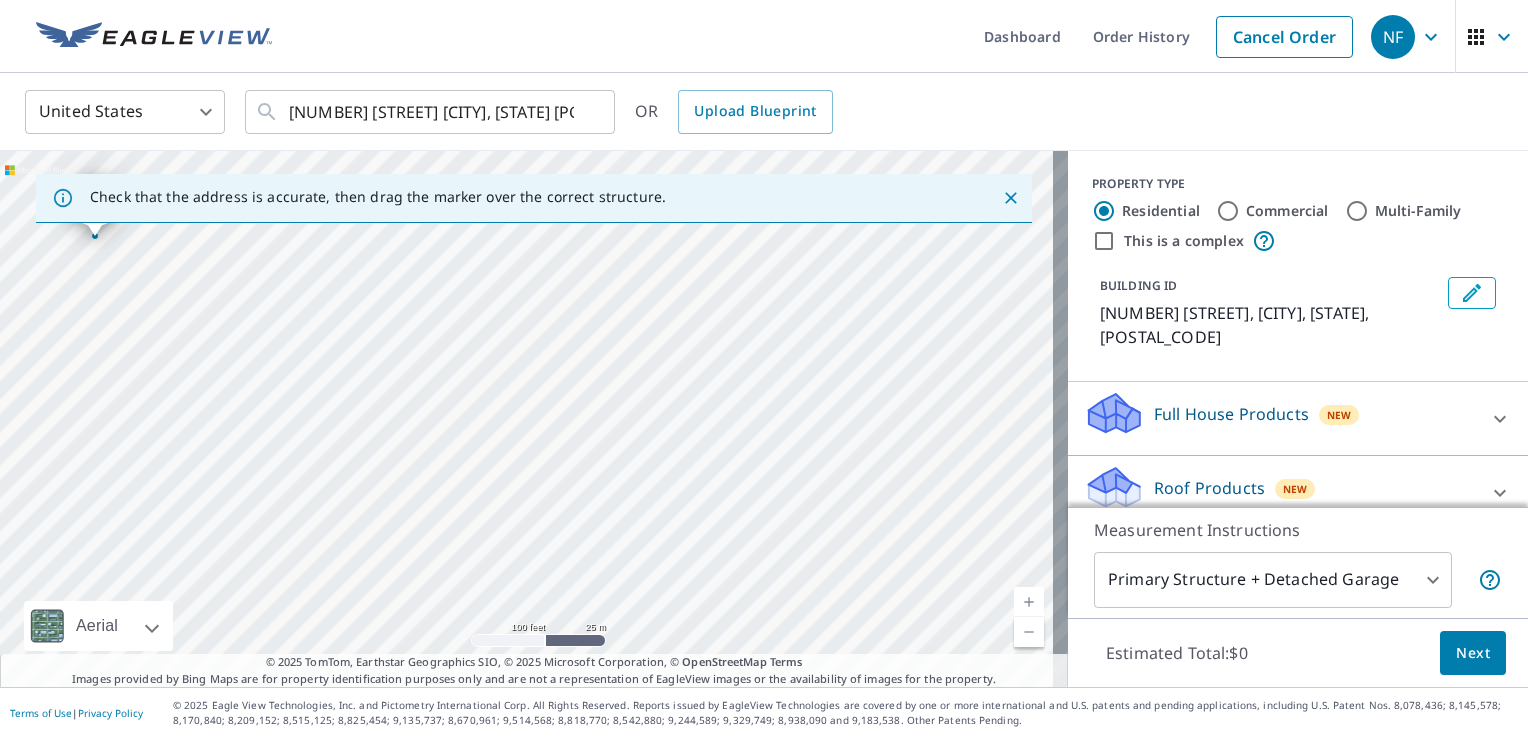 drag, startPoint x: 622, startPoint y: 528, endPoint x: 693, endPoint y: 349, distance: 192.56686 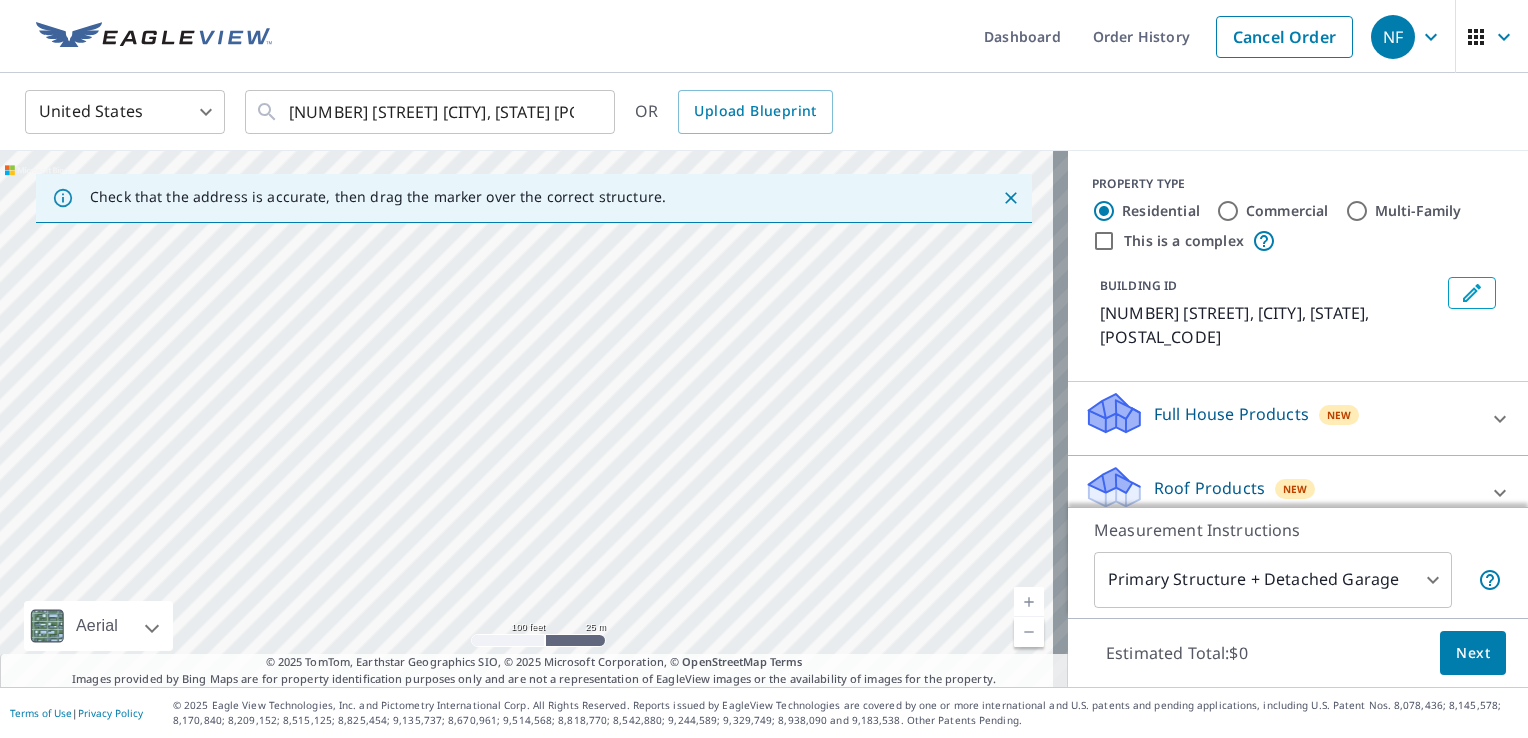 drag, startPoint x: 344, startPoint y: 467, endPoint x: 484, endPoint y: 304, distance: 214.86972 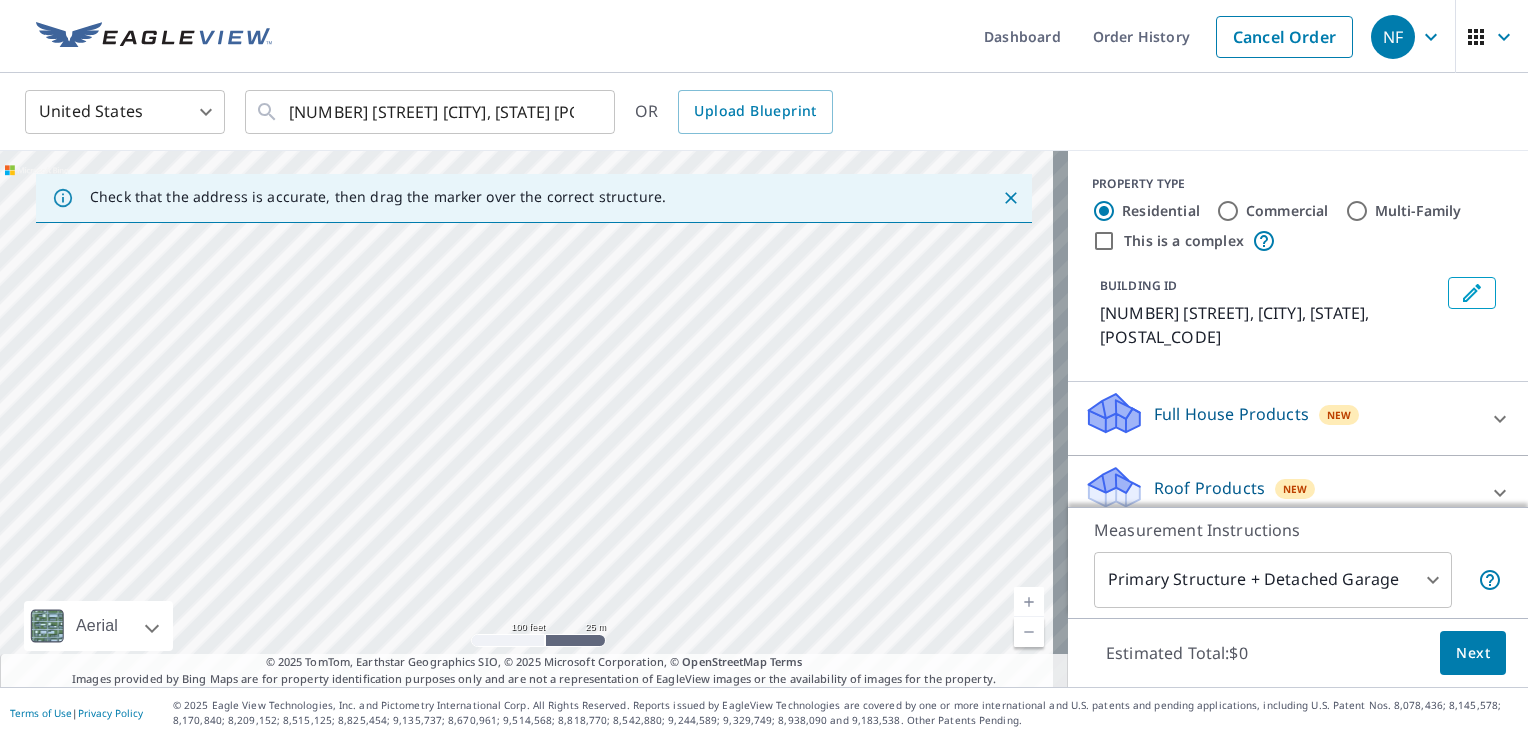 drag, startPoint x: 1001, startPoint y: 299, endPoint x: 960, endPoint y: 342, distance: 59.413803 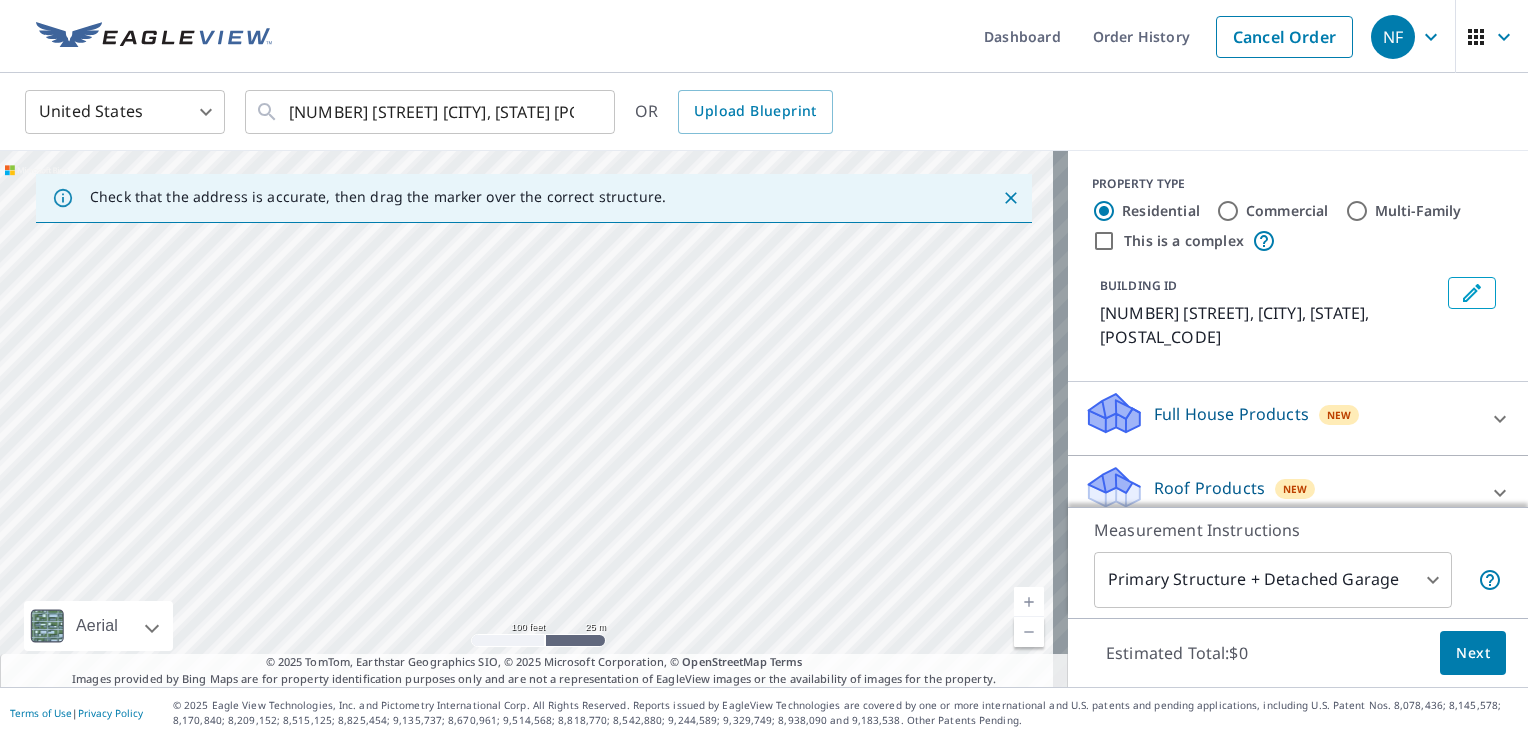 drag, startPoint x: 960, startPoint y: 342, endPoint x: 259, endPoint y: 438, distance: 707.5429 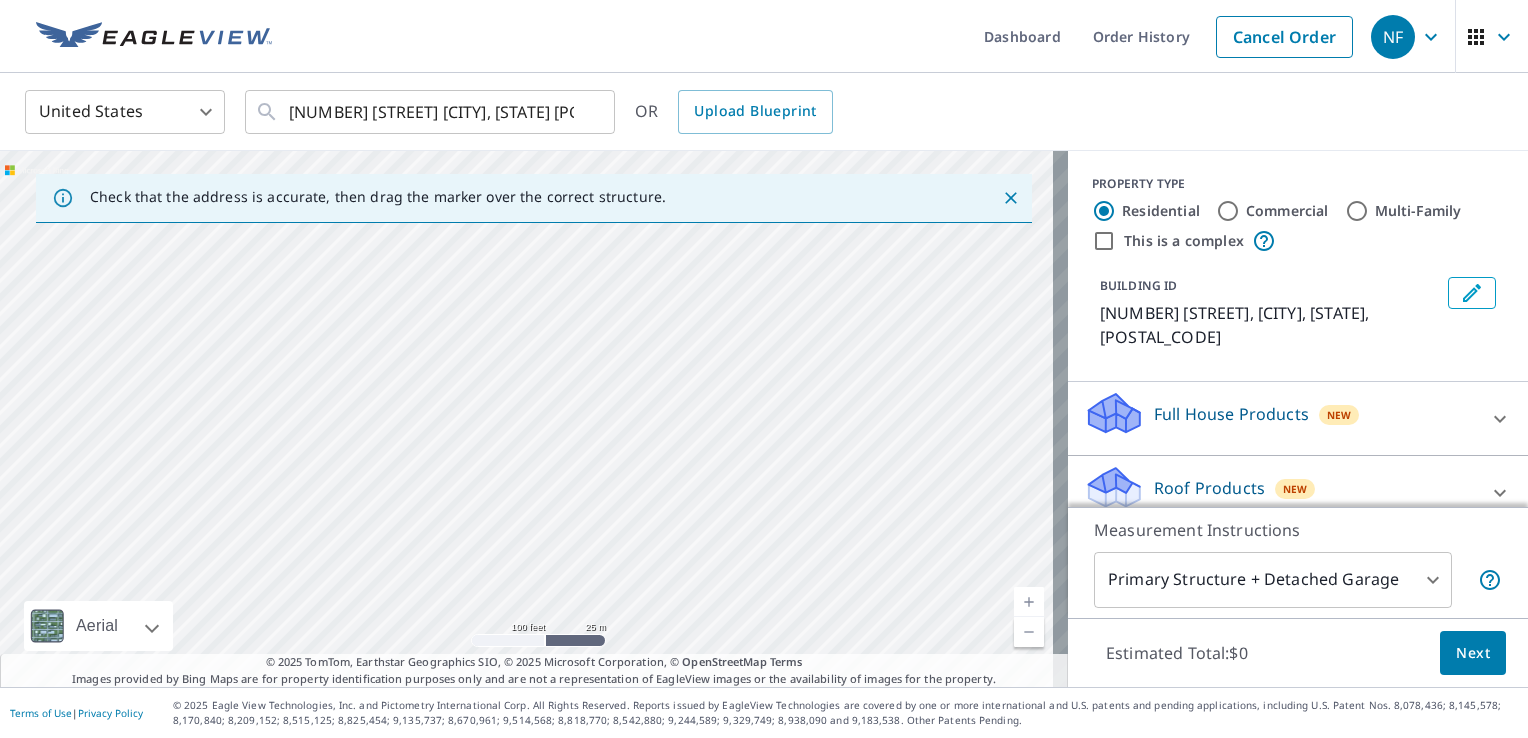 drag, startPoint x: 852, startPoint y: 347, endPoint x: 174, endPoint y: 334, distance: 678.12463 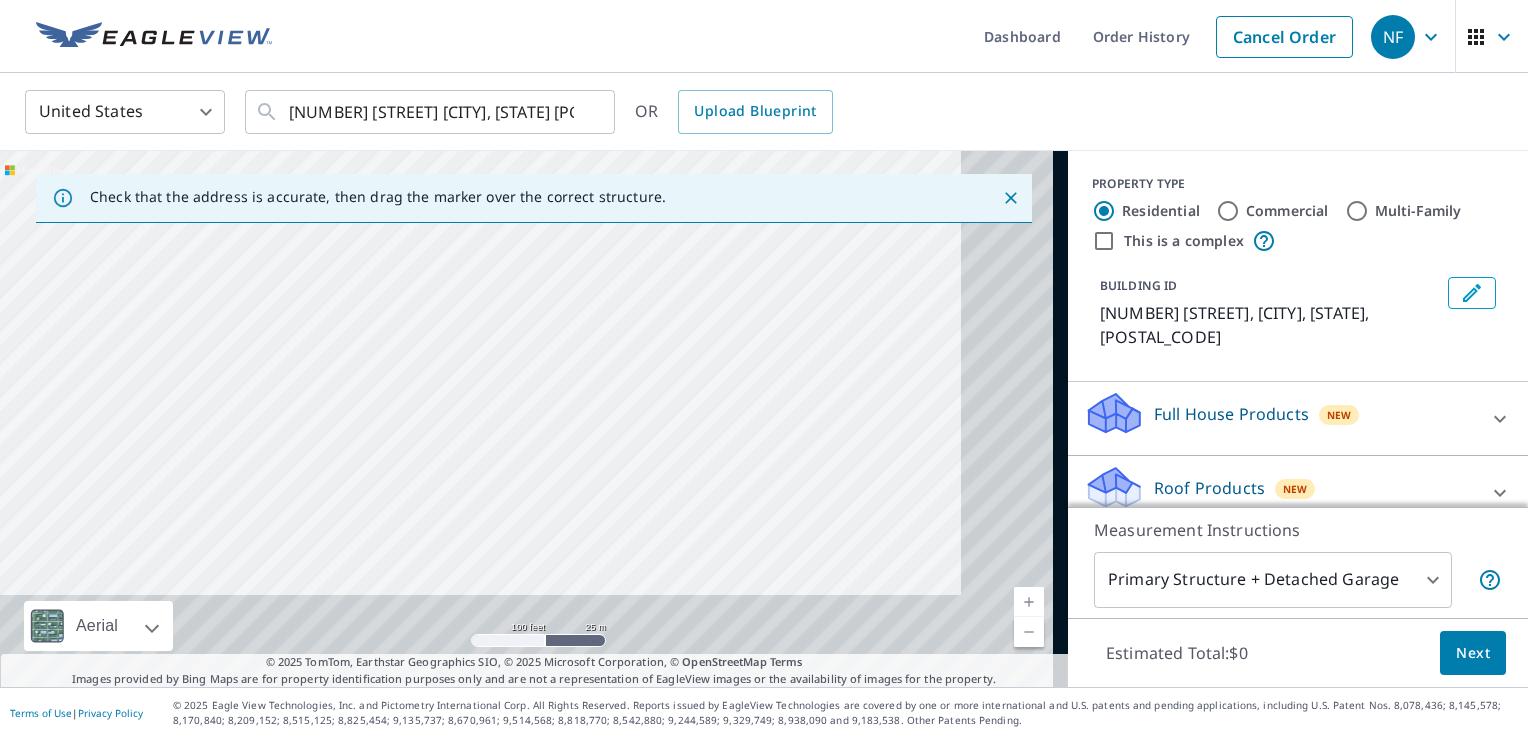 drag, startPoint x: 682, startPoint y: 448, endPoint x: 436, endPoint y: 178, distance: 365.26154 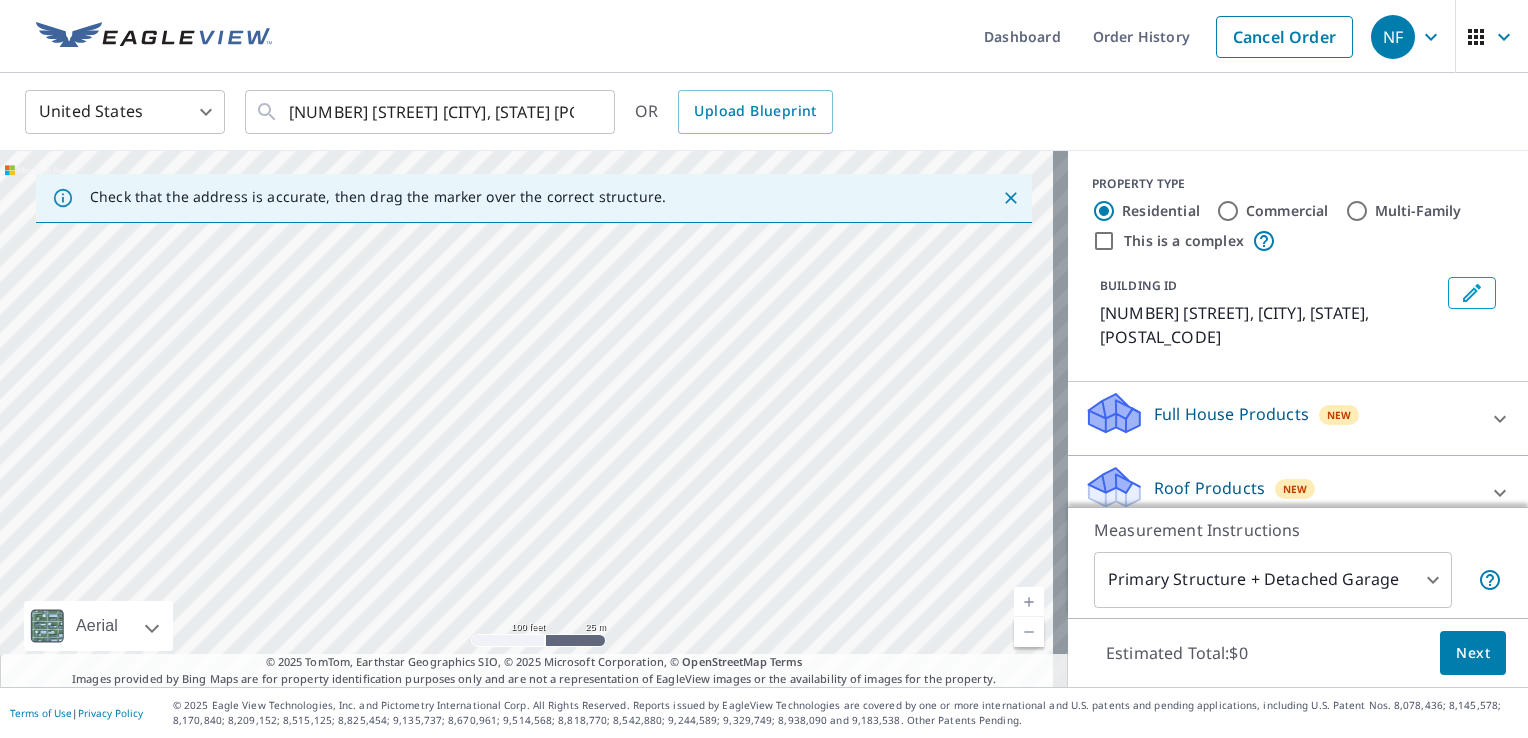 click on "Full House Products New" at bounding box center (1280, 418) 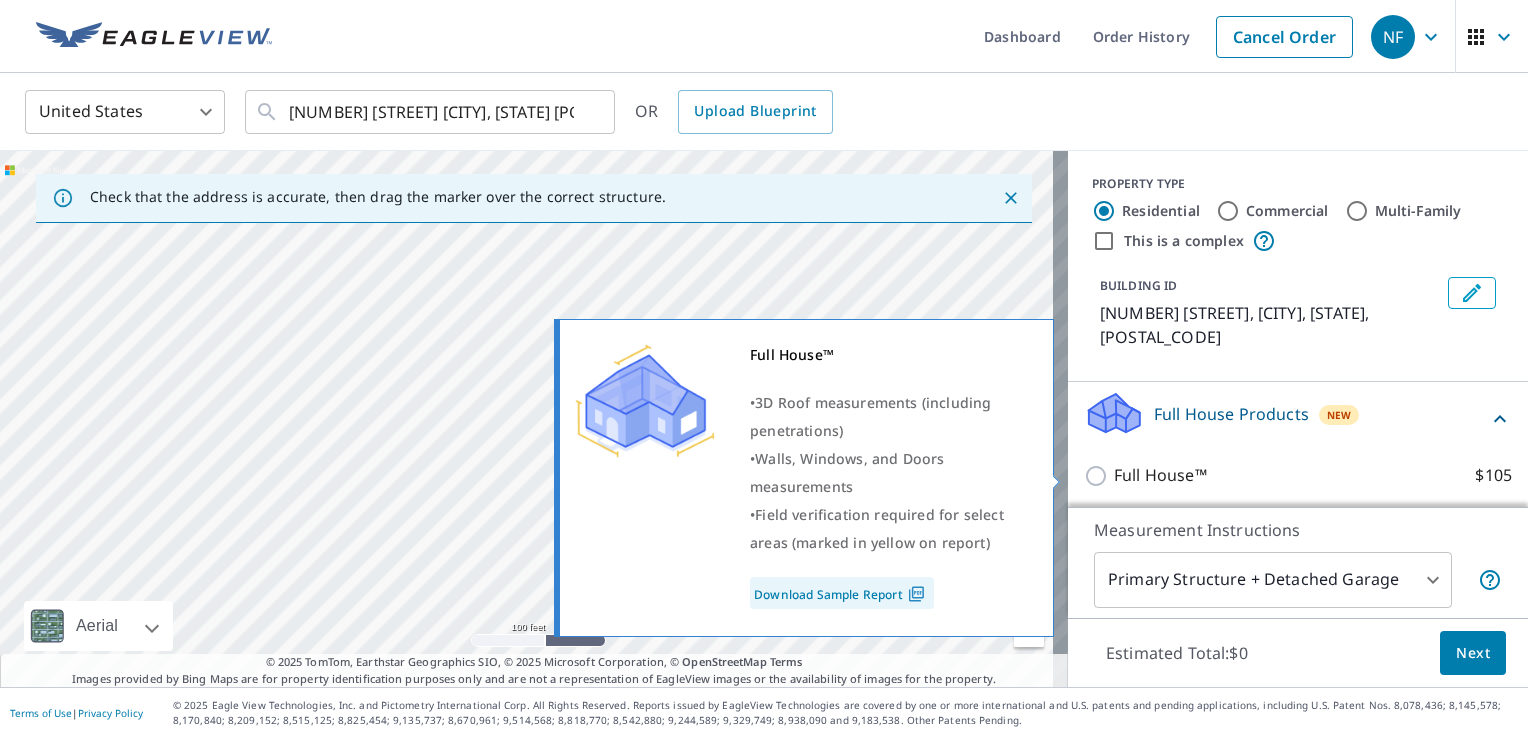 click on "Full House™ $105" at bounding box center (1099, 476) 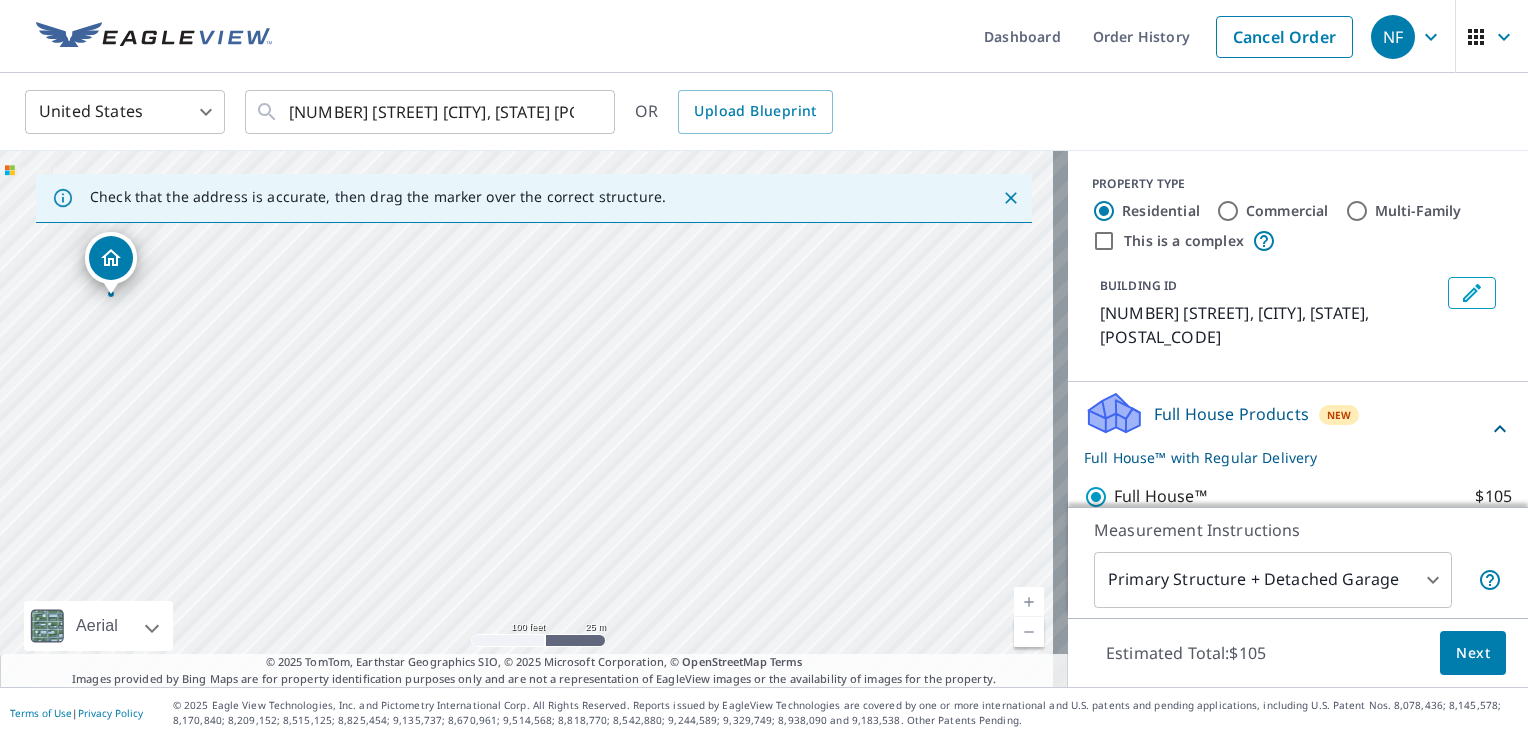 click on "[NUMBER] [STREET] [CITY], [STATE] [POSTAL_CODE]" at bounding box center (534, 419) 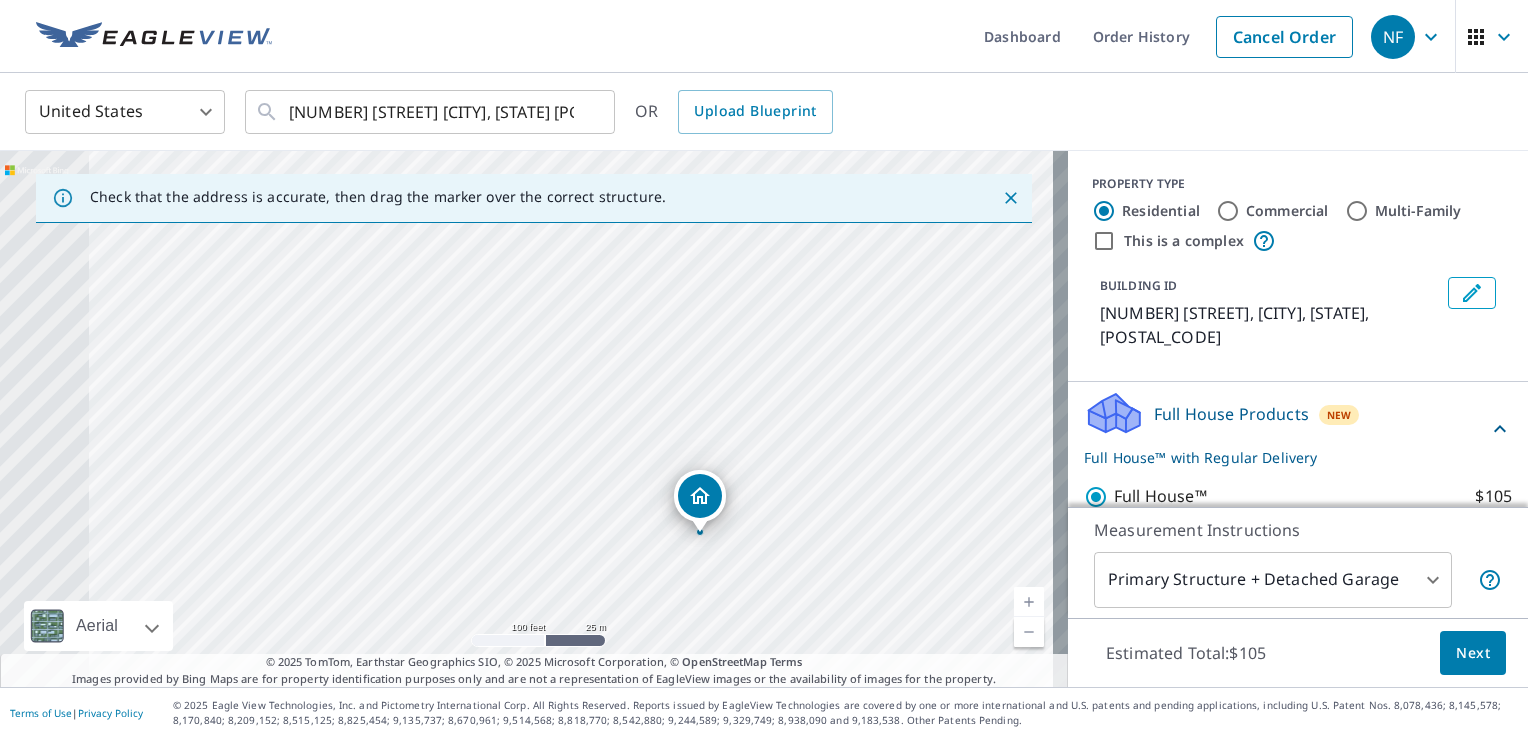 drag, startPoint x: 576, startPoint y: 418, endPoint x: 1064, endPoint y: 630, distance: 532.0601 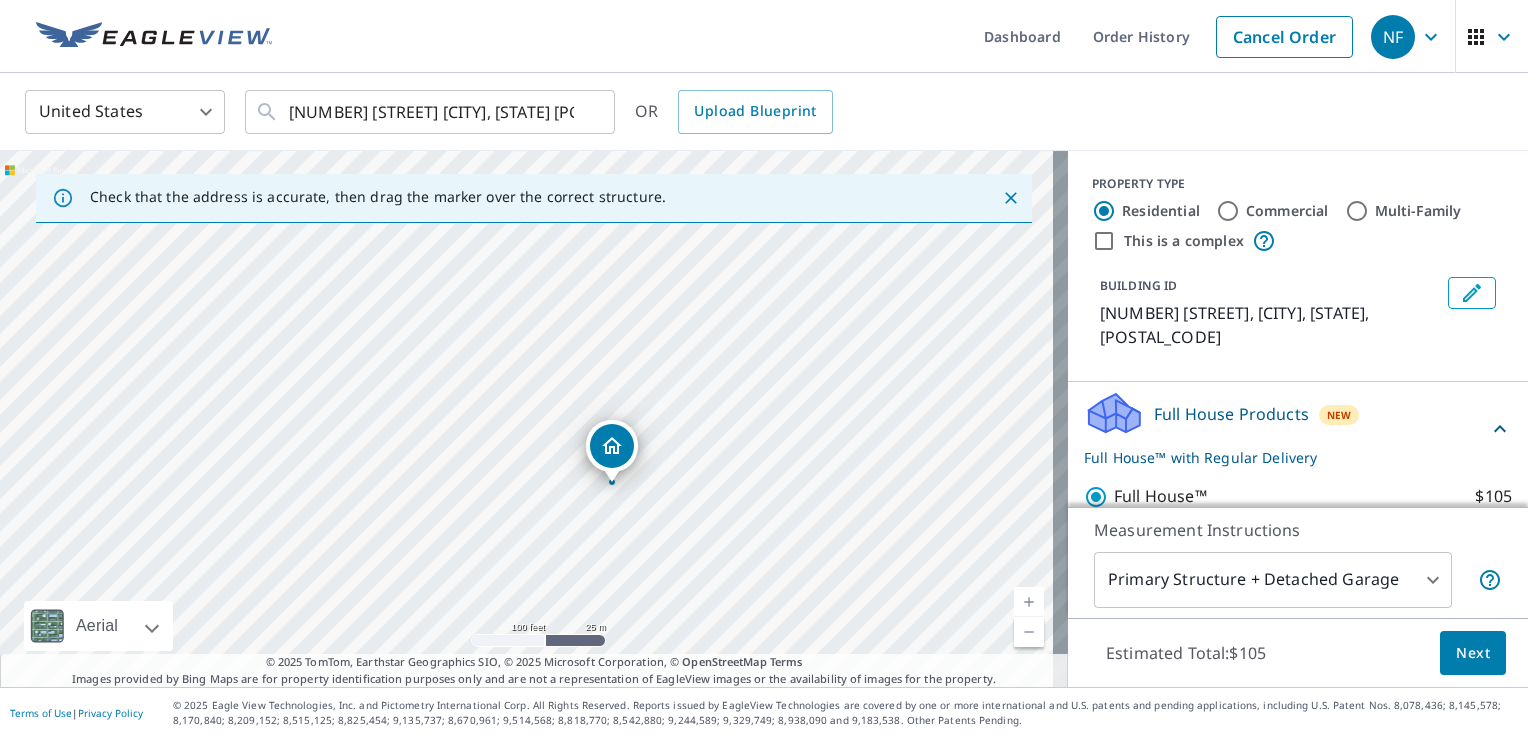 click on "[NUMBER] [STREET] [CITY], [STATE] [POSTAL_CODE]" at bounding box center (534, 419) 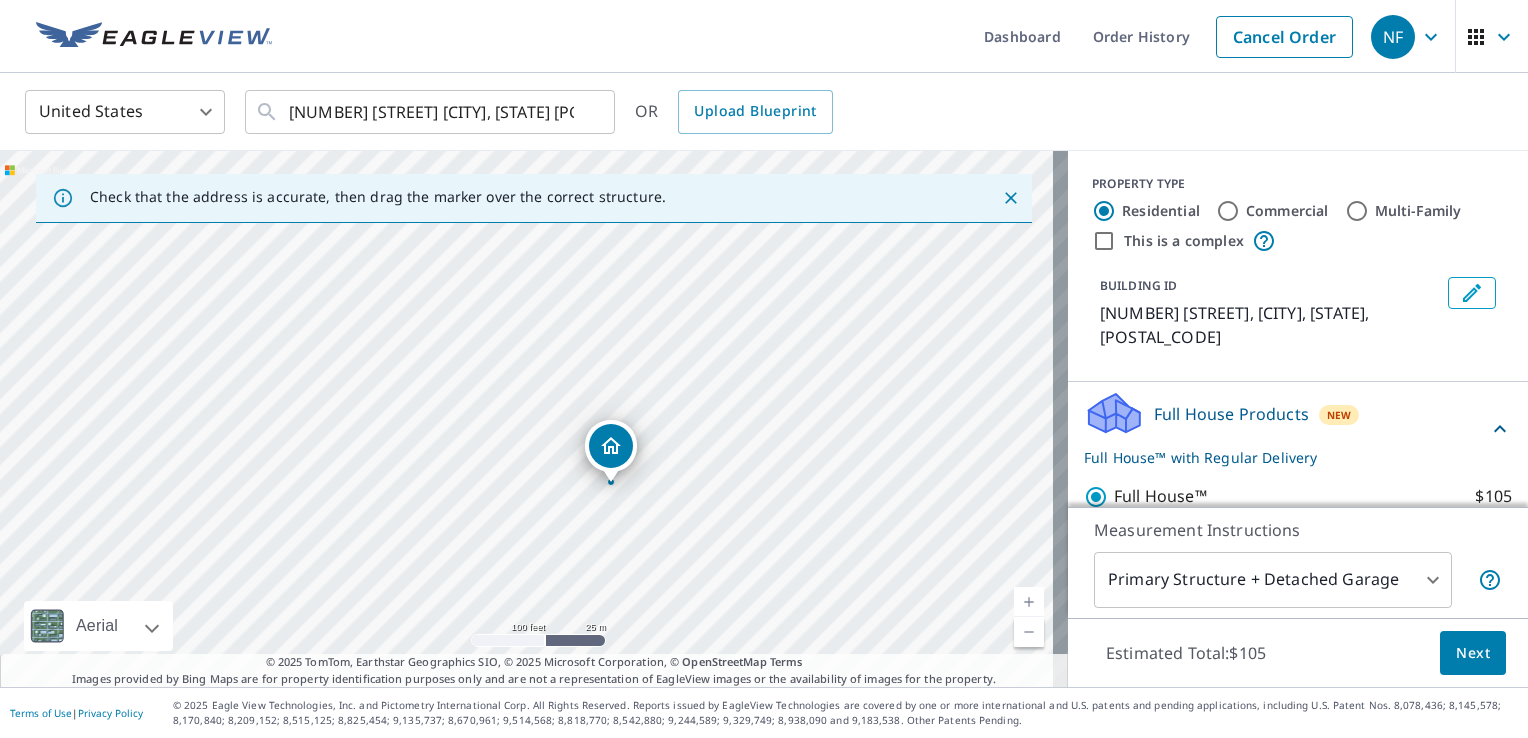 click on "[NUMBER] [STREET] [CITY], [STATE] [POSTAL_CODE]" at bounding box center [534, 419] 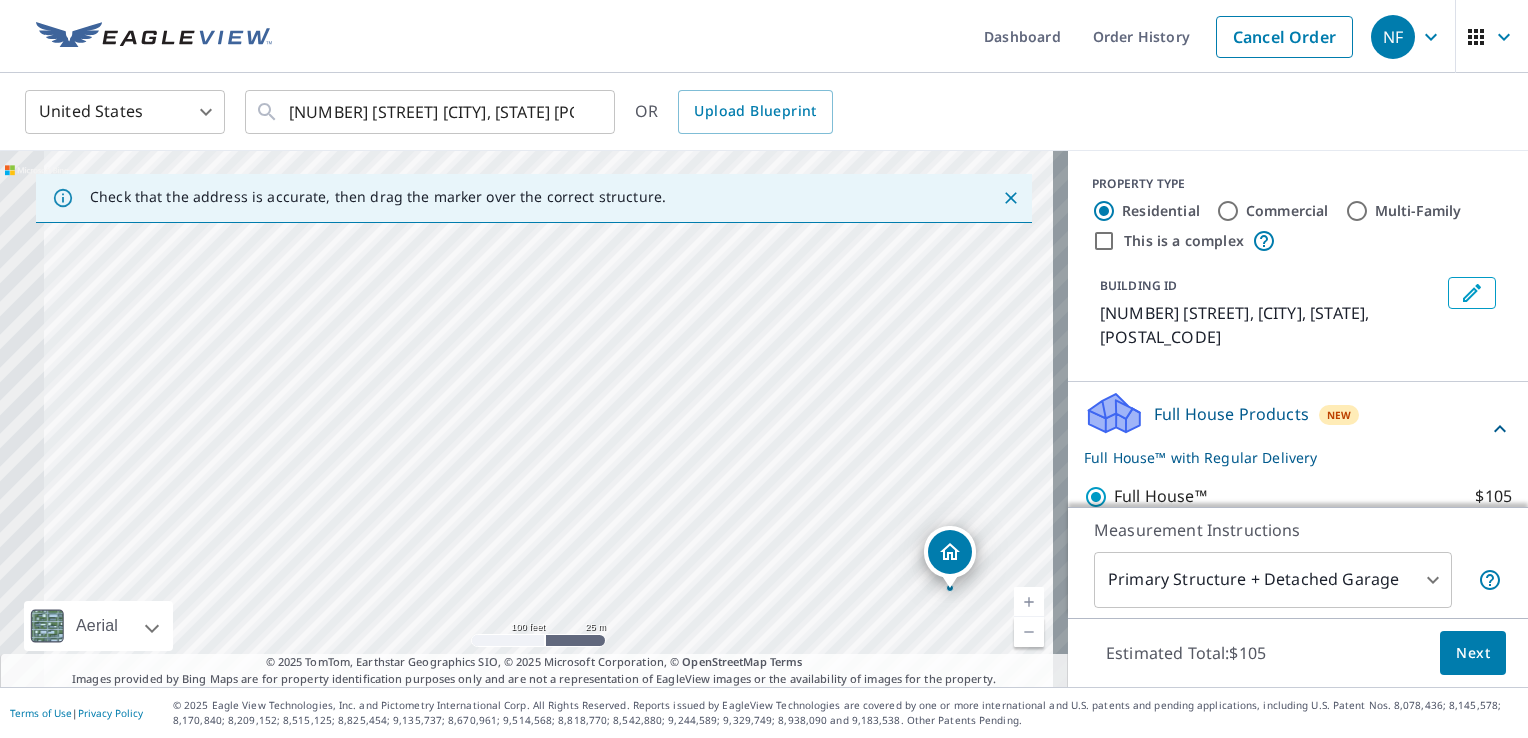 drag, startPoint x: 316, startPoint y: 310, endPoint x: 739, endPoint y: 482, distance: 456.63223 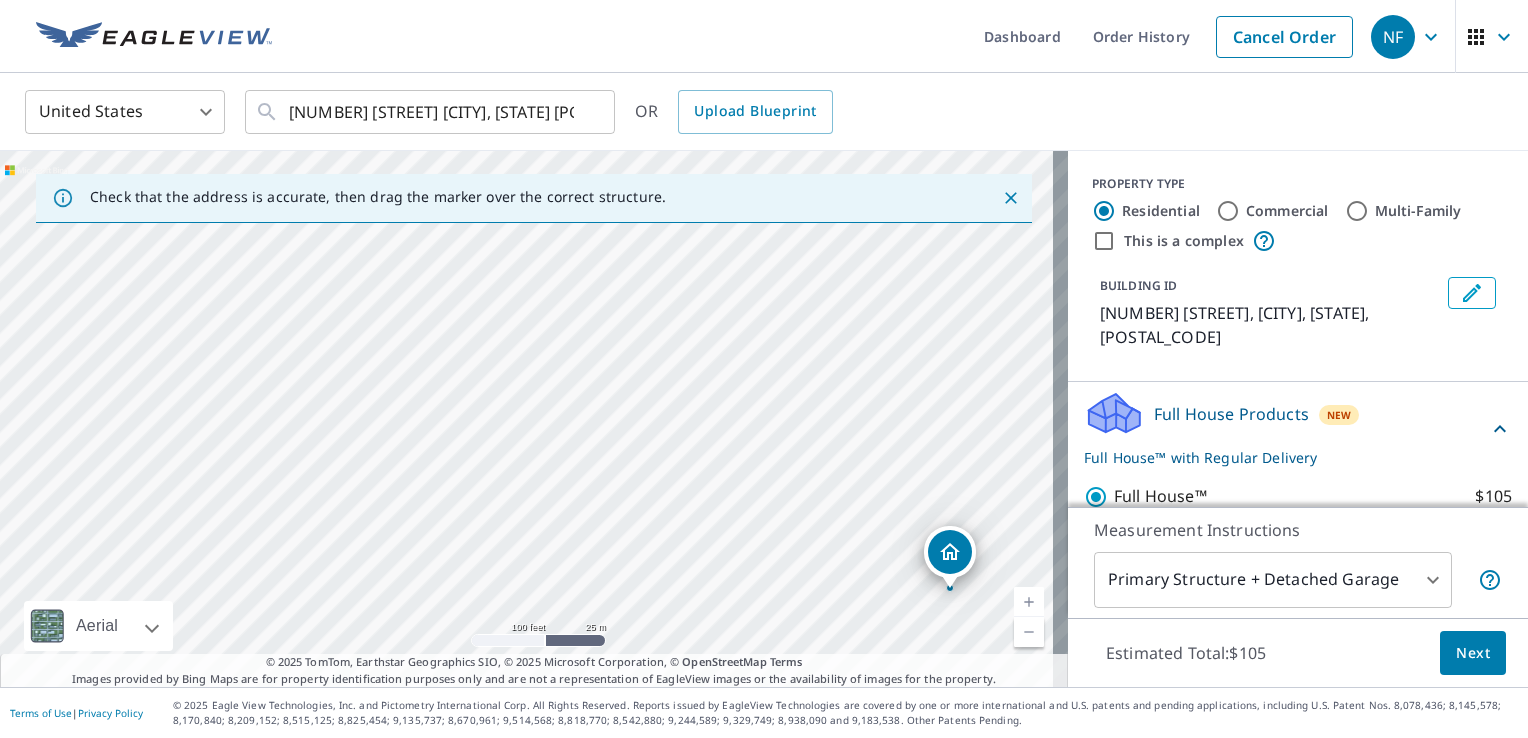 drag, startPoint x: 304, startPoint y: 352, endPoint x: 751, endPoint y: 537, distance: 483.7706 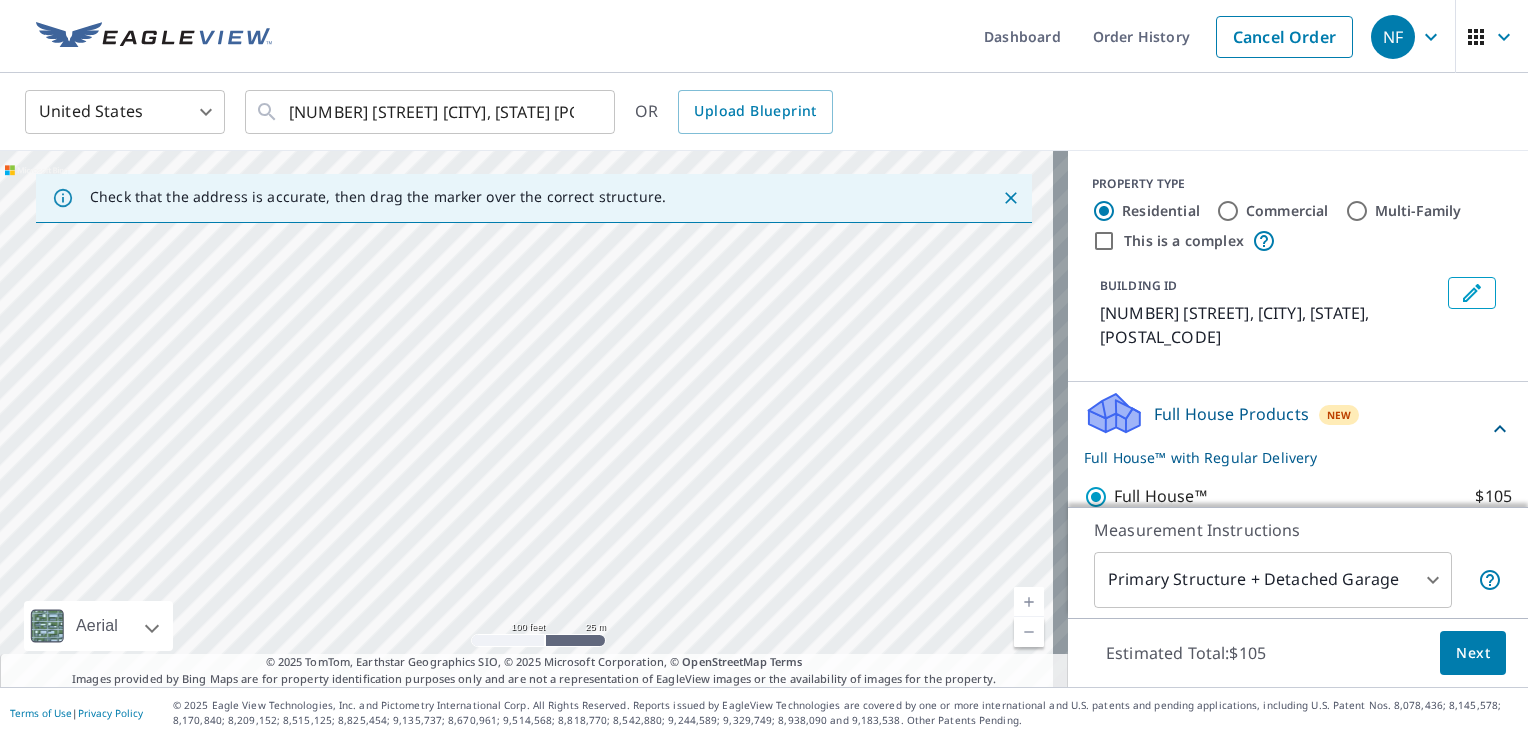 drag, startPoint x: 231, startPoint y: 398, endPoint x: 937, endPoint y: 532, distance: 718.6042 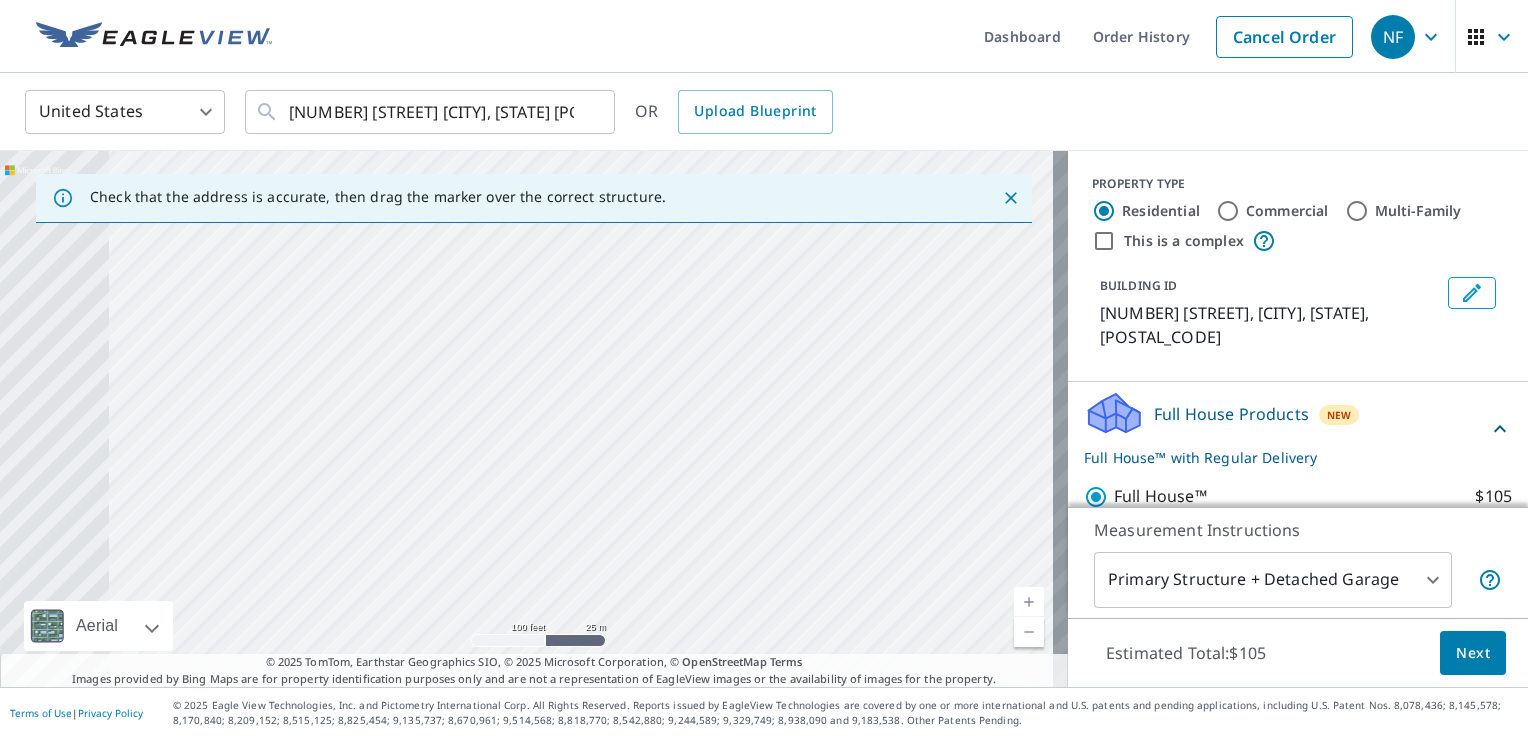 drag, startPoint x: 472, startPoint y: 434, endPoint x: 904, endPoint y: 474, distance: 433.8479 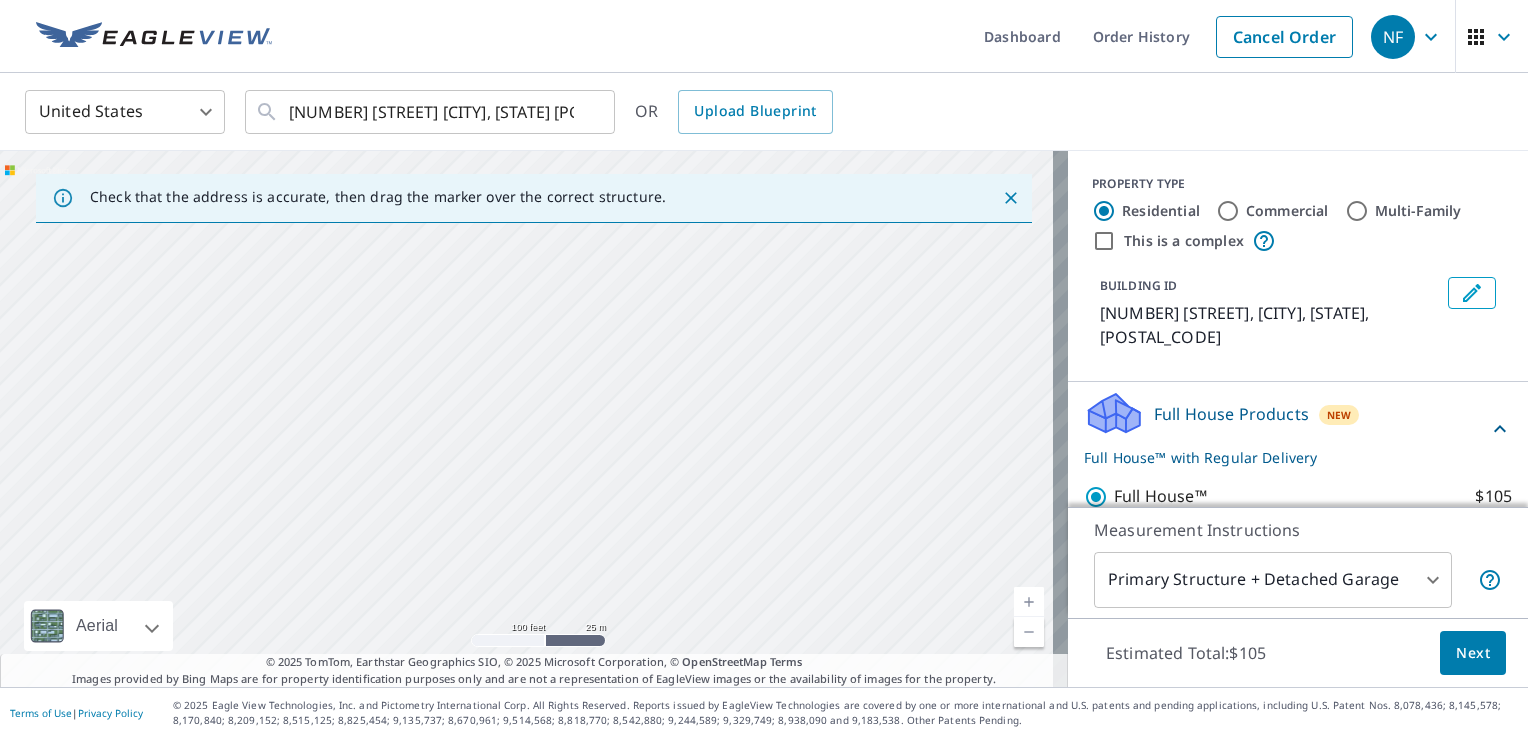 drag, startPoint x: 764, startPoint y: 432, endPoint x: 44, endPoint y: 441, distance: 720.0563 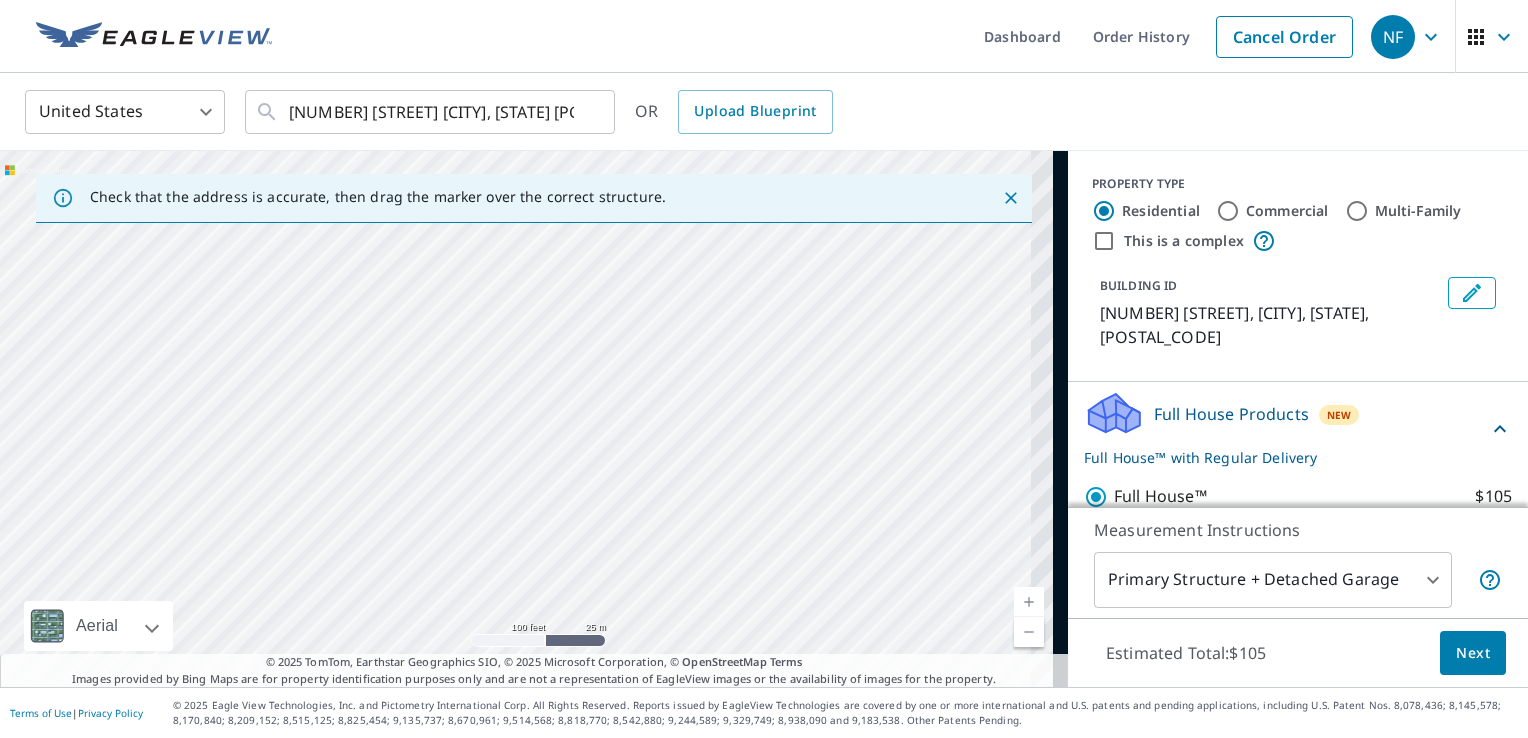 drag, startPoint x: 852, startPoint y: 442, endPoint x: 400, endPoint y: 441, distance: 452.0011 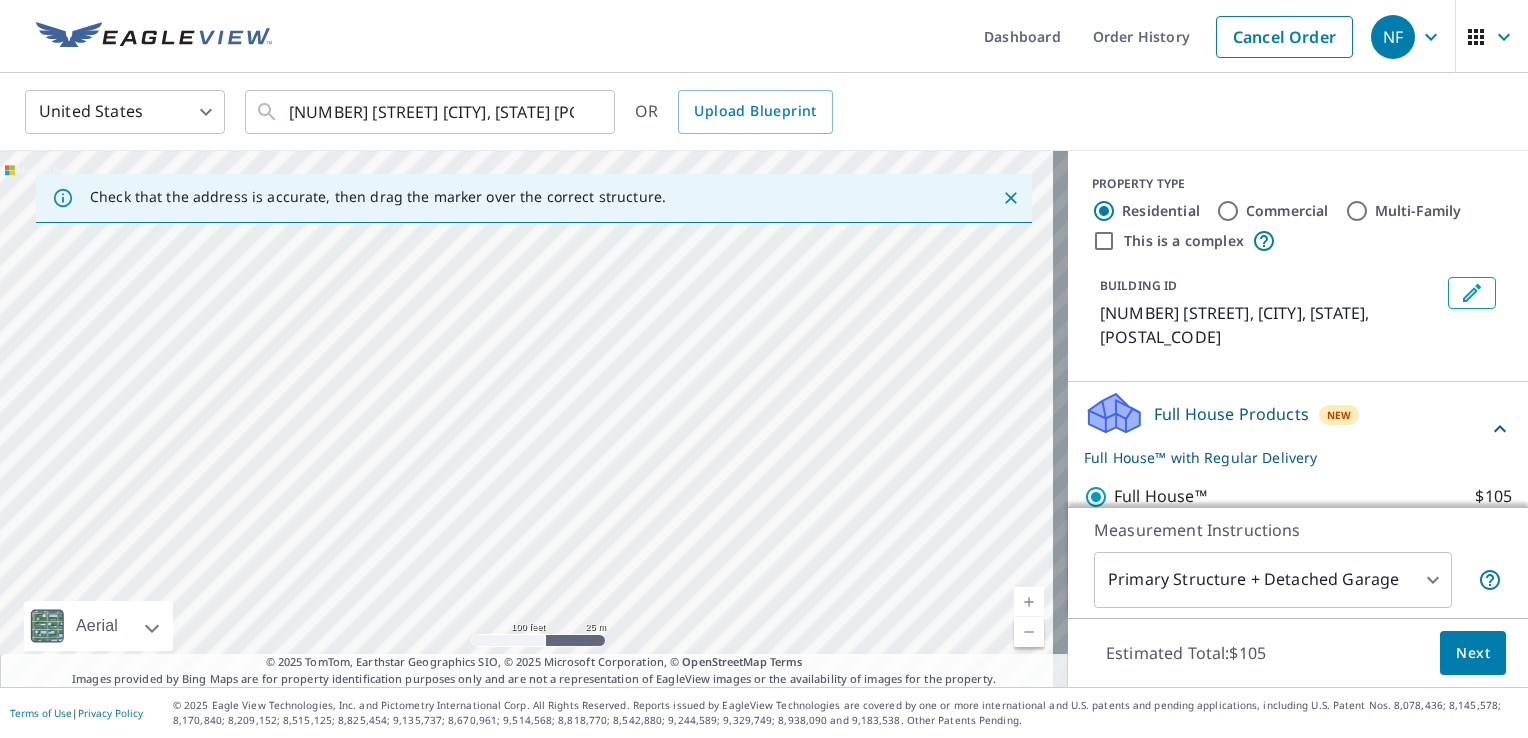 drag, startPoint x: 901, startPoint y: 386, endPoint x: 480, endPoint y: 299, distance: 429.89532 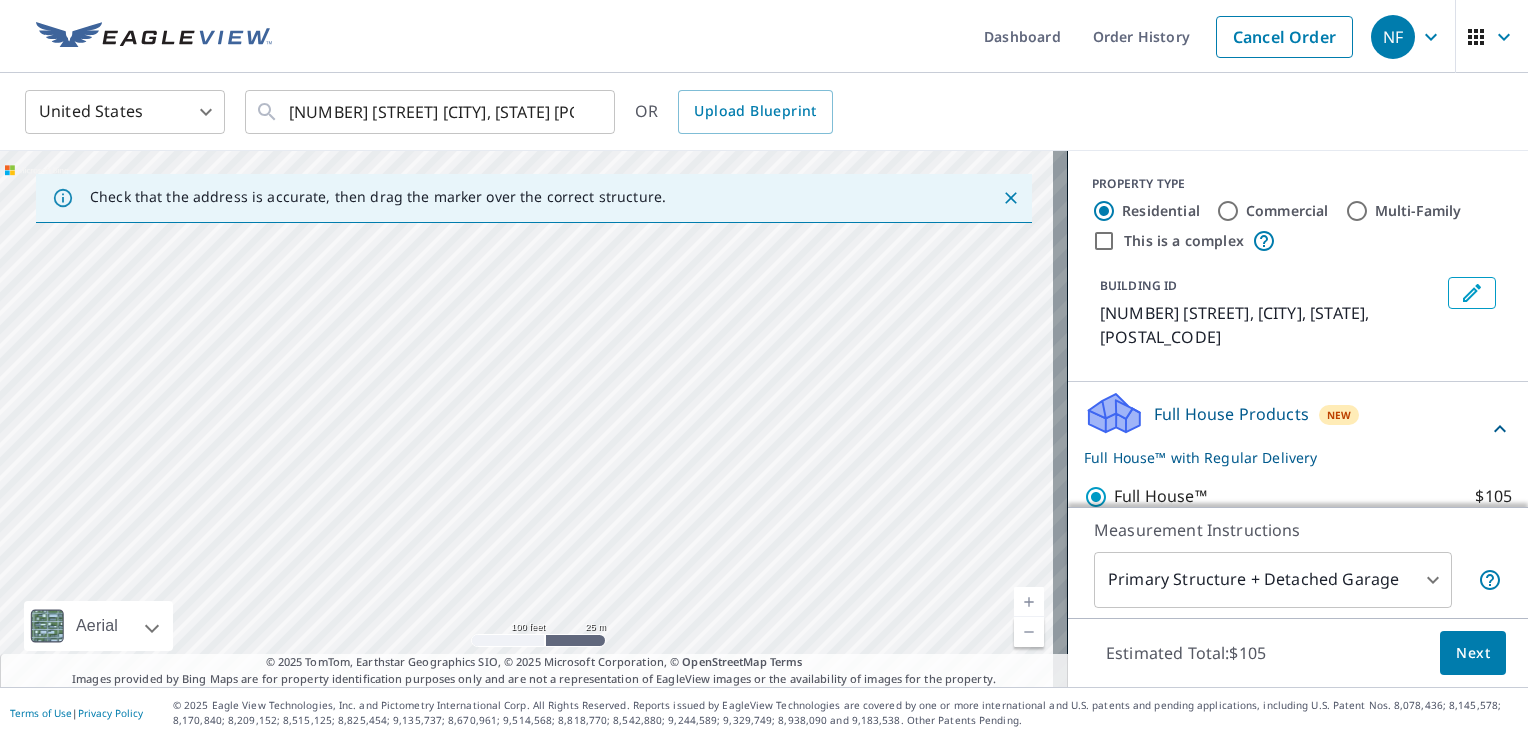 drag, startPoint x: 867, startPoint y: 420, endPoint x: 313, endPoint y: 330, distance: 561.2629 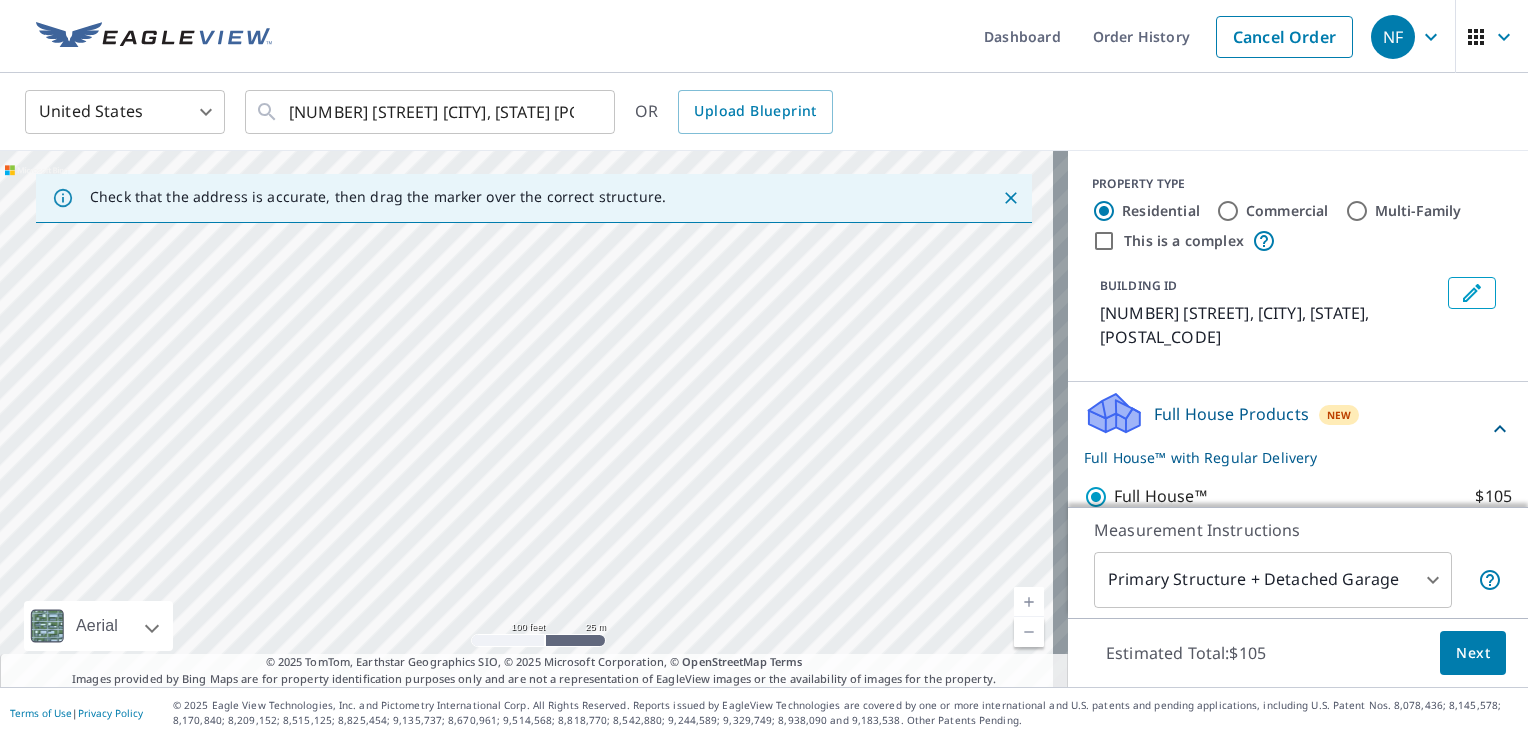 drag, startPoint x: 872, startPoint y: 488, endPoint x: 292, endPoint y: 298, distance: 610.32776 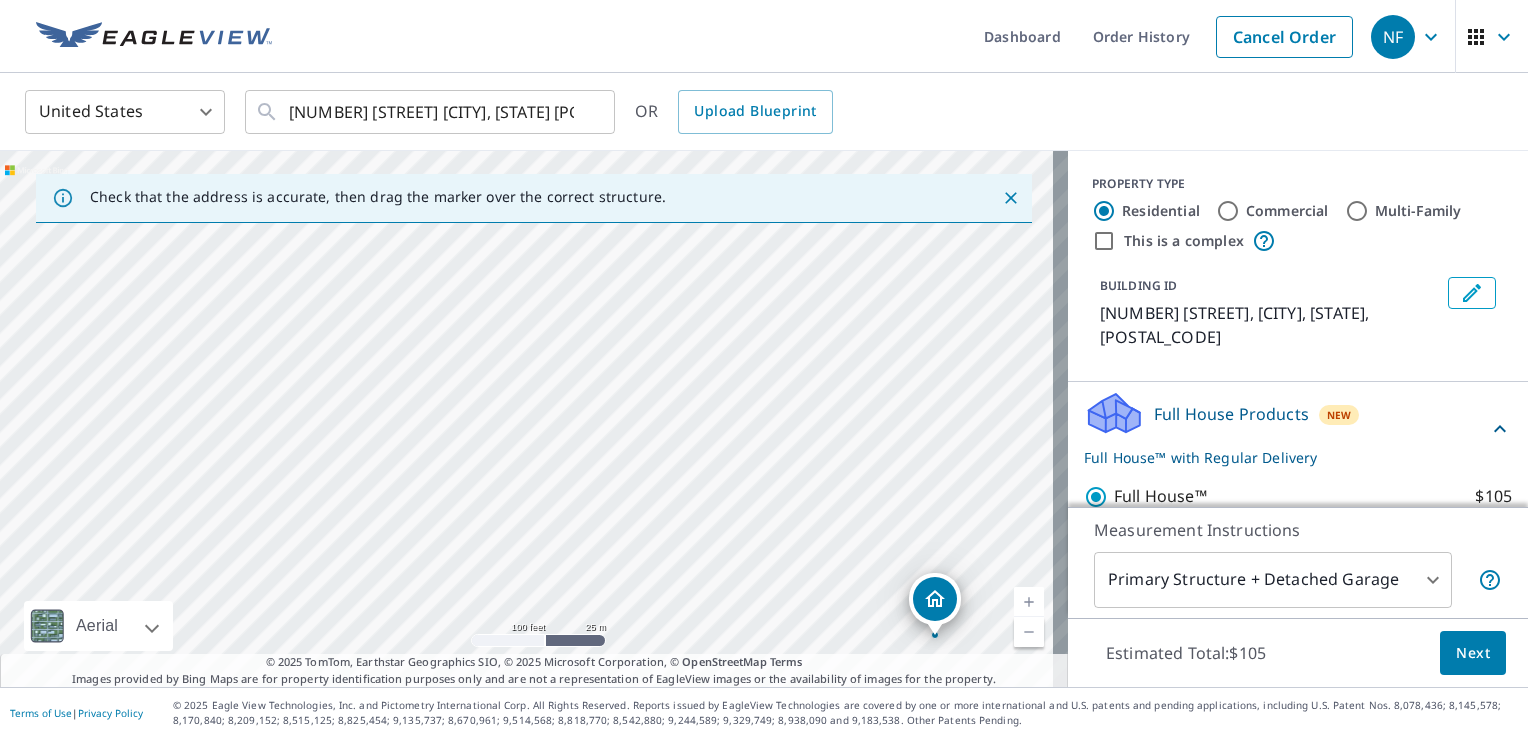 drag, startPoint x: 770, startPoint y: 489, endPoint x: 462, endPoint y: 302, distance: 360.32346 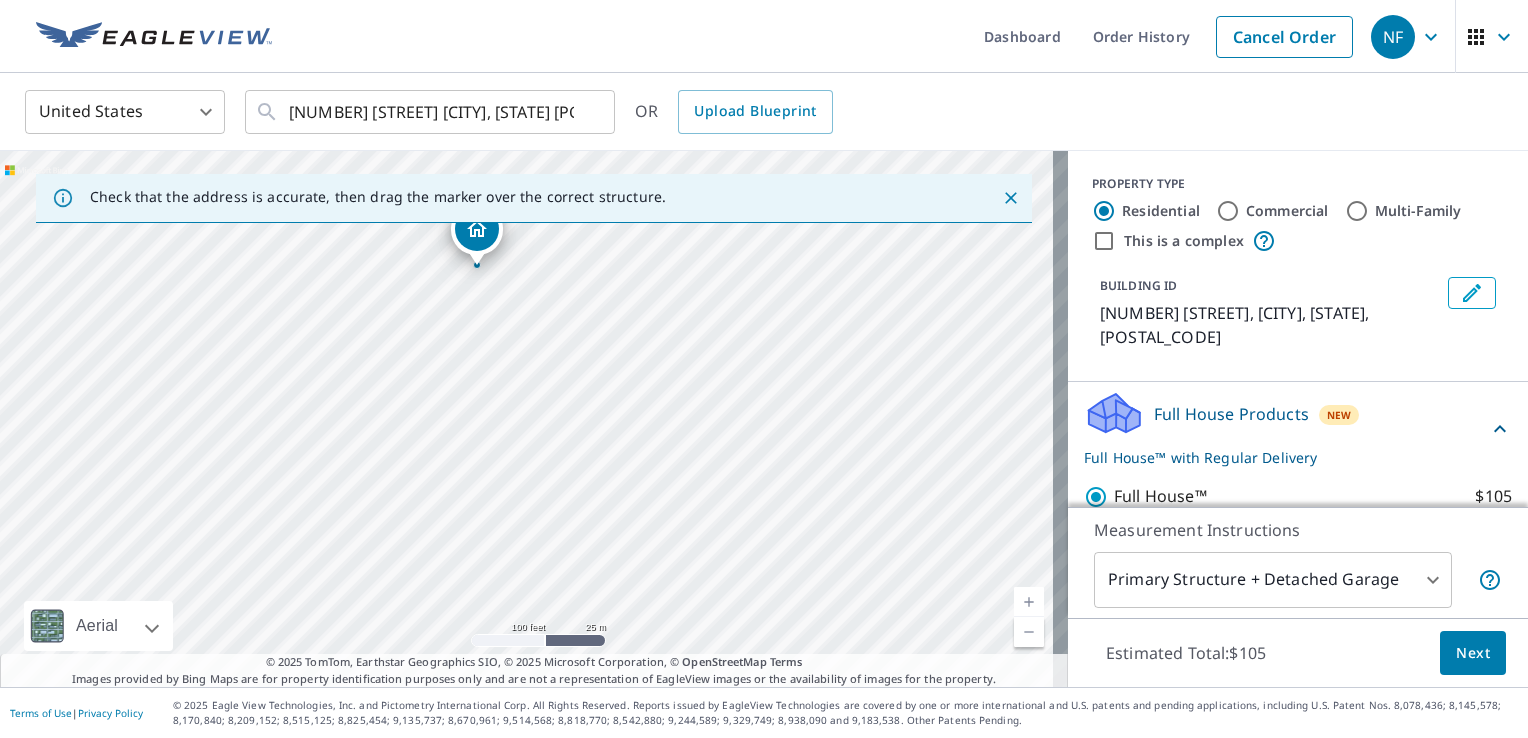 drag, startPoint x: 852, startPoint y: 548, endPoint x: 696, endPoint y: 321, distance: 275.436 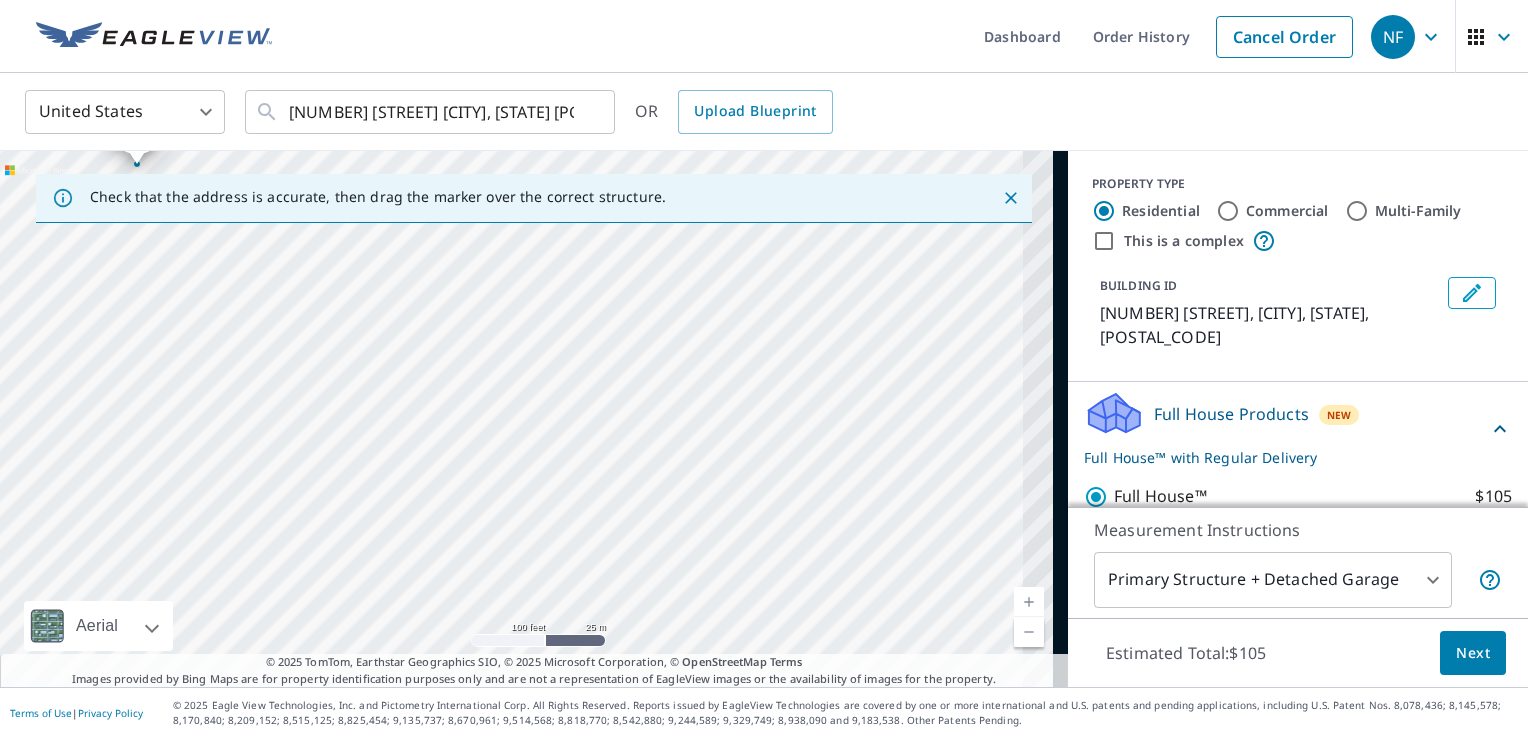 drag, startPoint x: 668, startPoint y: 319, endPoint x: 280, endPoint y: 237, distance: 396.57028 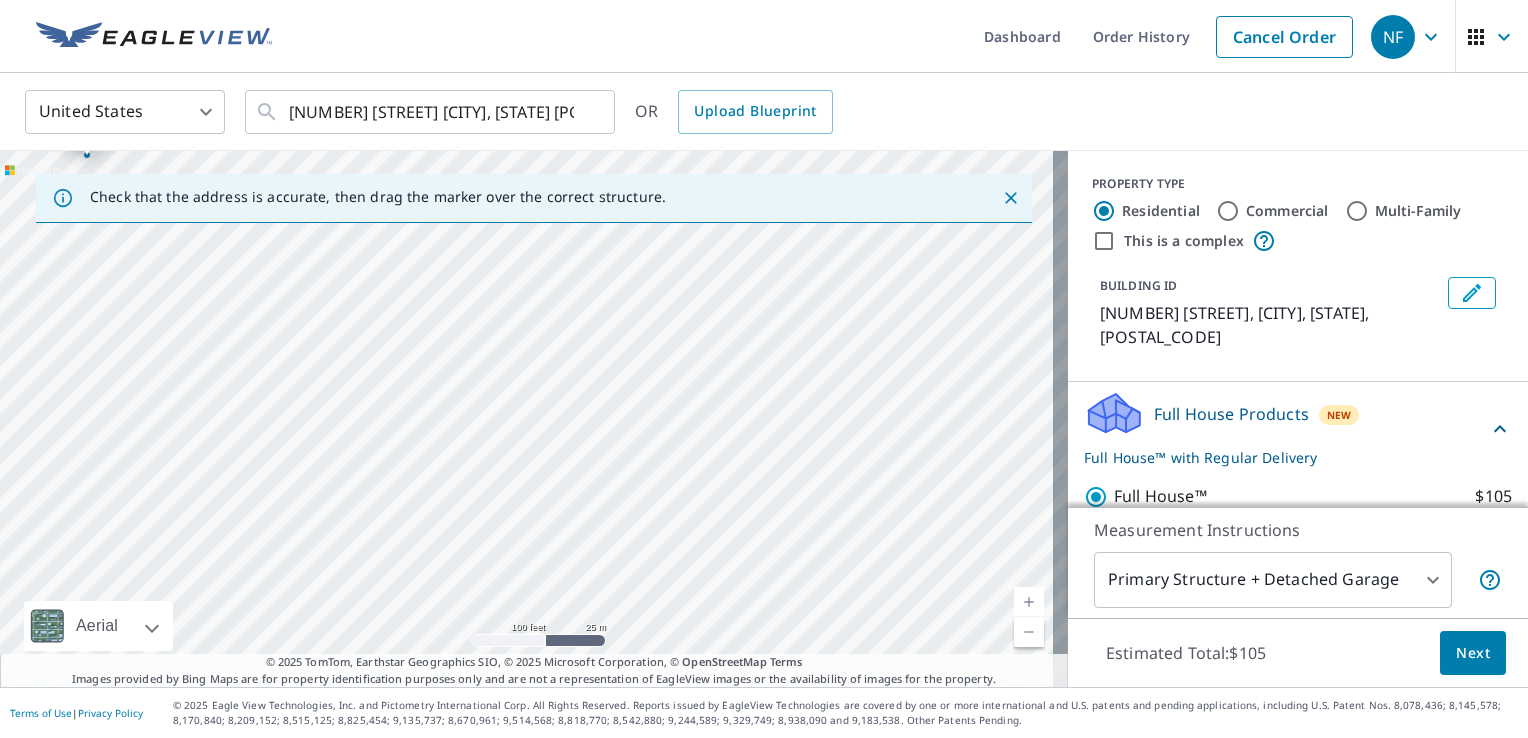drag, startPoint x: 797, startPoint y: 394, endPoint x: 492, endPoint y: 241, distance: 341.22427 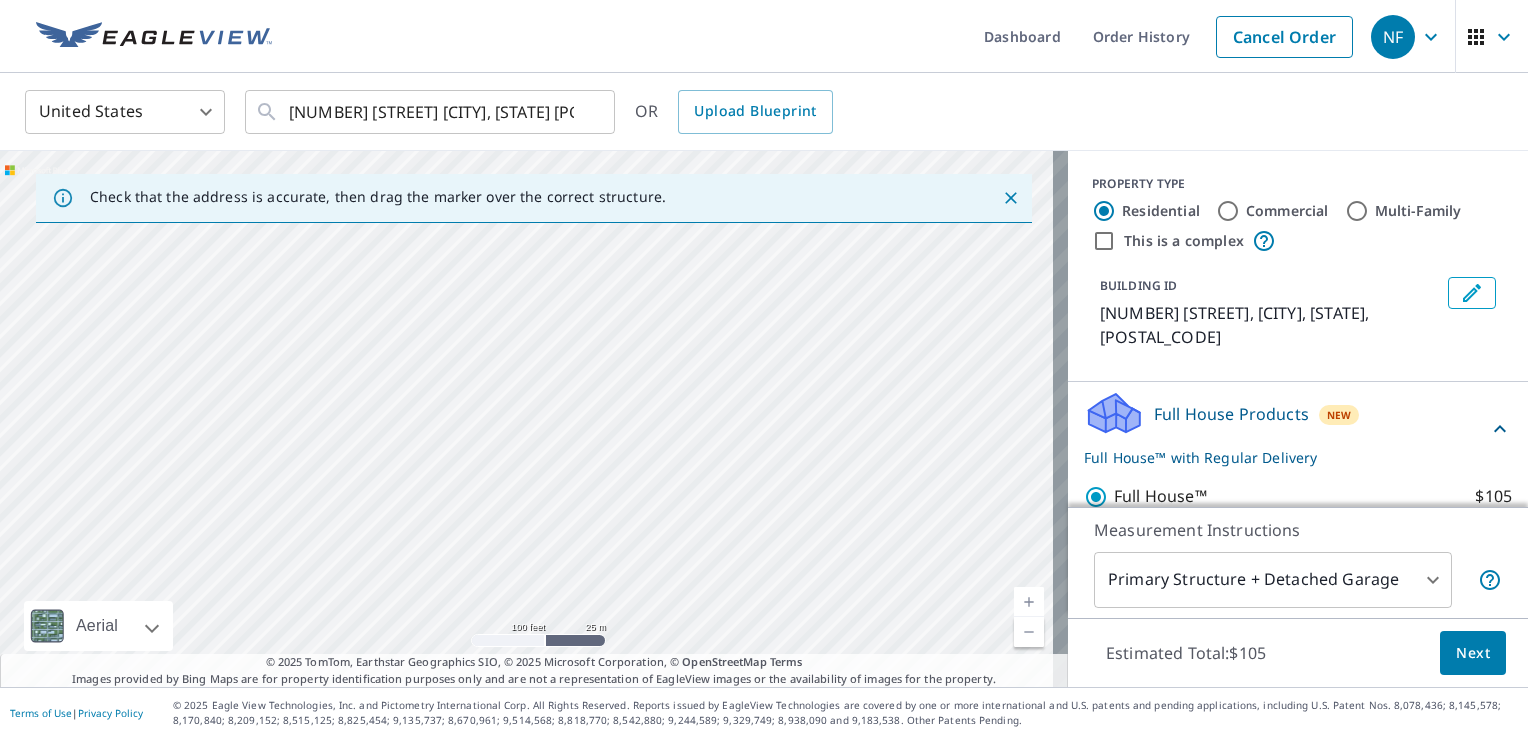 drag, startPoint x: 949, startPoint y: 277, endPoint x: 346, endPoint y: 378, distance: 611.4 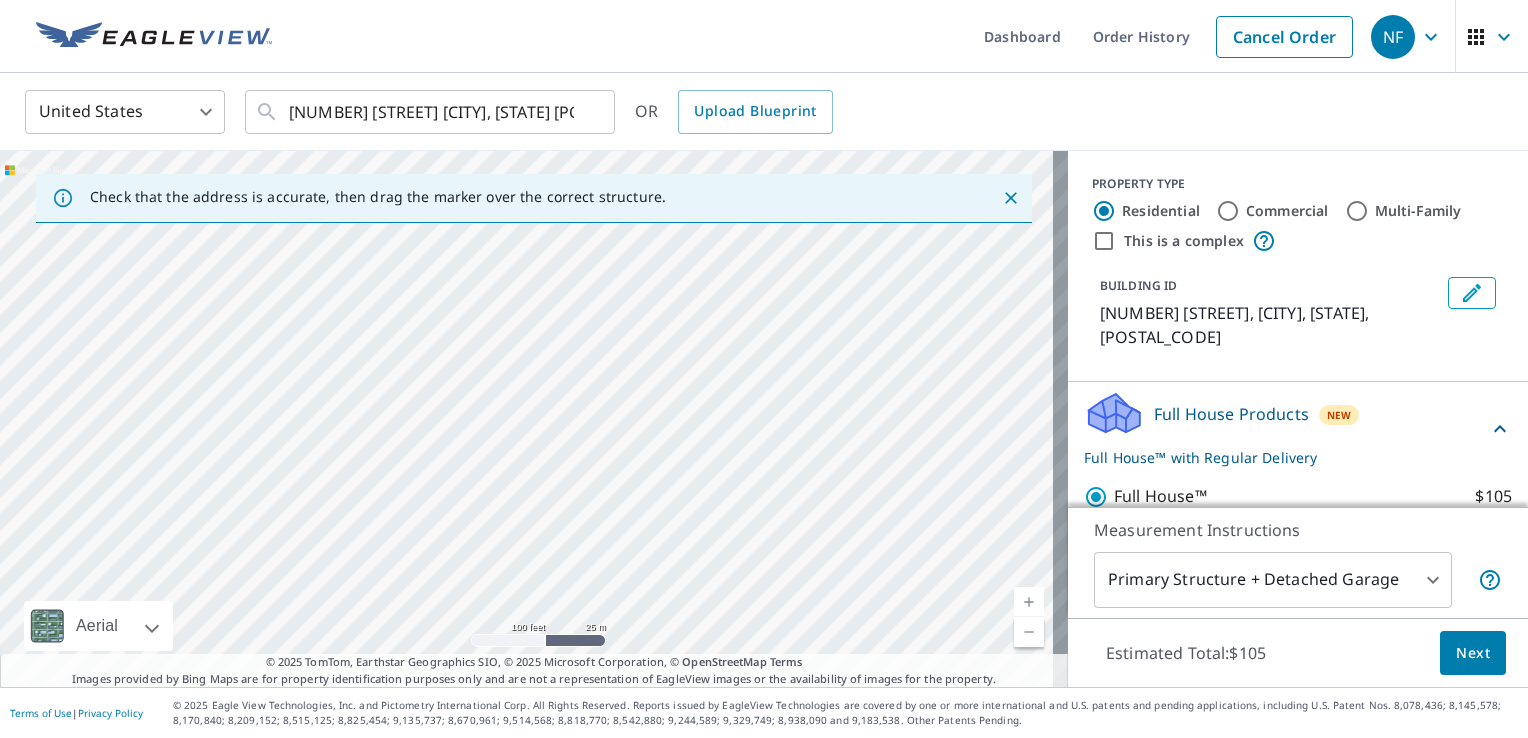 drag, startPoint x: 893, startPoint y: 344, endPoint x: 162, endPoint y: 414, distance: 734.34393 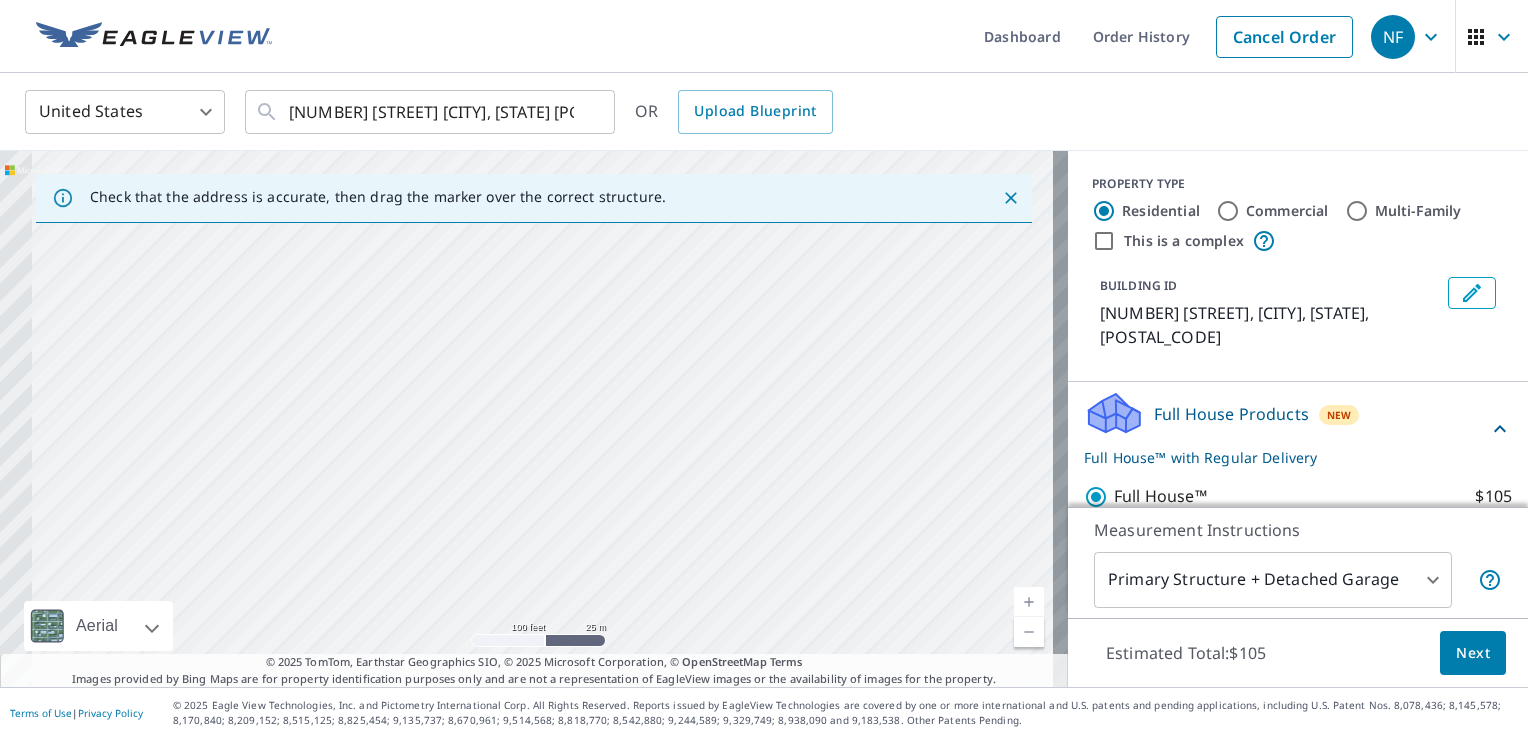 drag, startPoint x: 556, startPoint y: 405, endPoint x: 1135, endPoint y: 419, distance: 579.16925 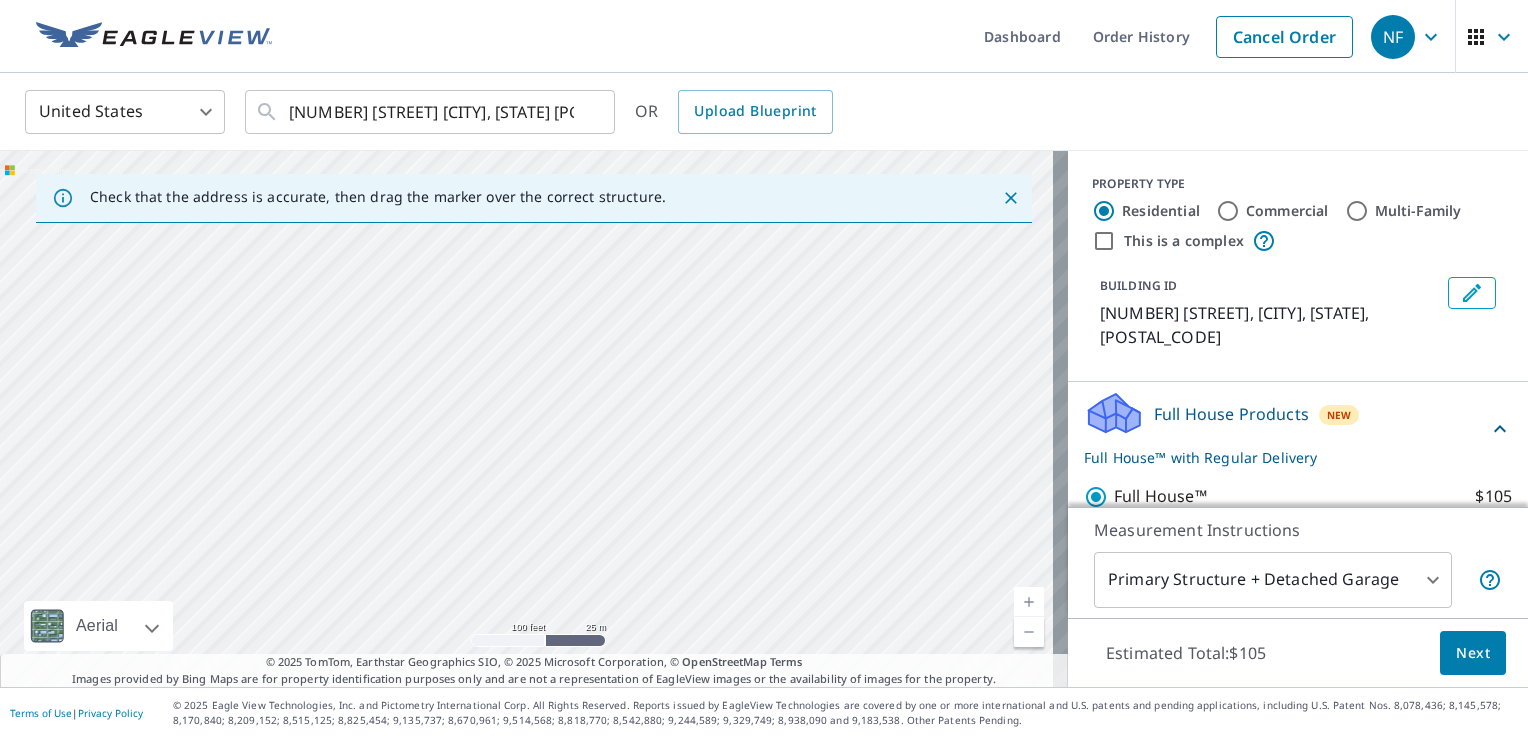 drag, startPoint x: 669, startPoint y: 289, endPoint x: 900, endPoint y: 307, distance: 231.70024 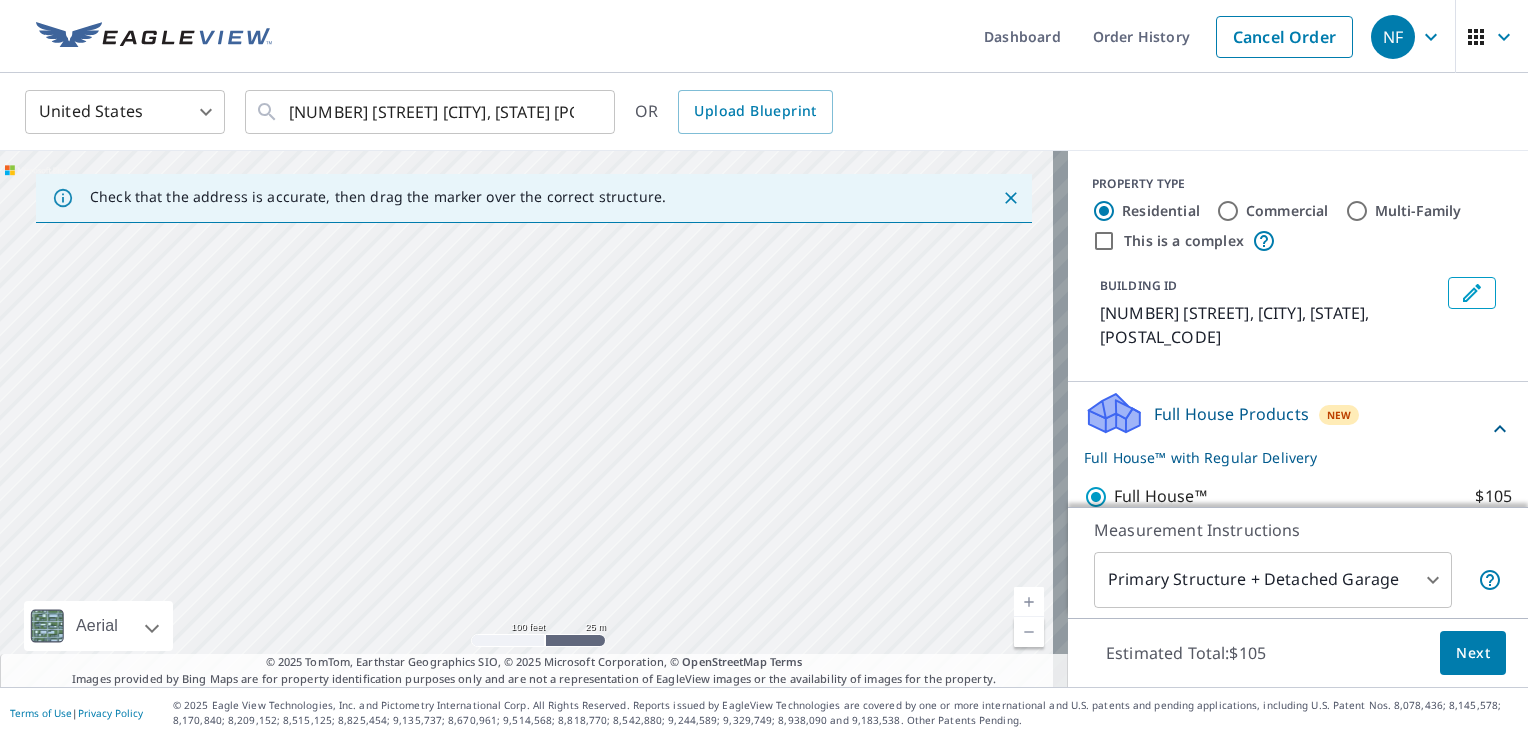 drag, startPoint x: 112, startPoint y: 395, endPoint x: 881, endPoint y: 399, distance: 769.0104 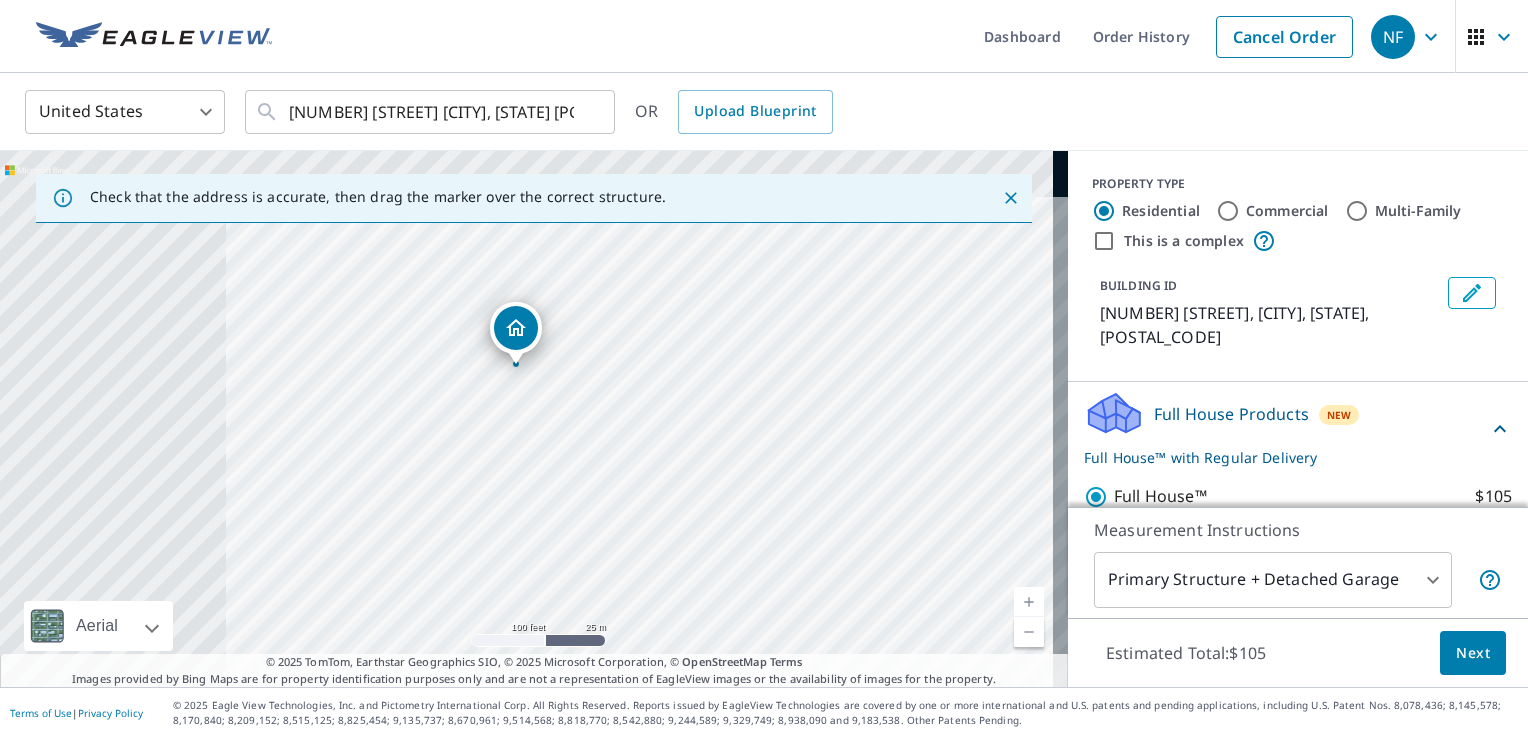 drag, startPoint x: 261, startPoint y: 304, endPoint x: 912, endPoint y: 624, distance: 725.39716 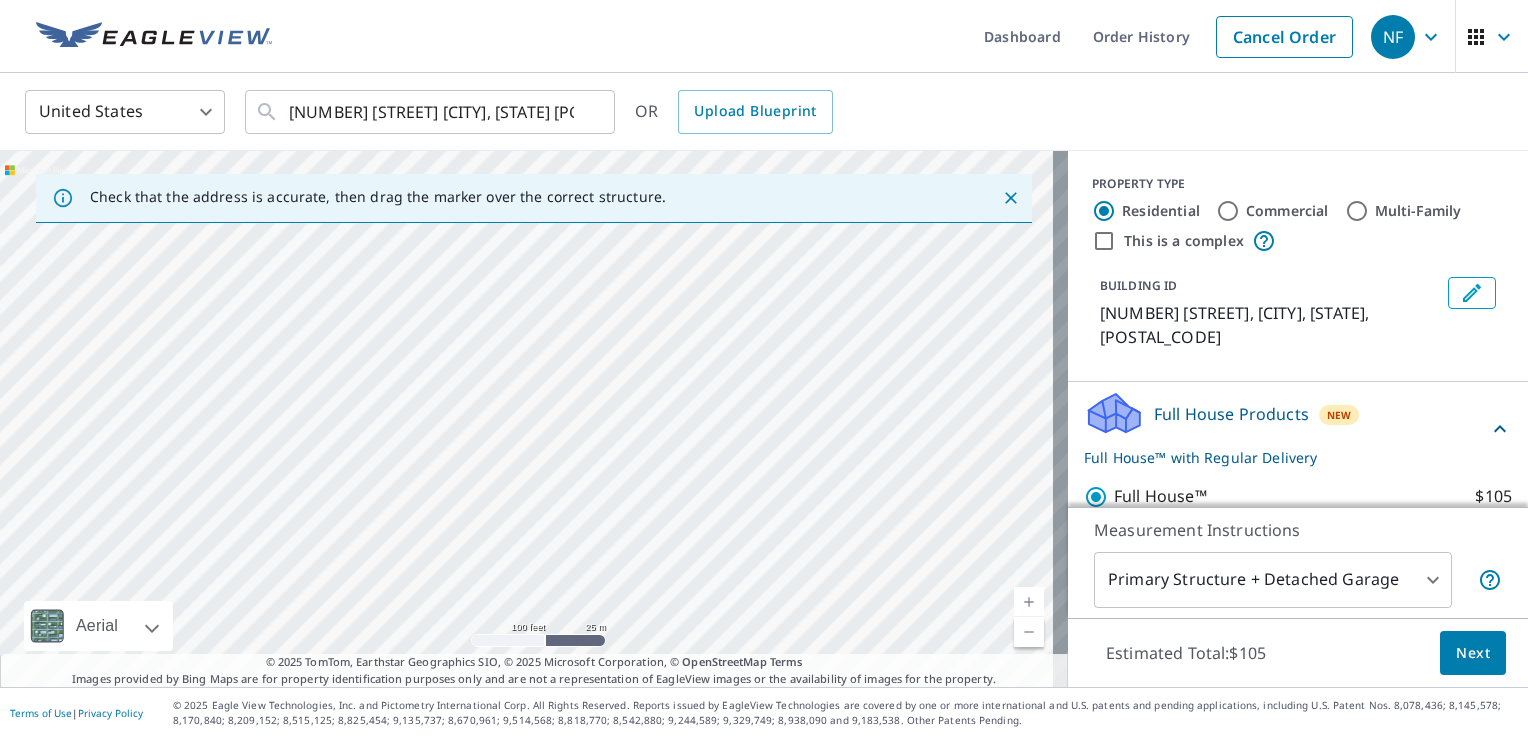 drag, startPoint x: 224, startPoint y: 324, endPoint x: 1102, endPoint y: 789, distance: 993.53357 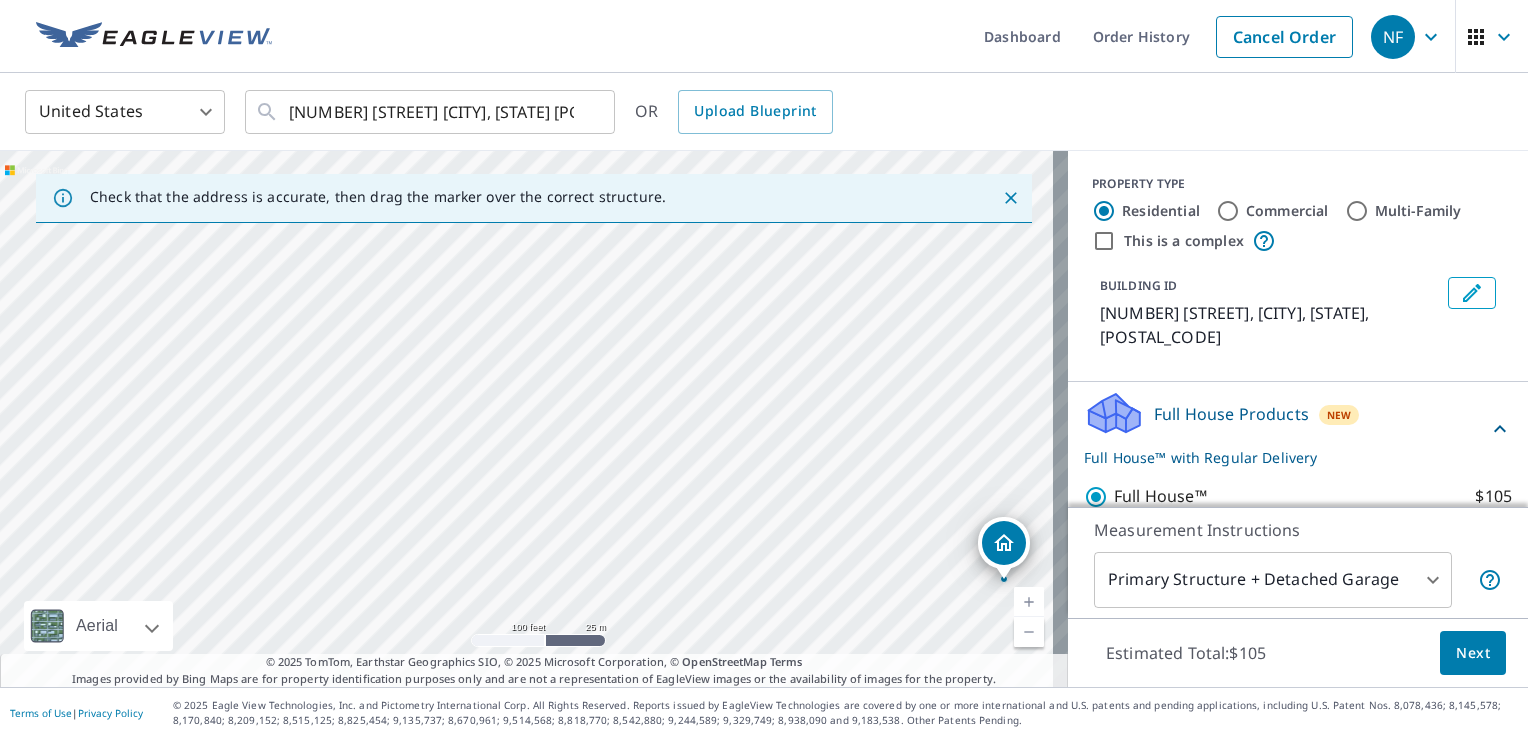 click on "[NUMBER] [STREET] [CITY], [STATE] [POSTAL_CODE]" at bounding box center (534, 419) 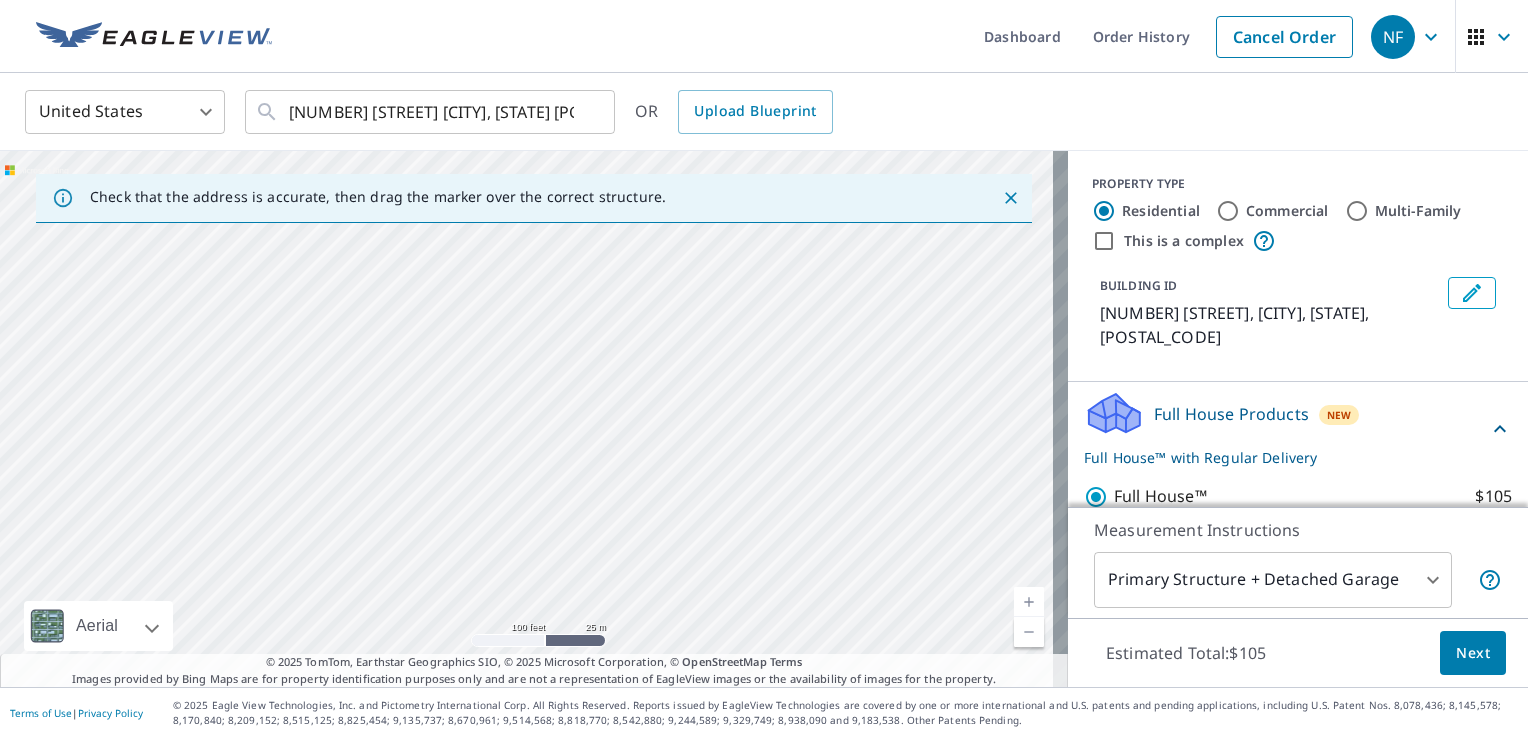 drag, startPoint x: 352, startPoint y: 405, endPoint x: 924, endPoint y: 603, distance: 605.2999 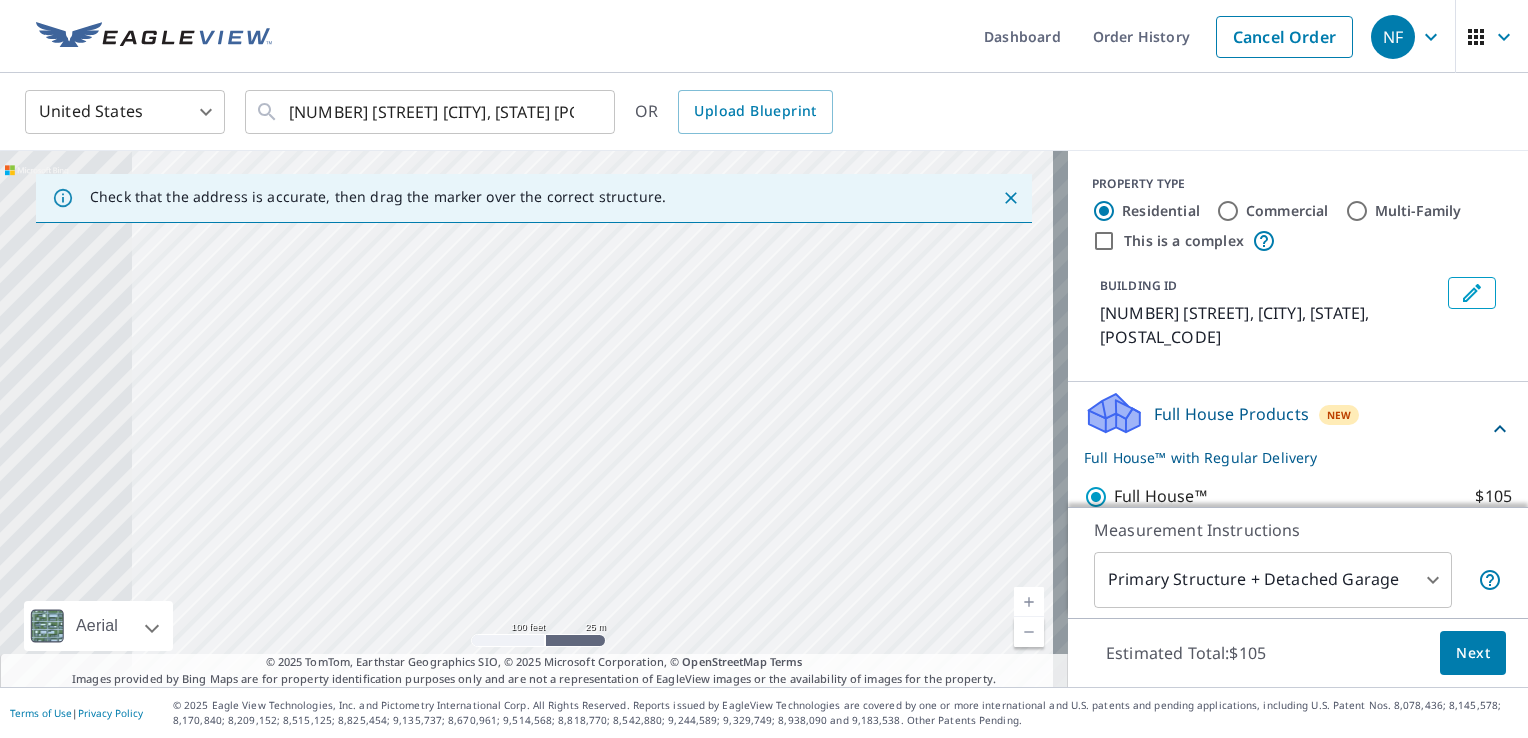 drag, startPoint x: 101, startPoint y: 422, endPoint x: 1046, endPoint y: 424, distance: 945.00214 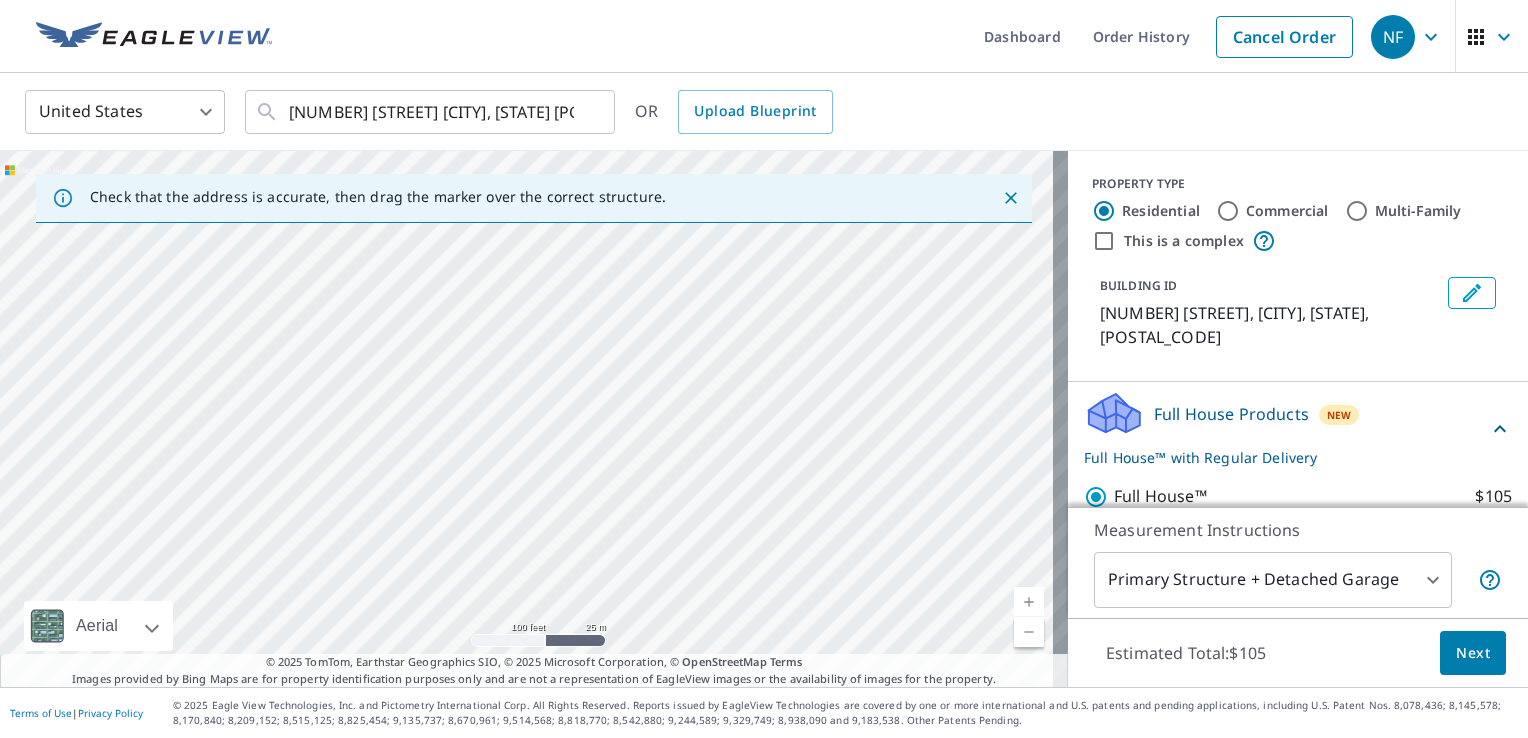 drag, startPoint x: 1047, startPoint y: 424, endPoint x: 1060, endPoint y: 426, distance: 13.152946 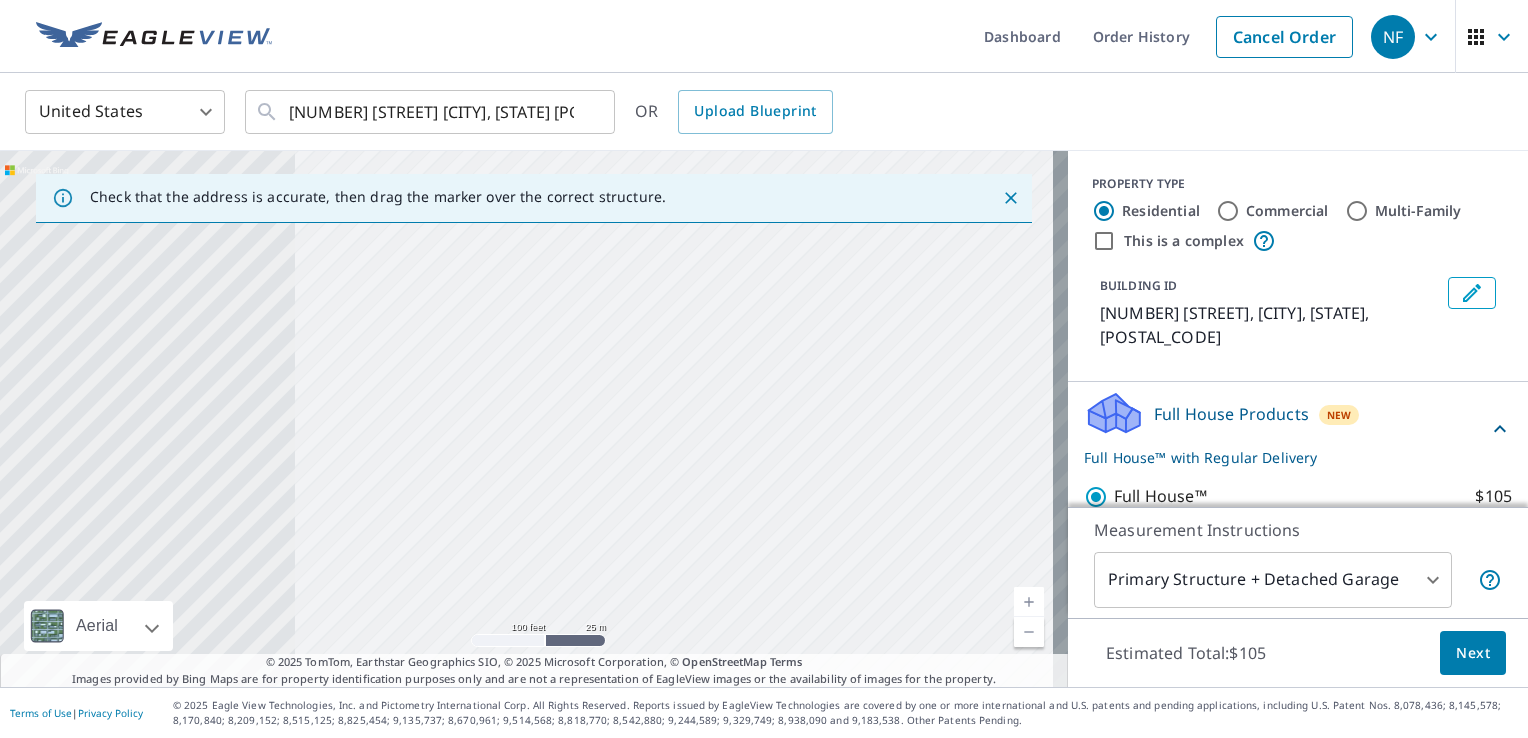 drag, startPoint x: 370, startPoint y: 364, endPoint x: 1003, endPoint y: 397, distance: 633.8596 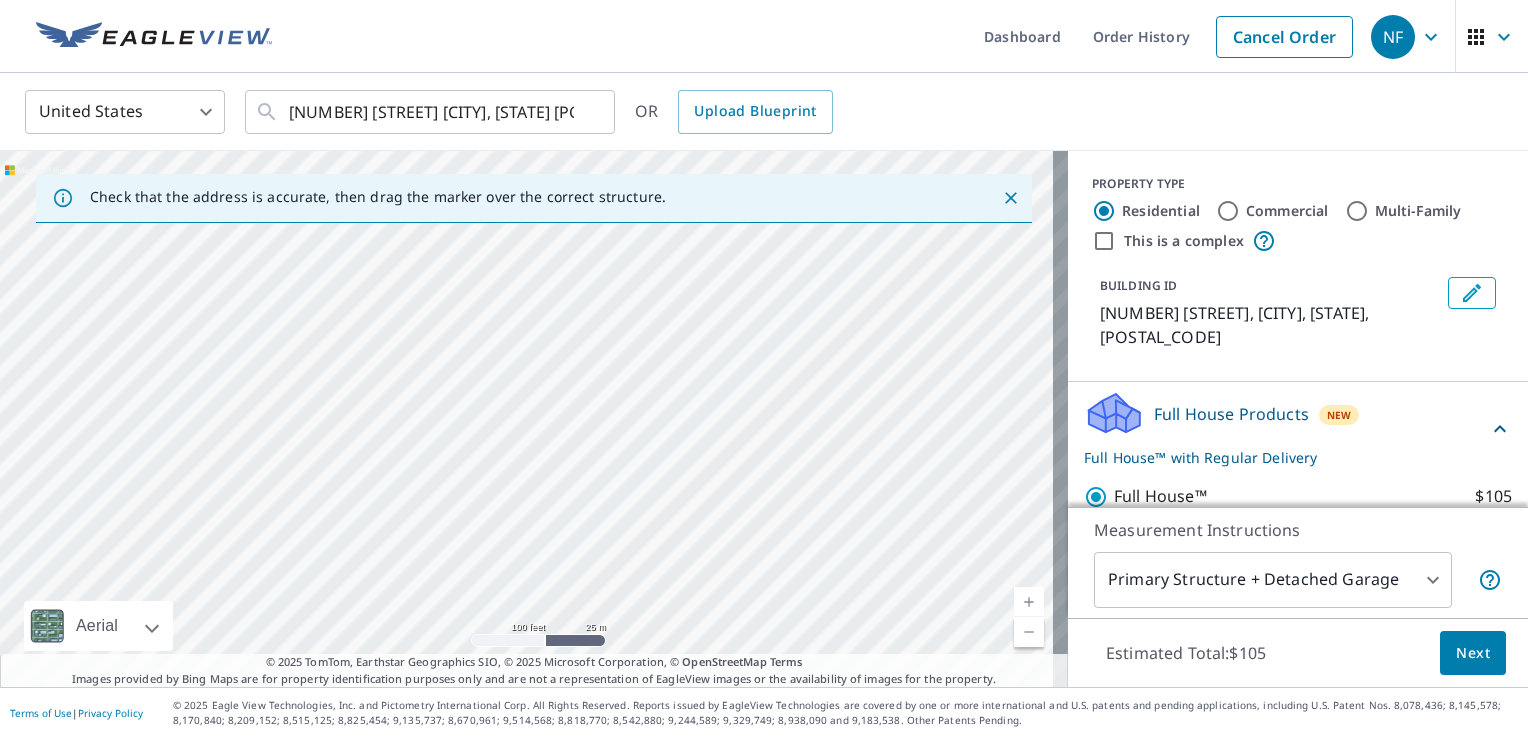 drag, startPoint x: 67, startPoint y: 365, endPoint x: 834, endPoint y: 422, distance: 769.11505 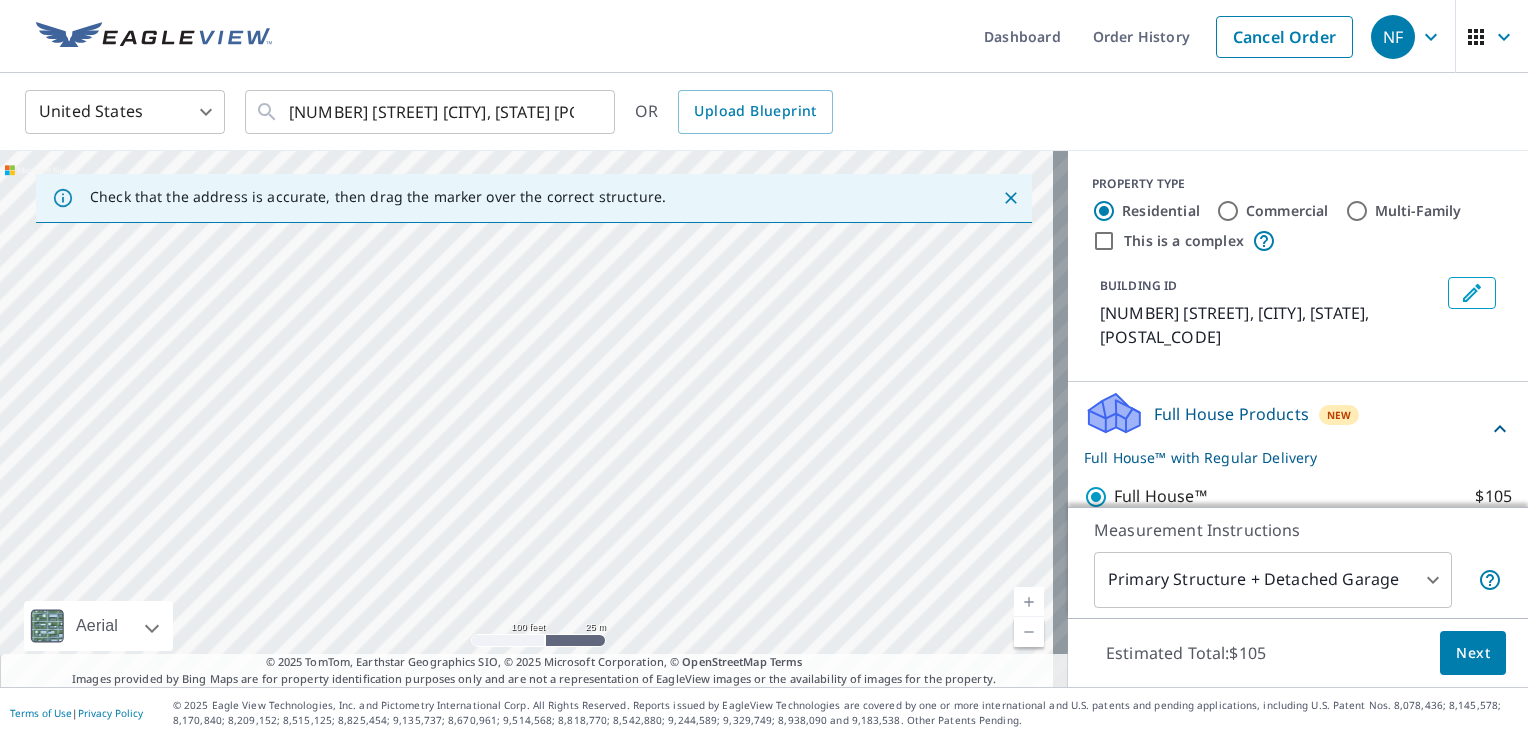 drag, startPoint x: 64, startPoint y: 356, endPoint x: 910, endPoint y: 418, distance: 848.2688 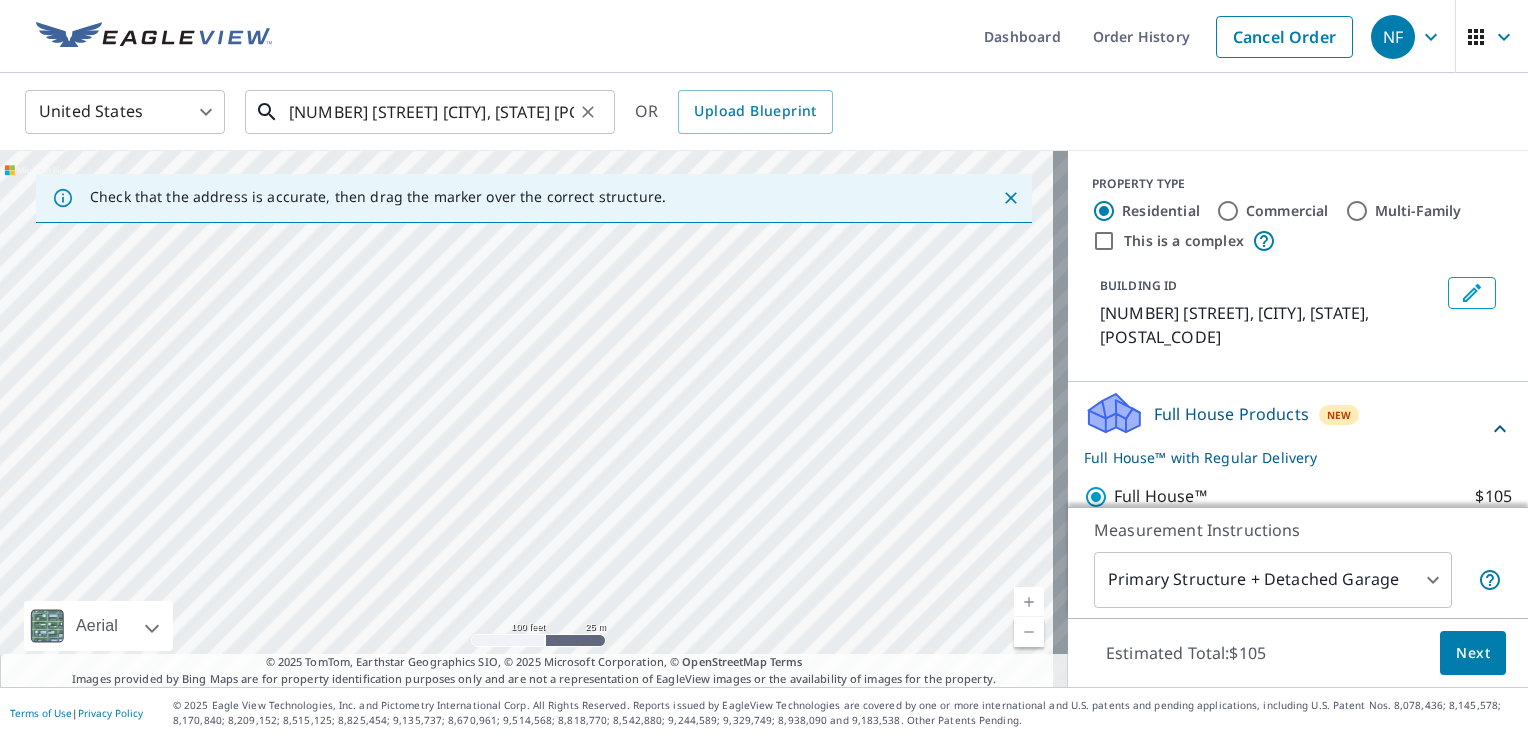 click on "[NUMBER] [STREET] [CITY], [STATE] [POSTAL_CODE]" at bounding box center (431, 112) 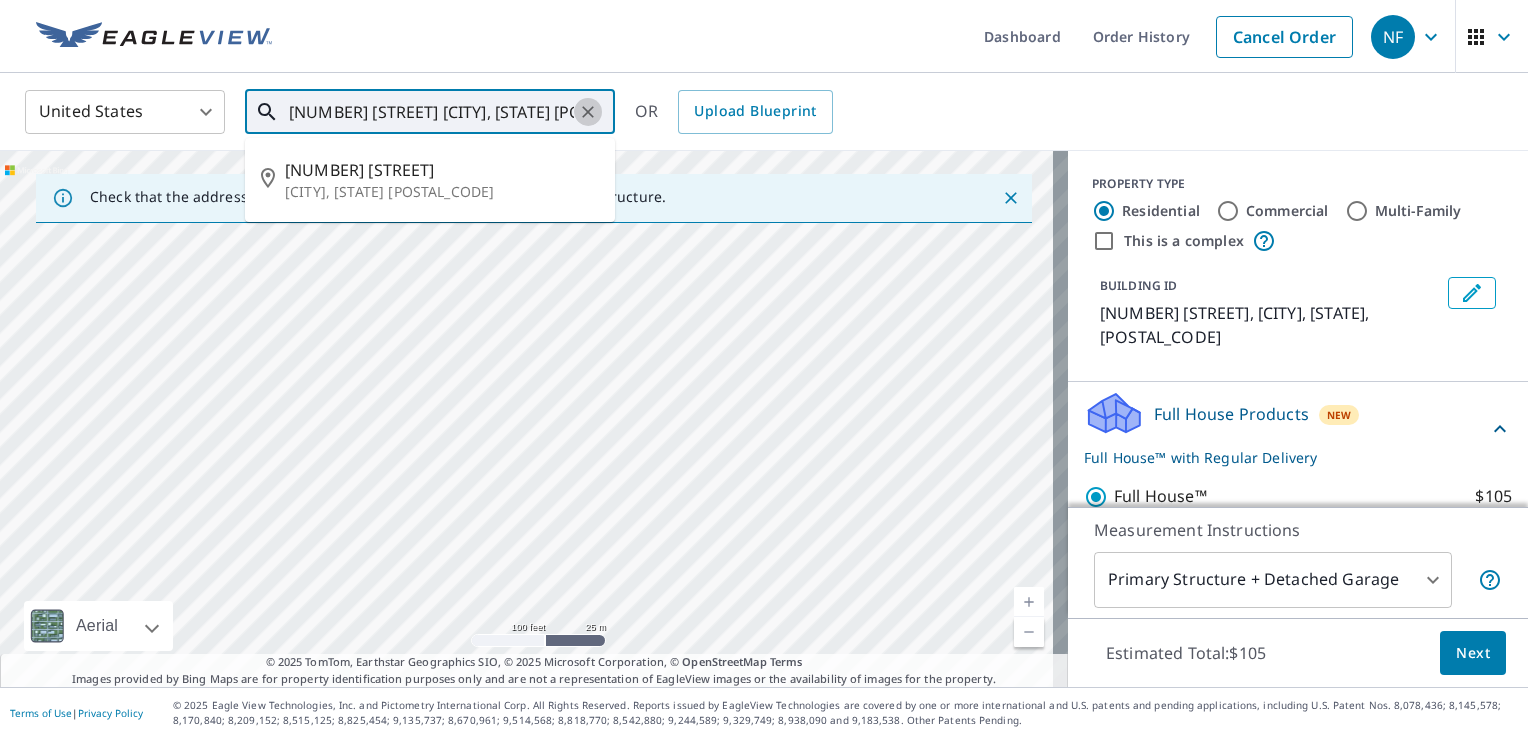 click 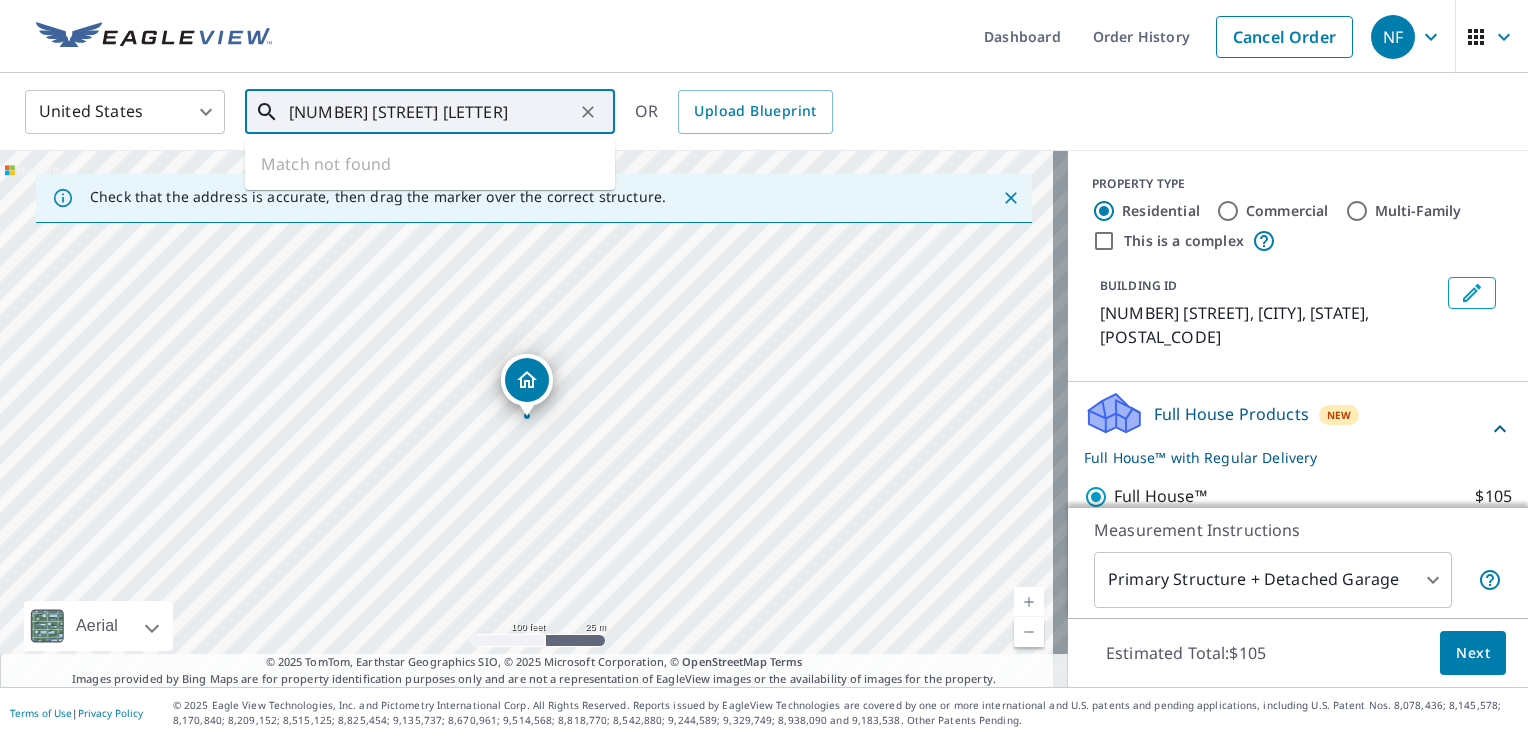 click on "[NUMBER] [STREET] [LETTER]" at bounding box center [431, 112] 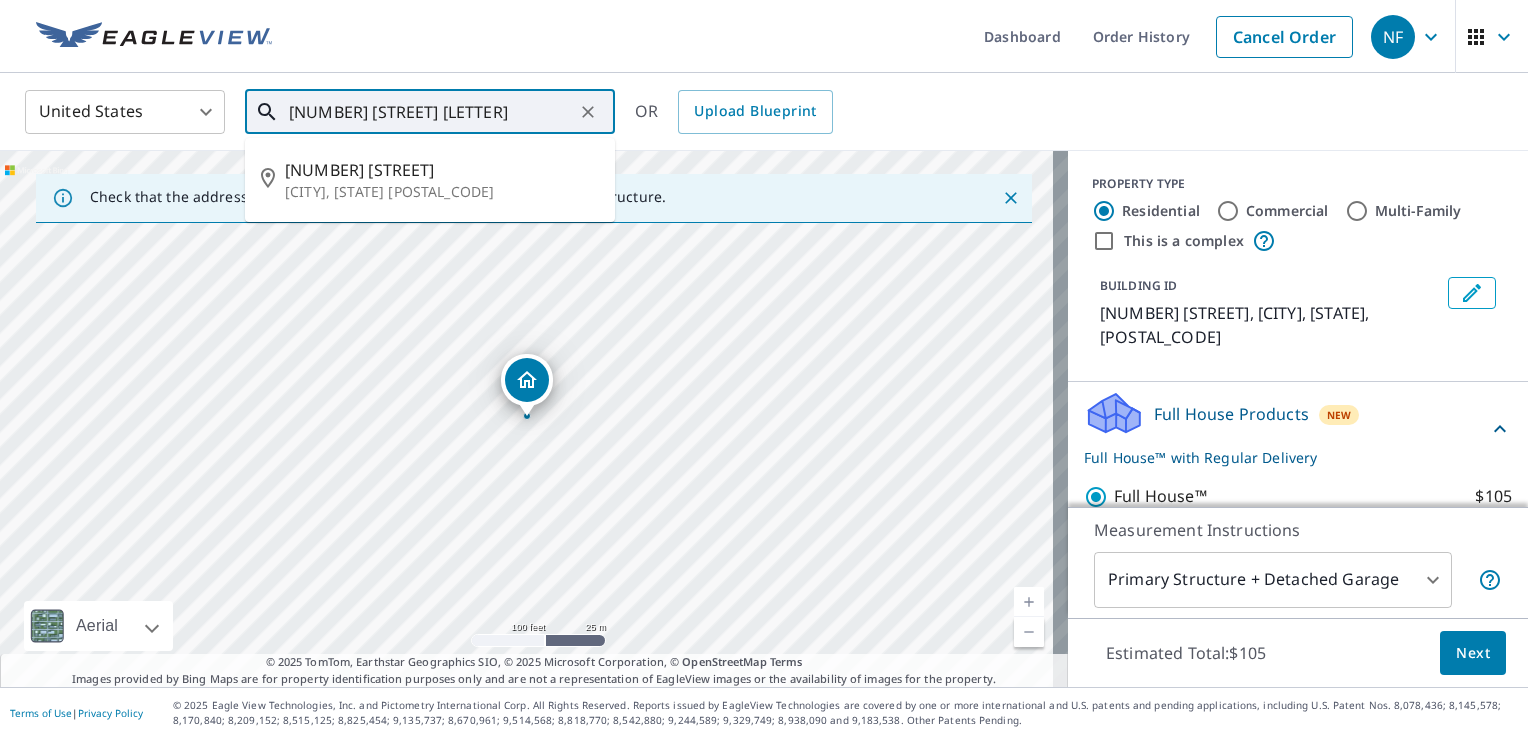 click on "[NUMBER] [STREET] [LETTER]" at bounding box center (431, 112) 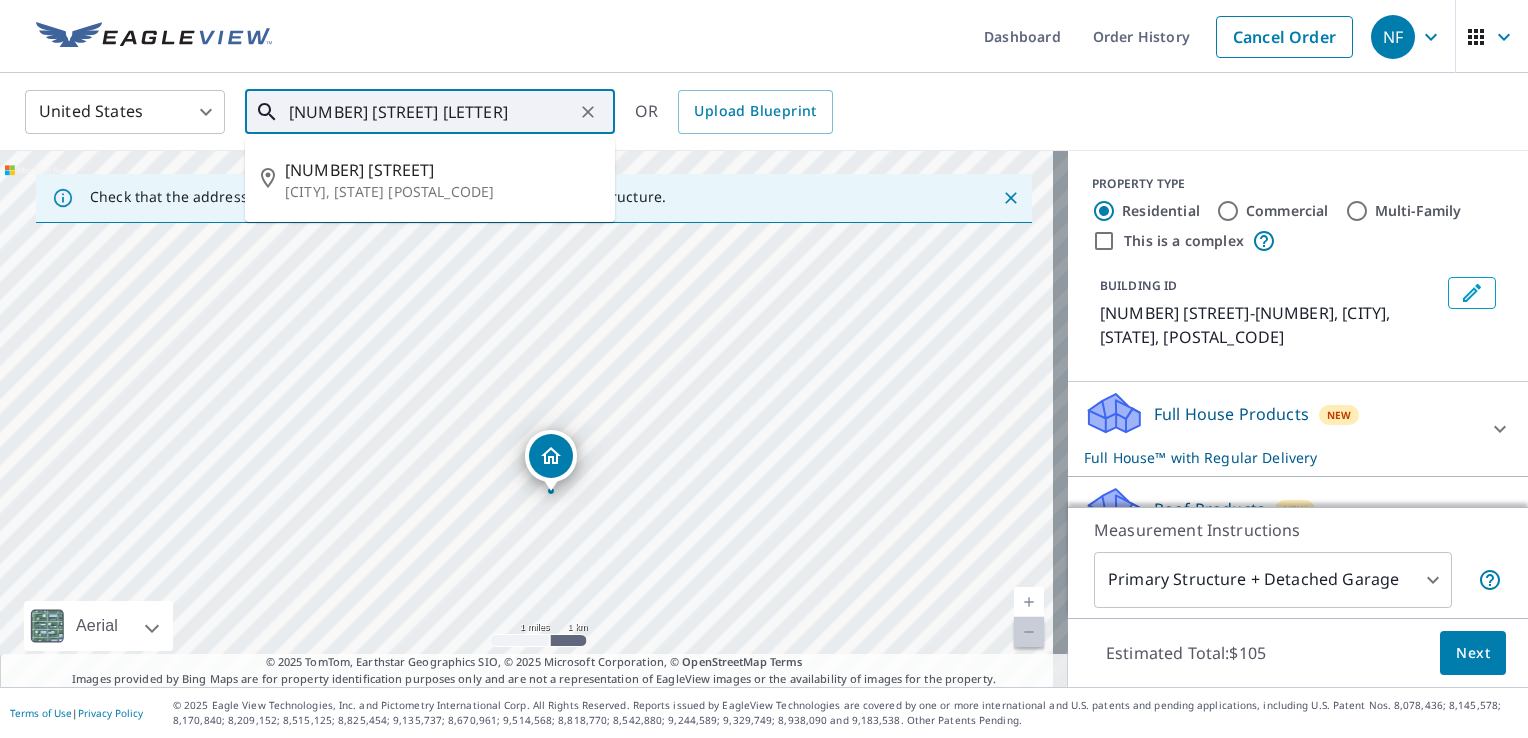click on "[NUMBER] [STREET] [LETTER]" at bounding box center (431, 112) 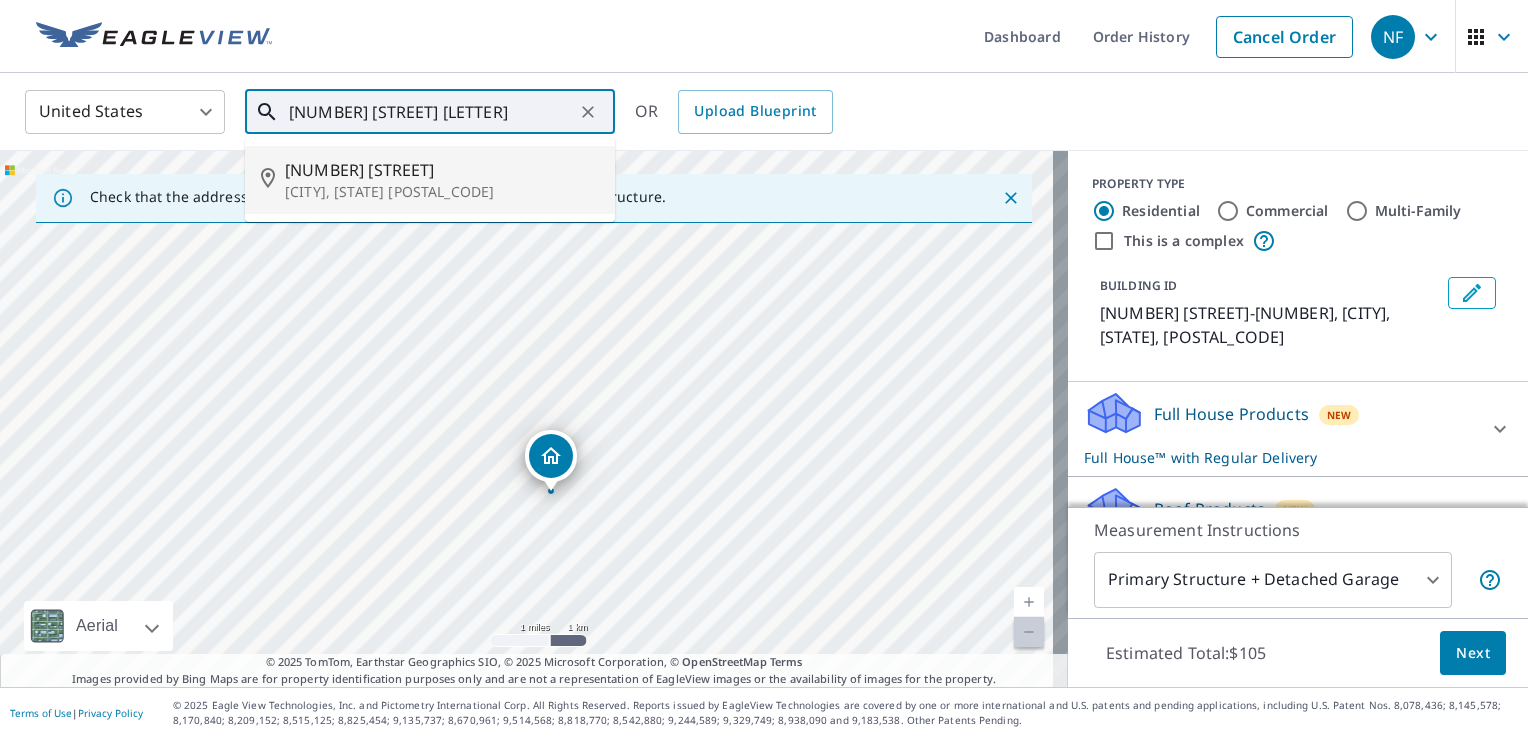 click on "[NUMBER] [STREET]" at bounding box center (442, 170) 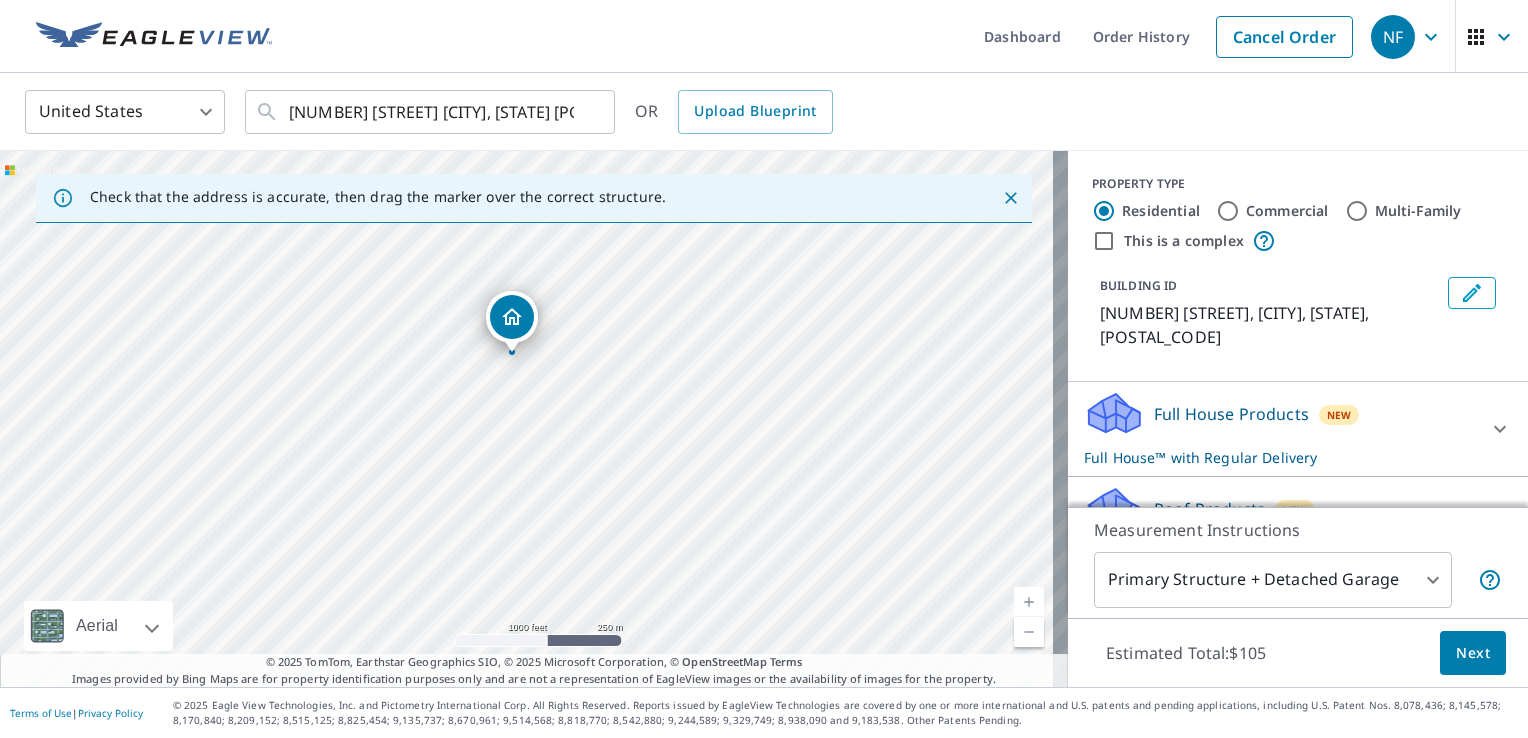 drag, startPoint x: 323, startPoint y: 334, endPoint x: 572, endPoint y: 430, distance: 266.86514 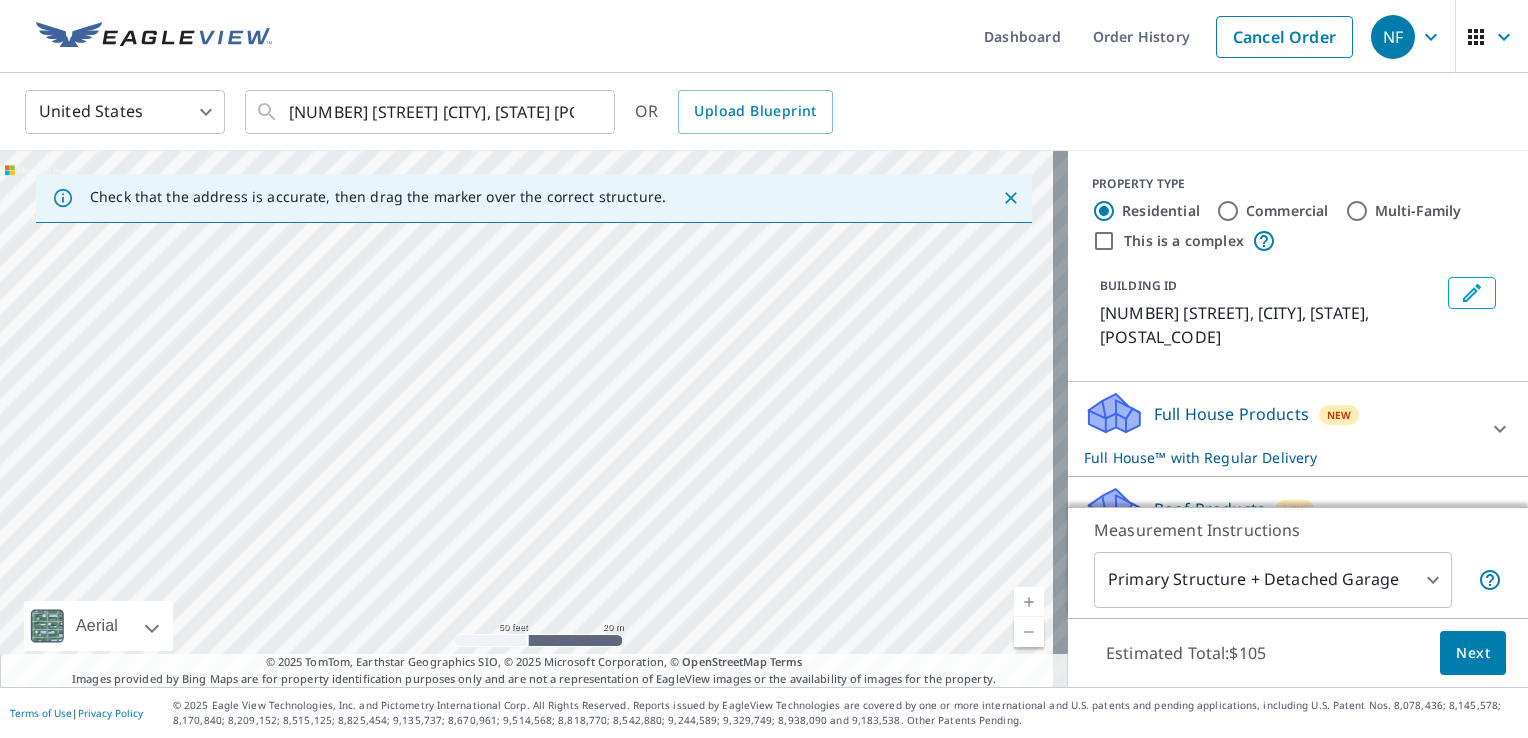 drag, startPoint x: 305, startPoint y: 302, endPoint x: 749, endPoint y: 564, distance: 515.5386 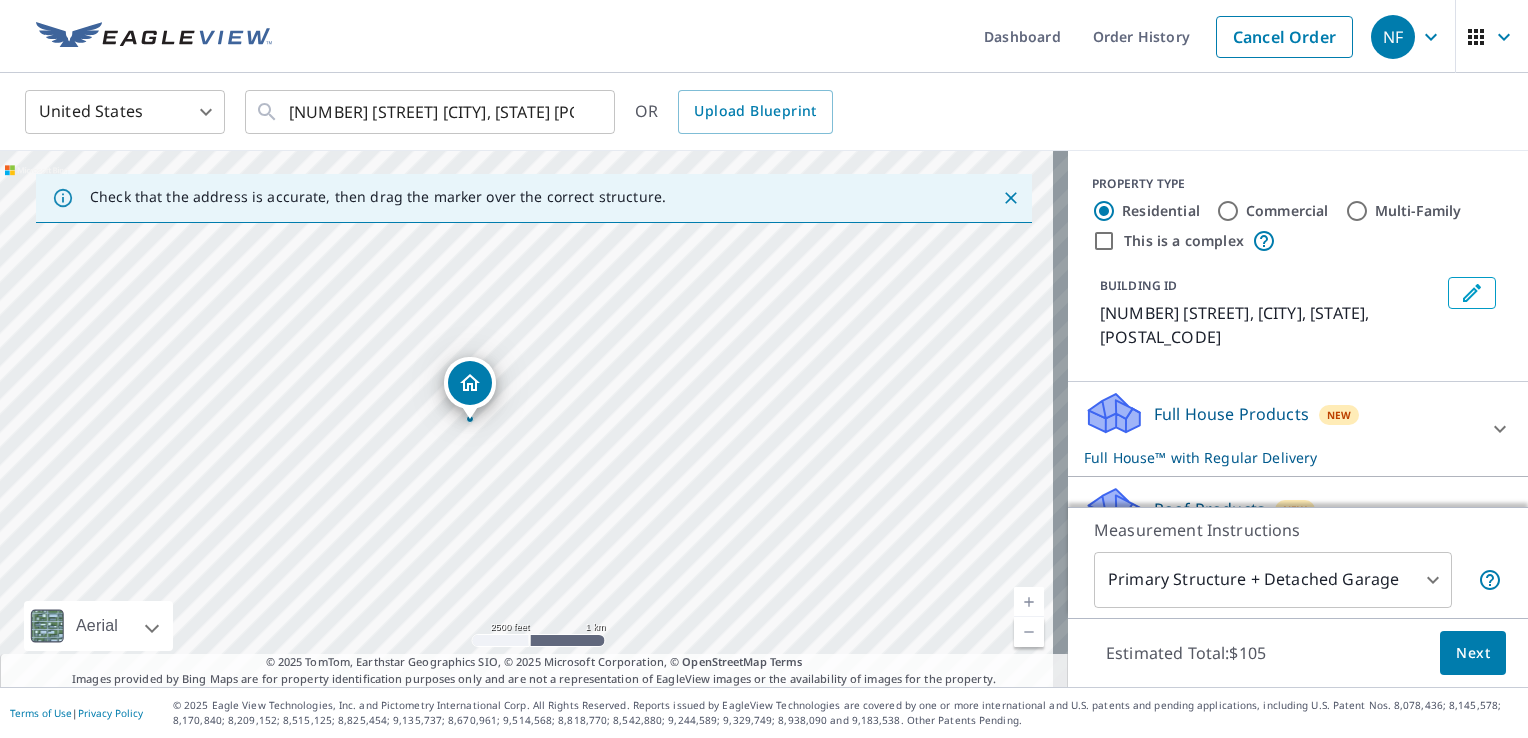 drag, startPoint x: 248, startPoint y: 343, endPoint x: 380, endPoint y: 396, distance: 142.24275 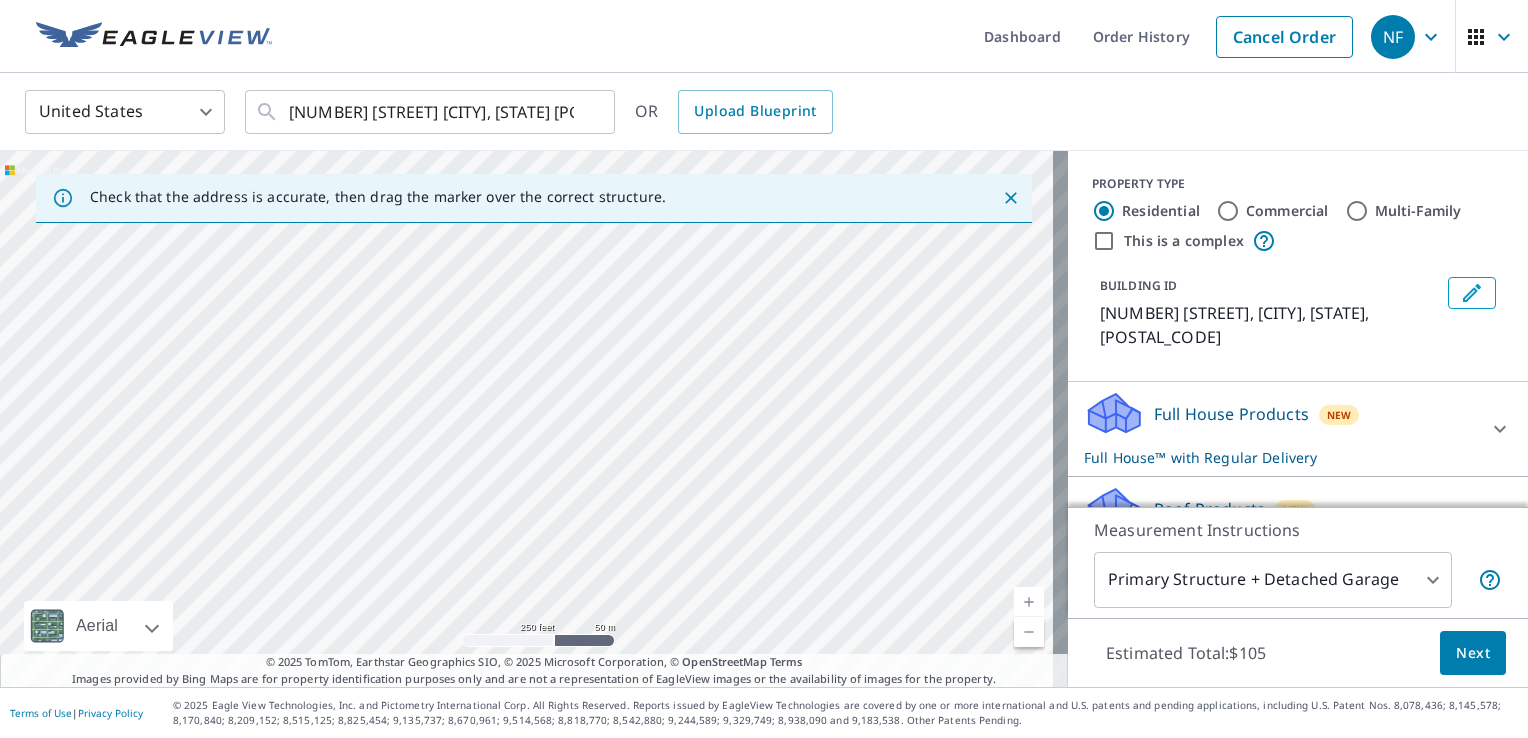 click on "[NUMBER] [STREET] [CITY], [STATE] [POSTAL_CODE]" at bounding box center [534, 419] 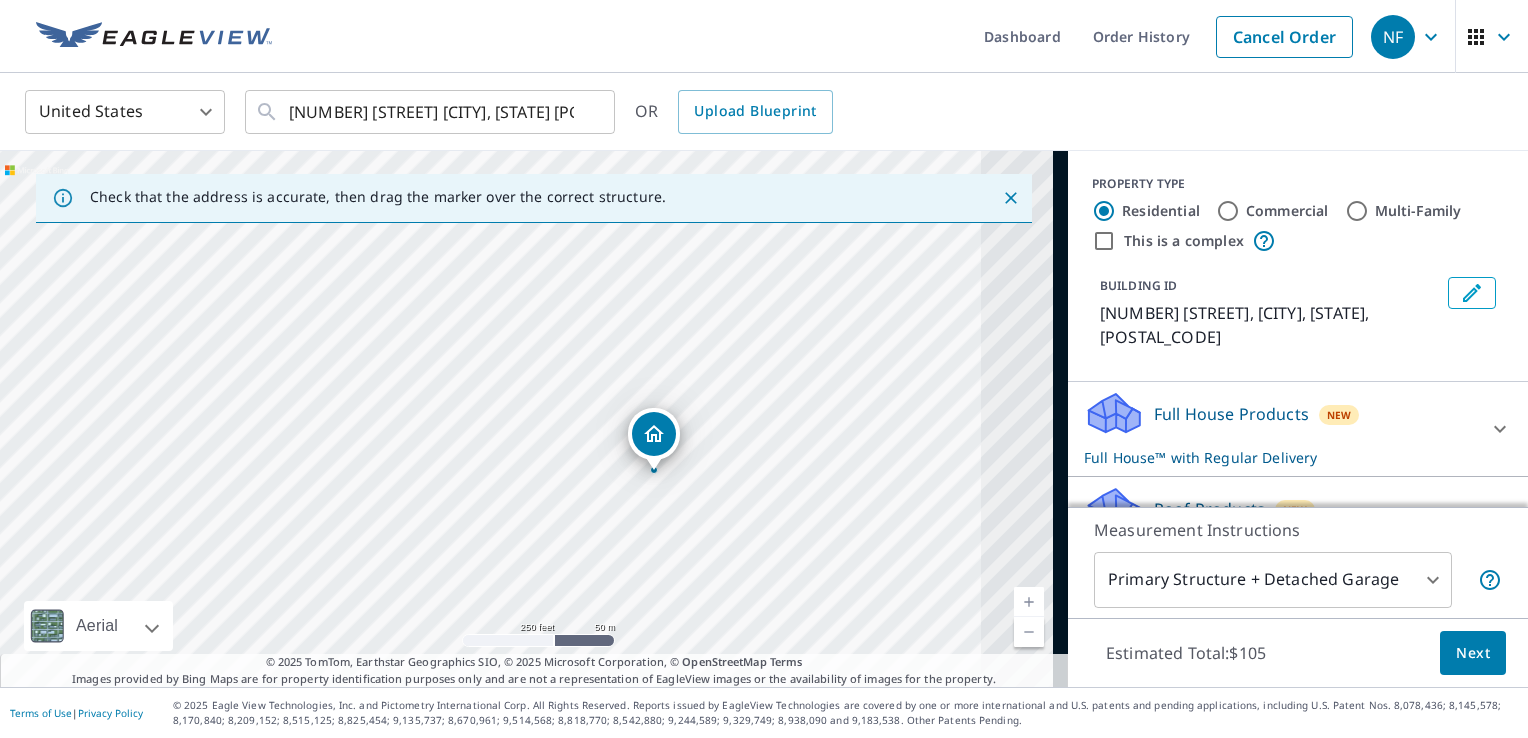 drag, startPoint x: 379, startPoint y: 387, endPoint x: 128, endPoint y: 330, distance: 257.39075 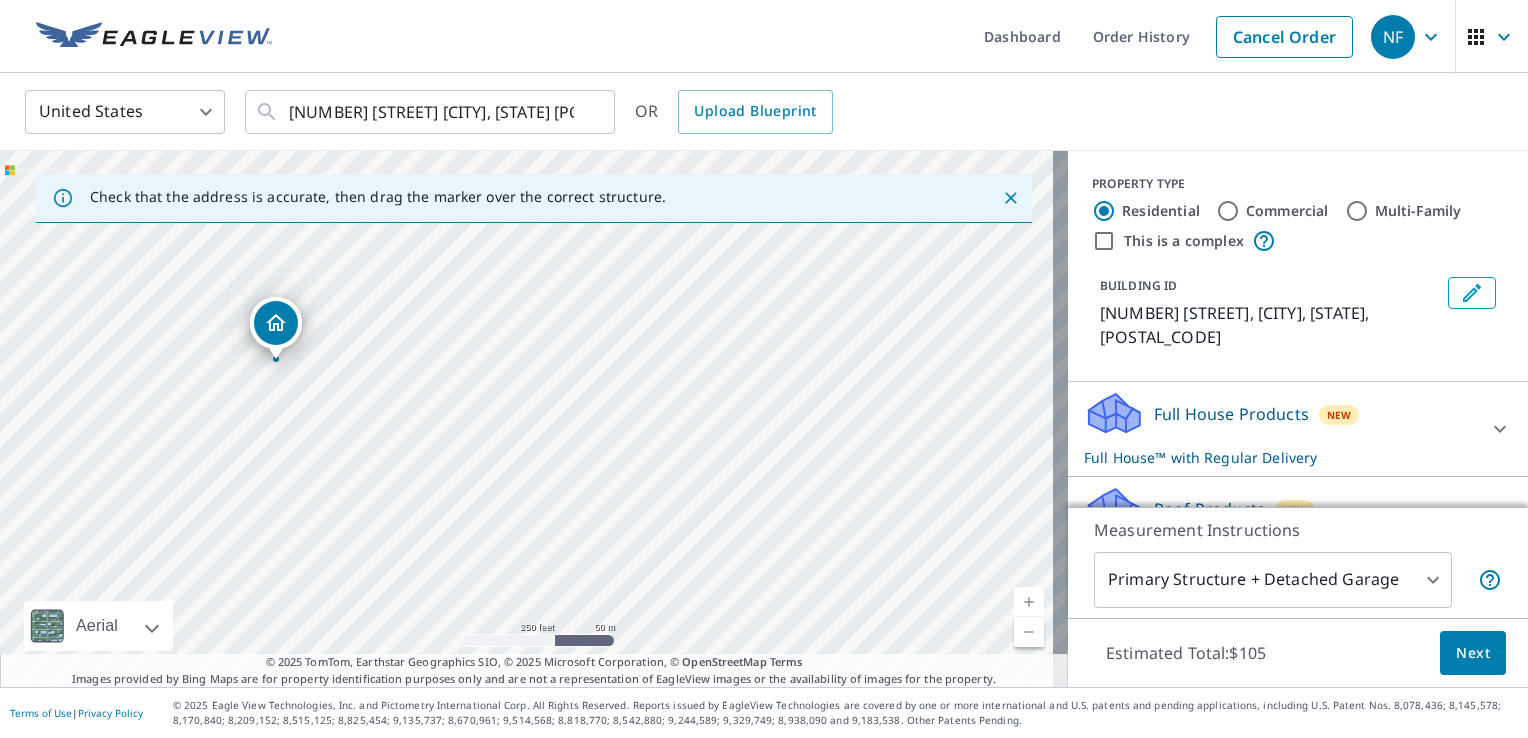 drag, startPoint x: 771, startPoint y: 541, endPoint x: 803, endPoint y: 314, distance: 229.24442 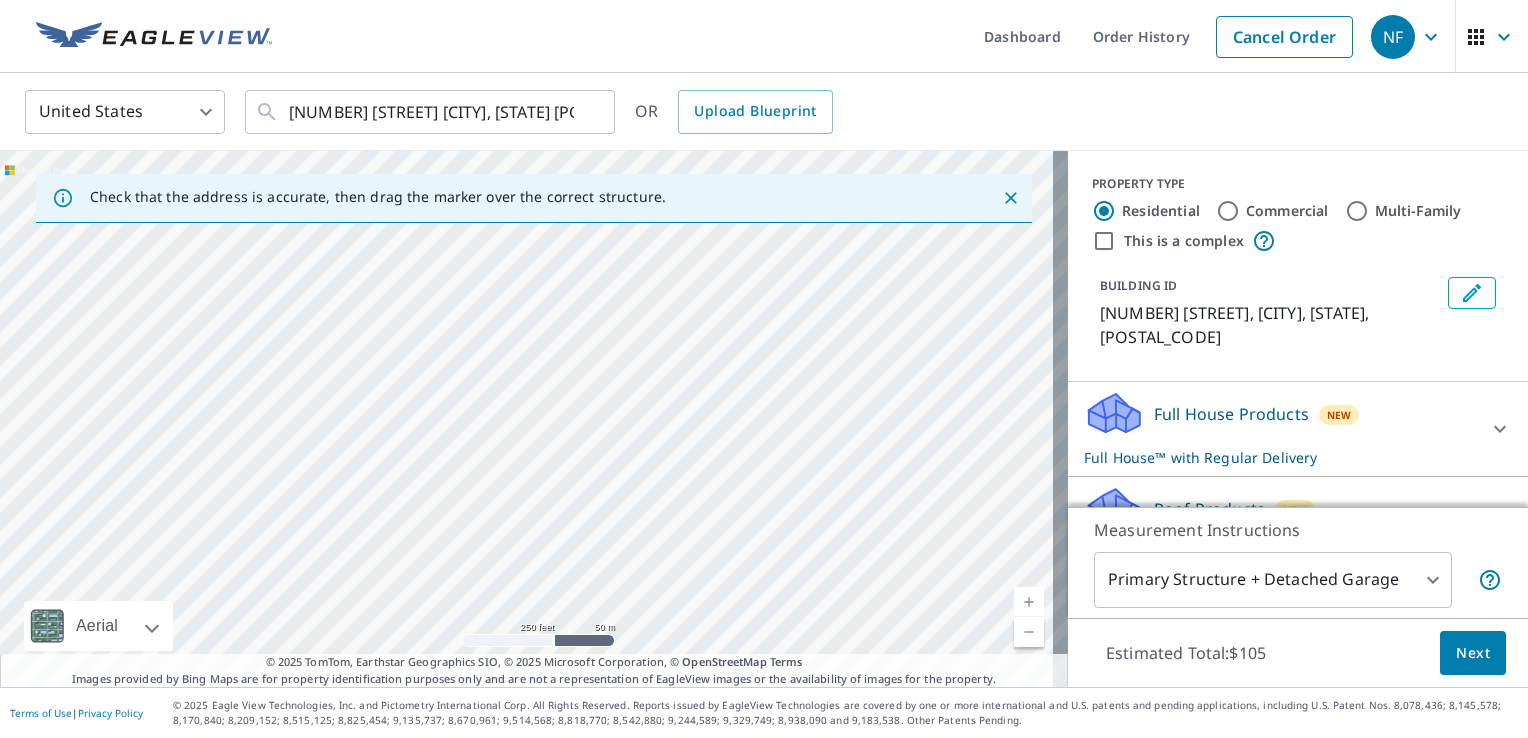 drag, startPoint x: 812, startPoint y: 390, endPoint x: 912, endPoint y: 85, distance: 320.97507 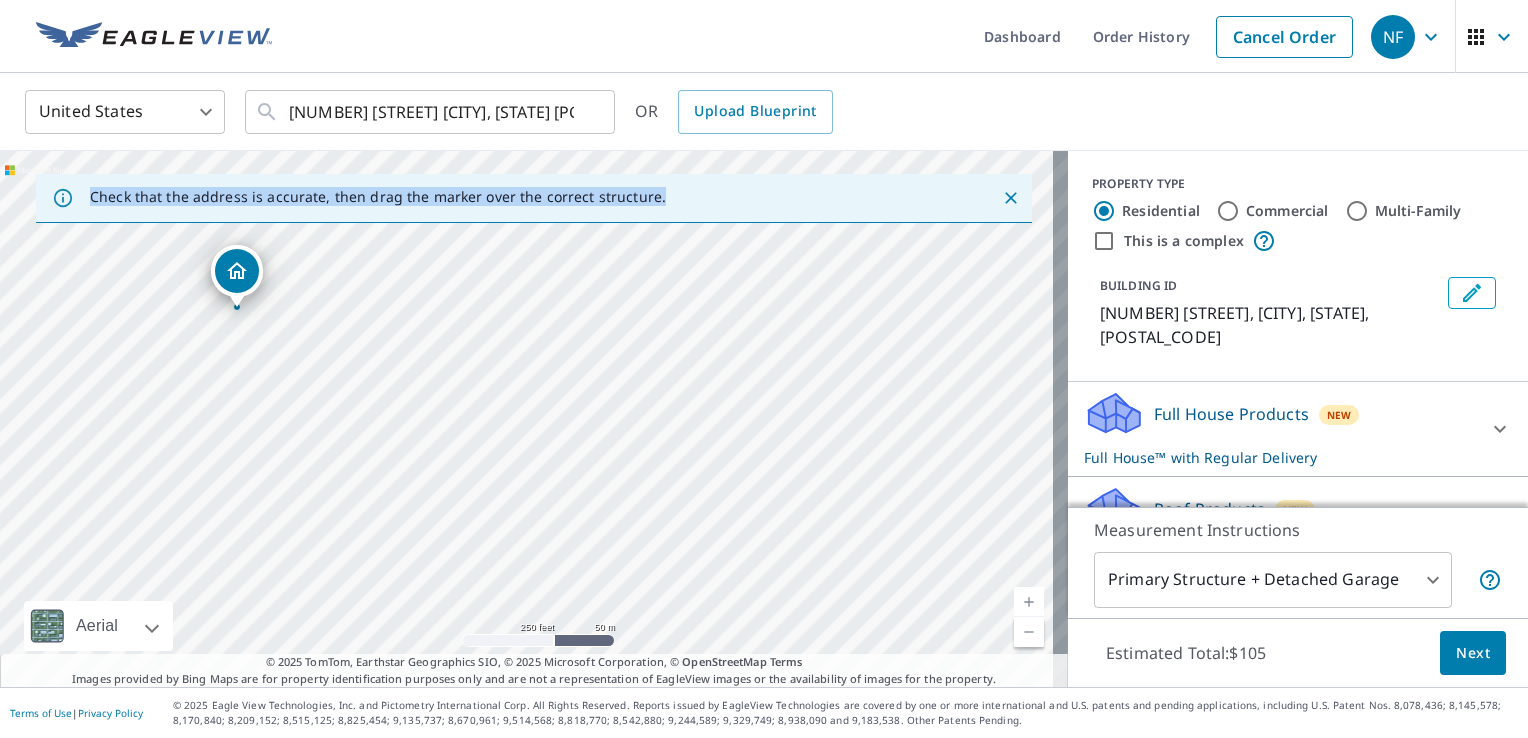 drag, startPoint x: 861, startPoint y: 203, endPoint x: 740, endPoint y: 563, distance: 379.79074 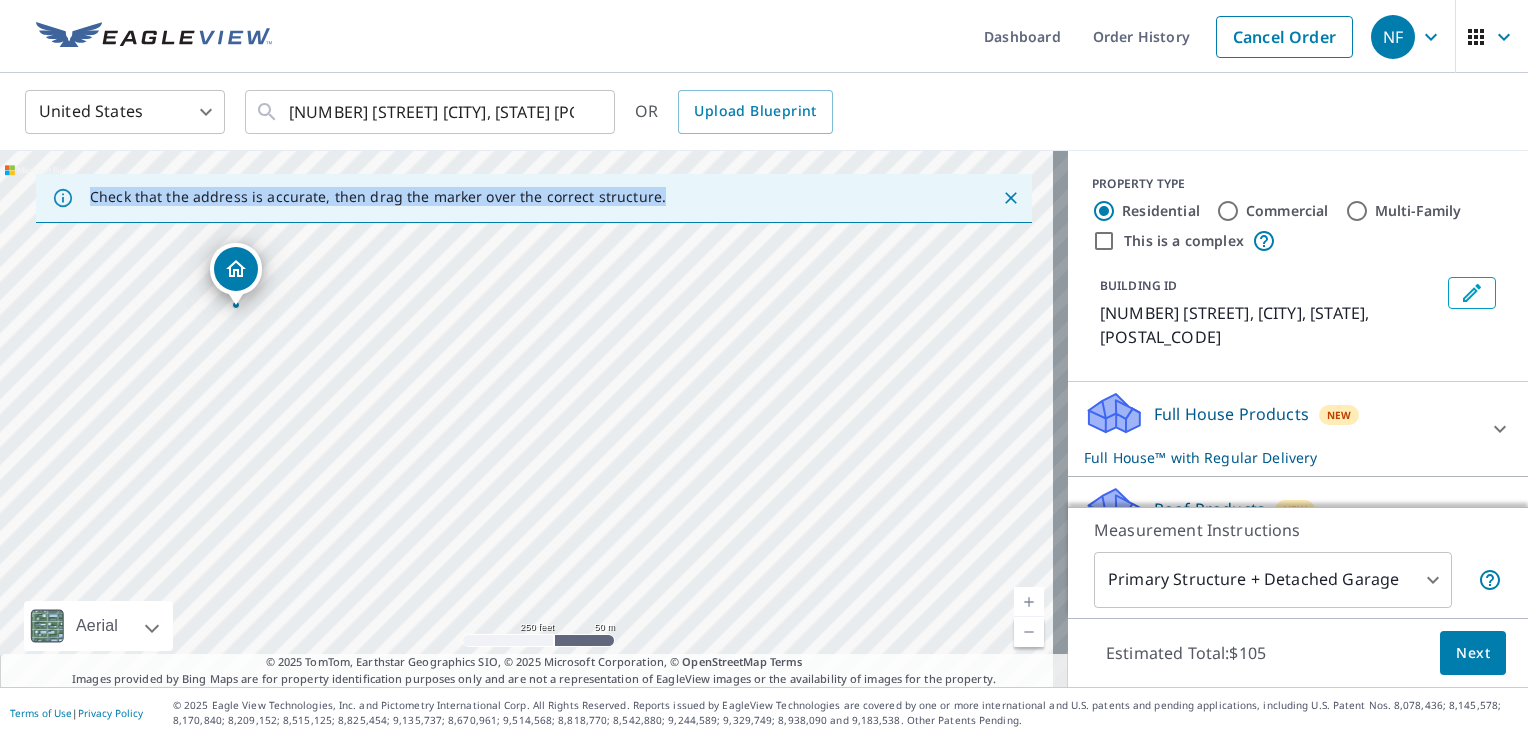 click on "[NUMBER] [STREET] [CITY], [STATE] [POSTAL_CODE]" at bounding box center (534, 419) 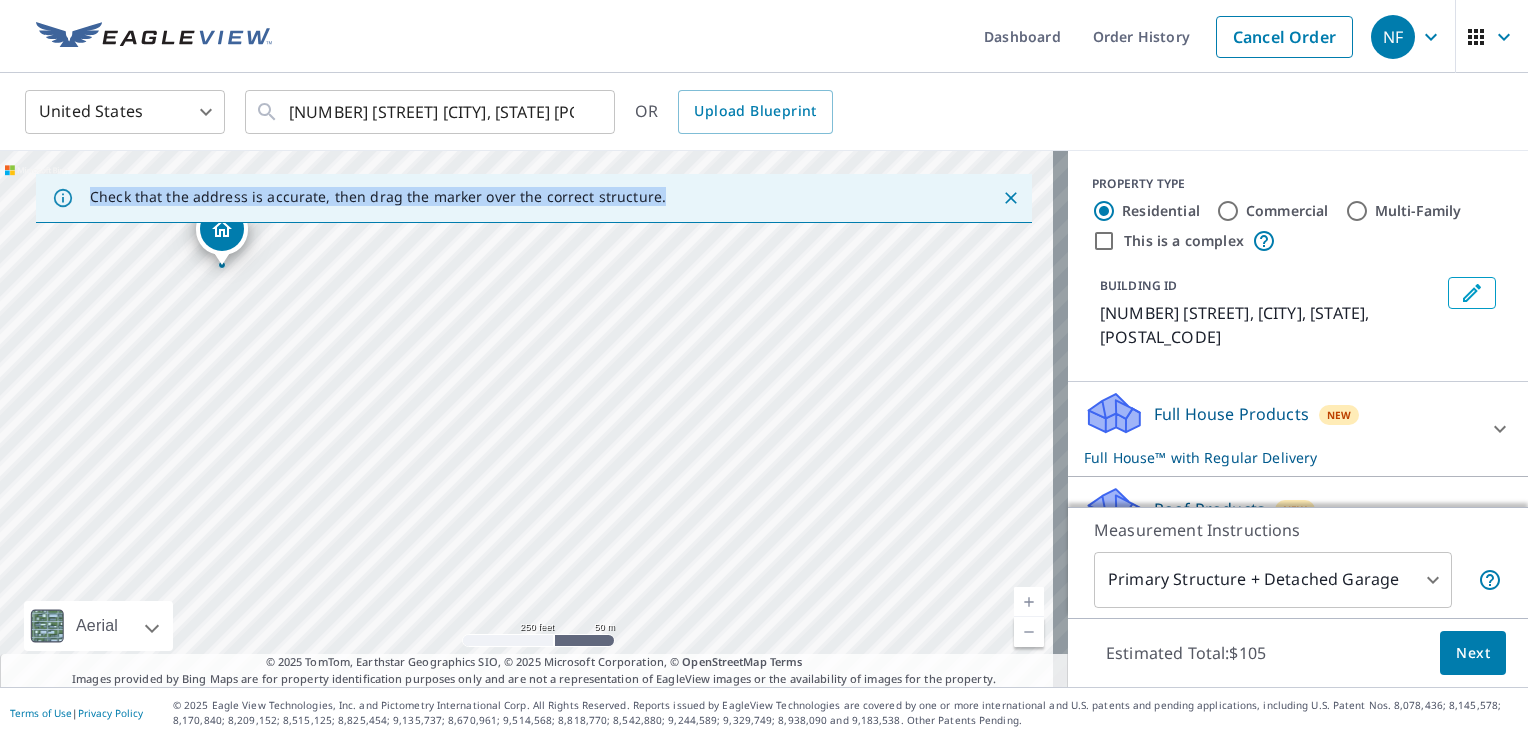 drag, startPoint x: 649, startPoint y: 530, endPoint x: 344, endPoint y: 378, distance: 340.77704 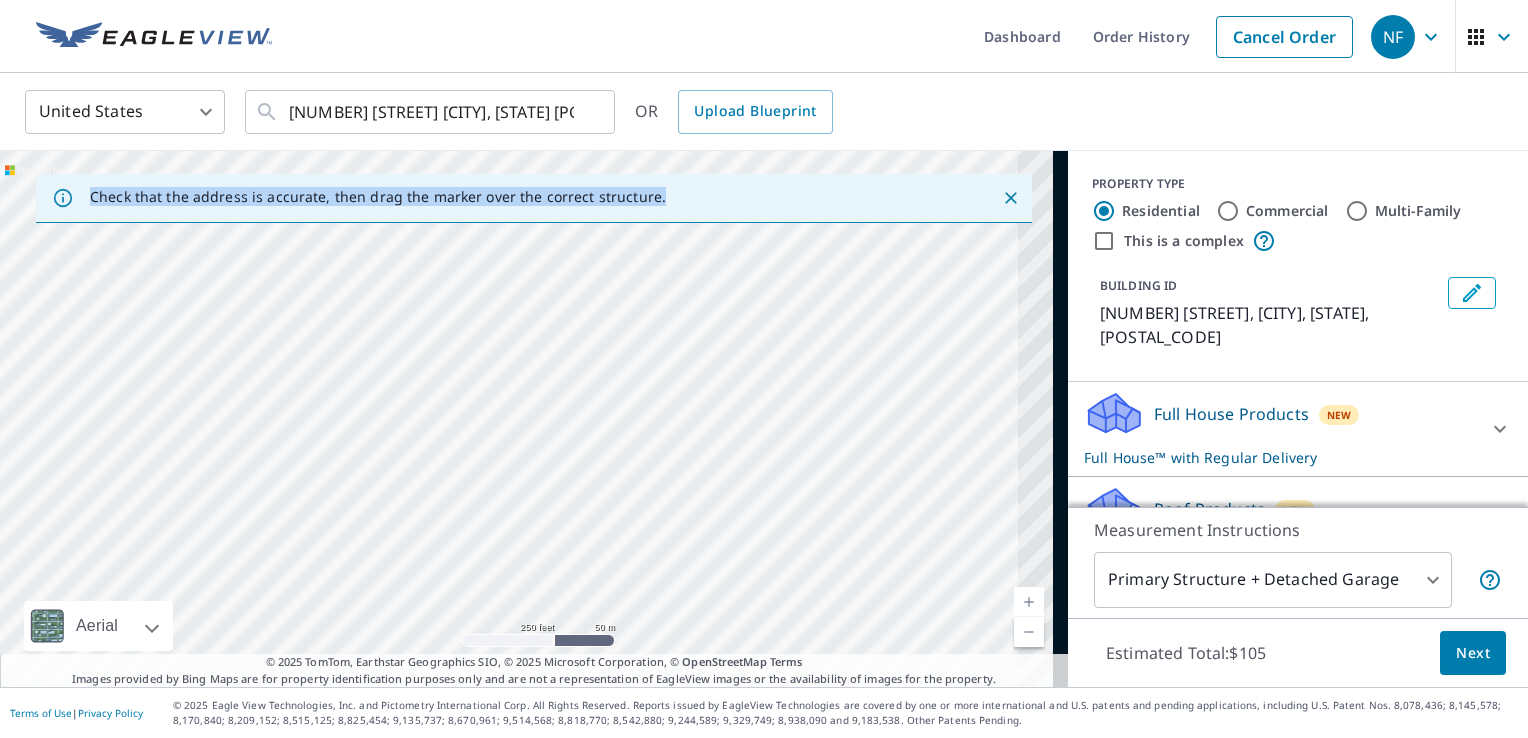 drag, startPoint x: 847, startPoint y: 478, endPoint x: 210, endPoint y: 458, distance: 637.3139 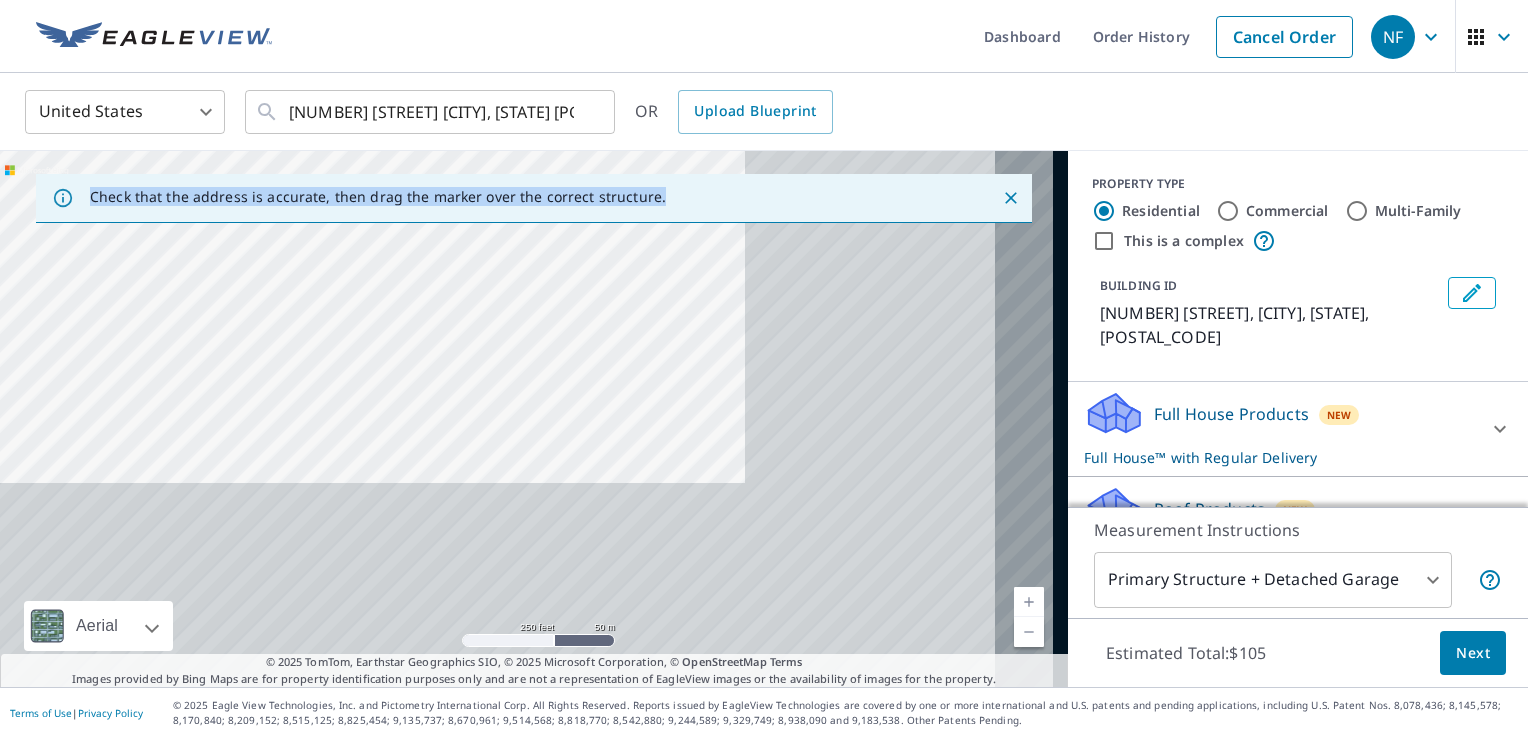 drag, startPoint x: 823, startPoint y: 526, endPoint x: 351, endPoint y: 216, distance: 564.6981 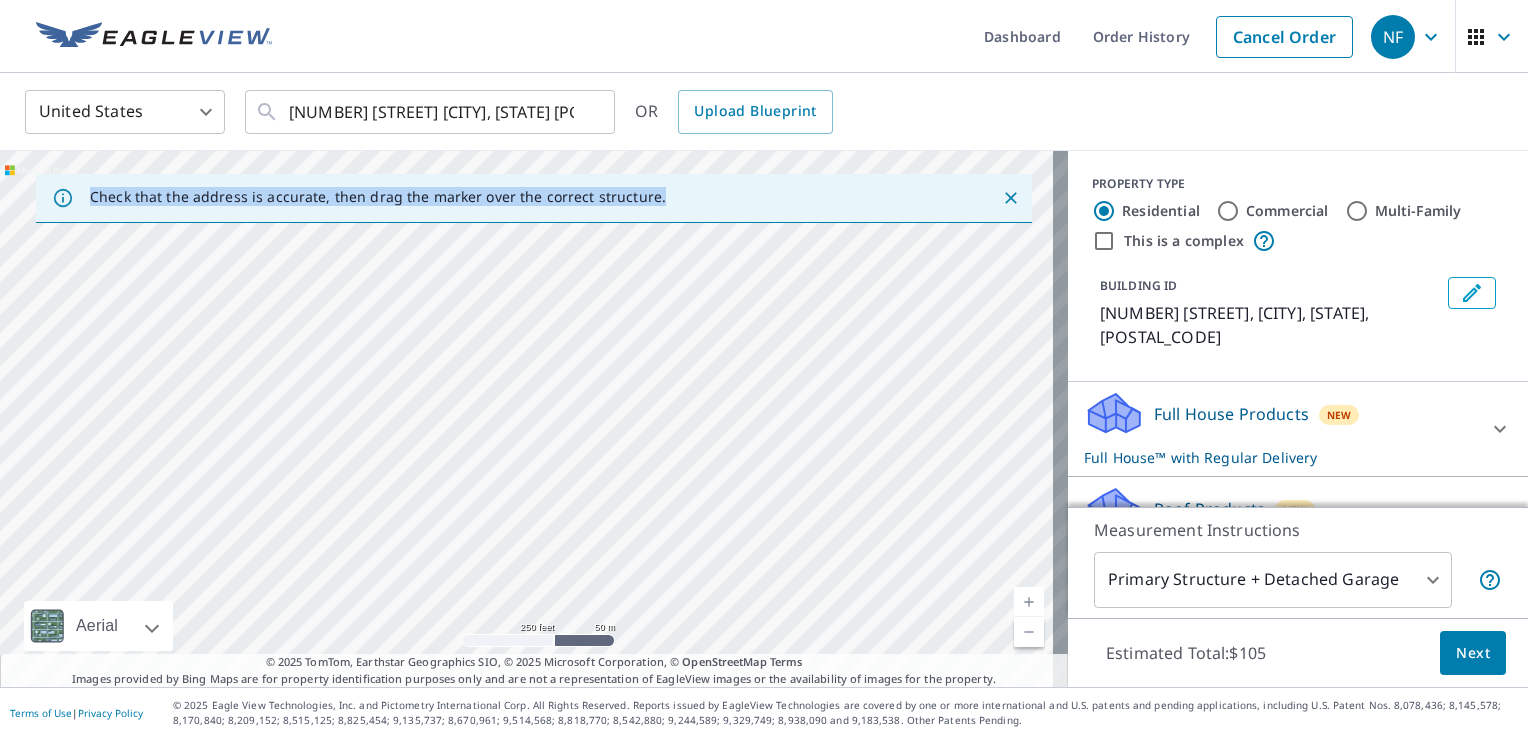 click on "[NUMBER] [STREET] [CITY], [STATE] [POSTAL_CODE]" at bounding box center [534, 419] 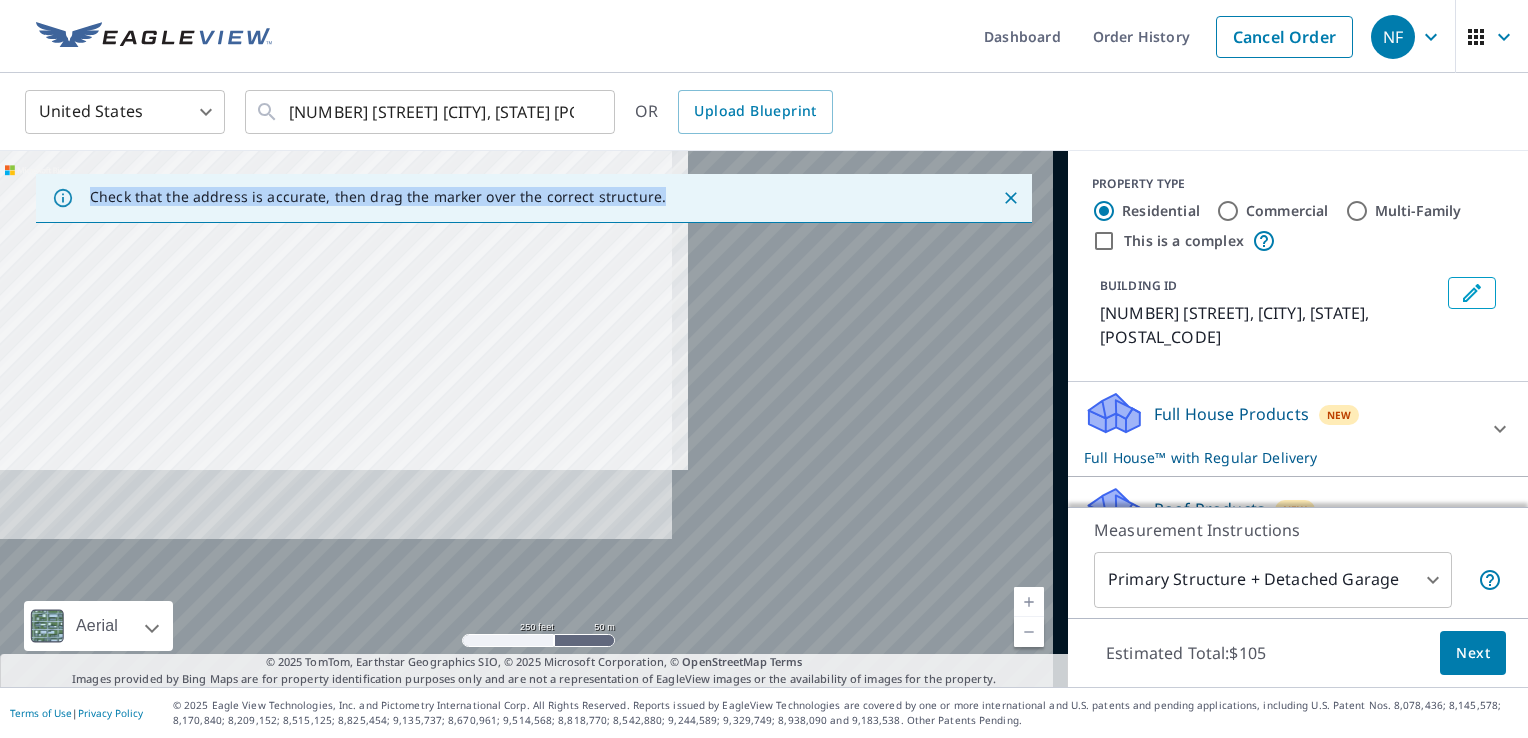 drag, startPoint x: 398, startPoint y: 292, endPoint x: 311, endPoint y: 235, distance: 104.00961 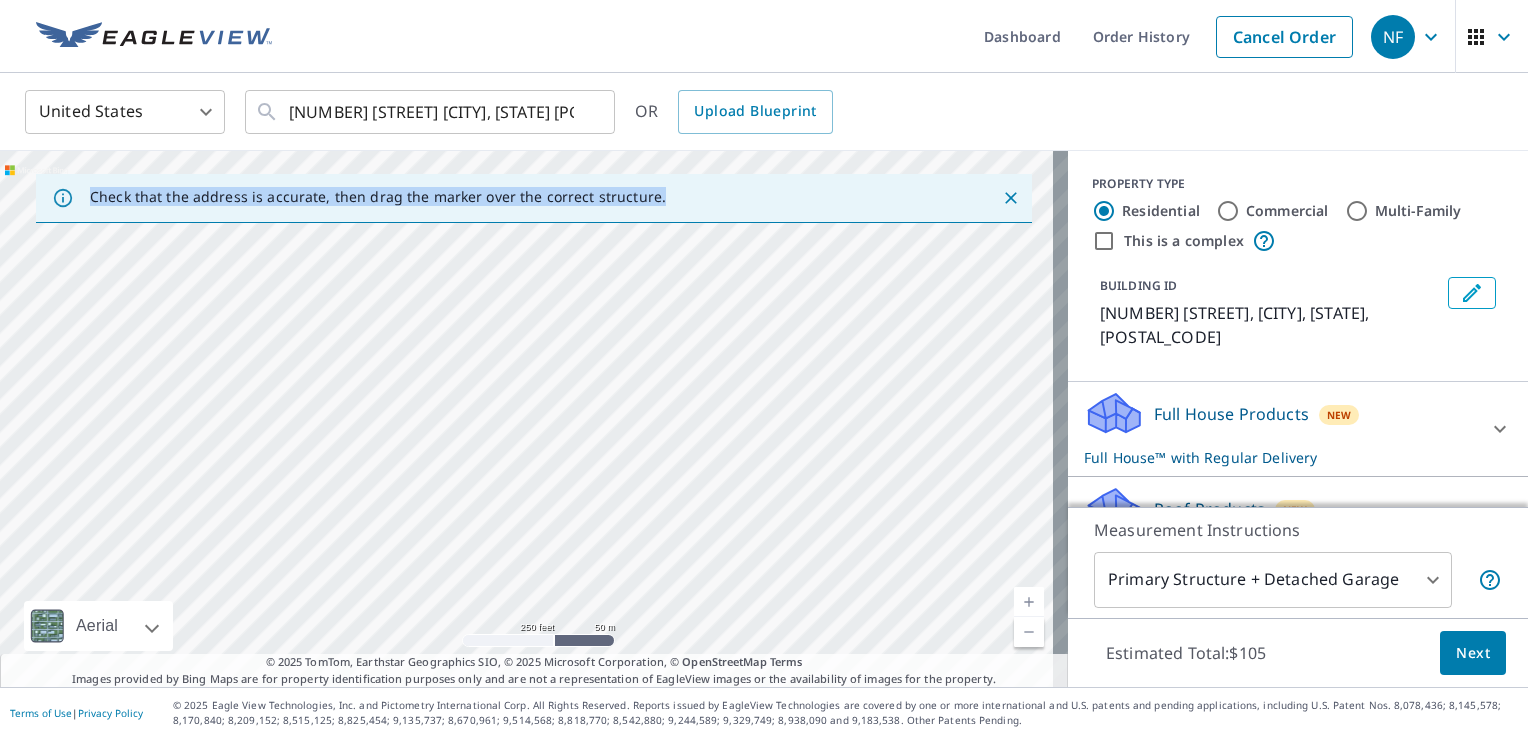 drag, startPoint x: 396, startPoint y: 528, endPoint x: 401, endPoint y: 414, distance: 114.1096 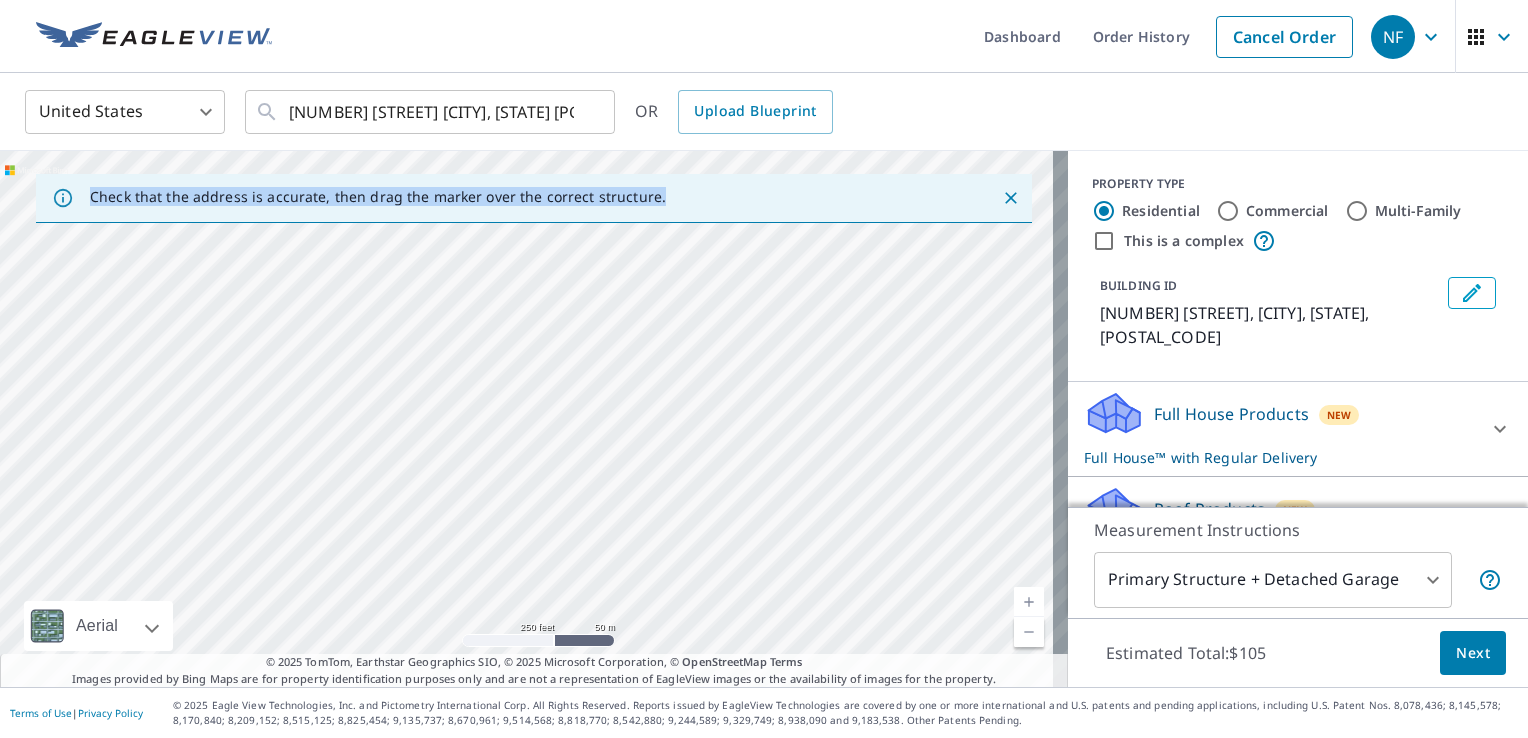 drag, startPoint x: 452, startPoint y: 608, endPoint x: 481, endPoint y: 334, distance: 275.5304 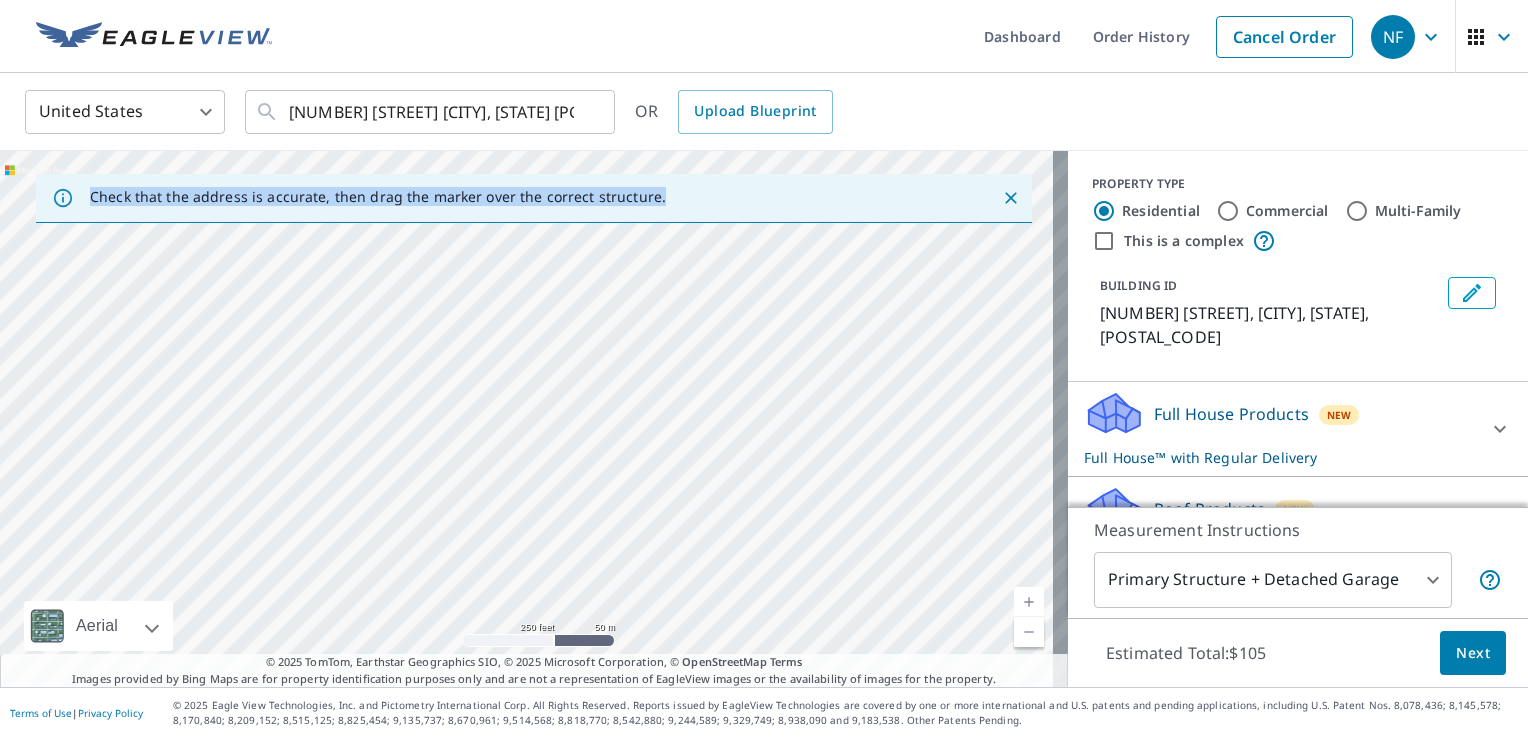 drag, startPoint x: 484, startPoint y: 466, endPoint x: 499, endPoint y: 263, distance: 203.55344 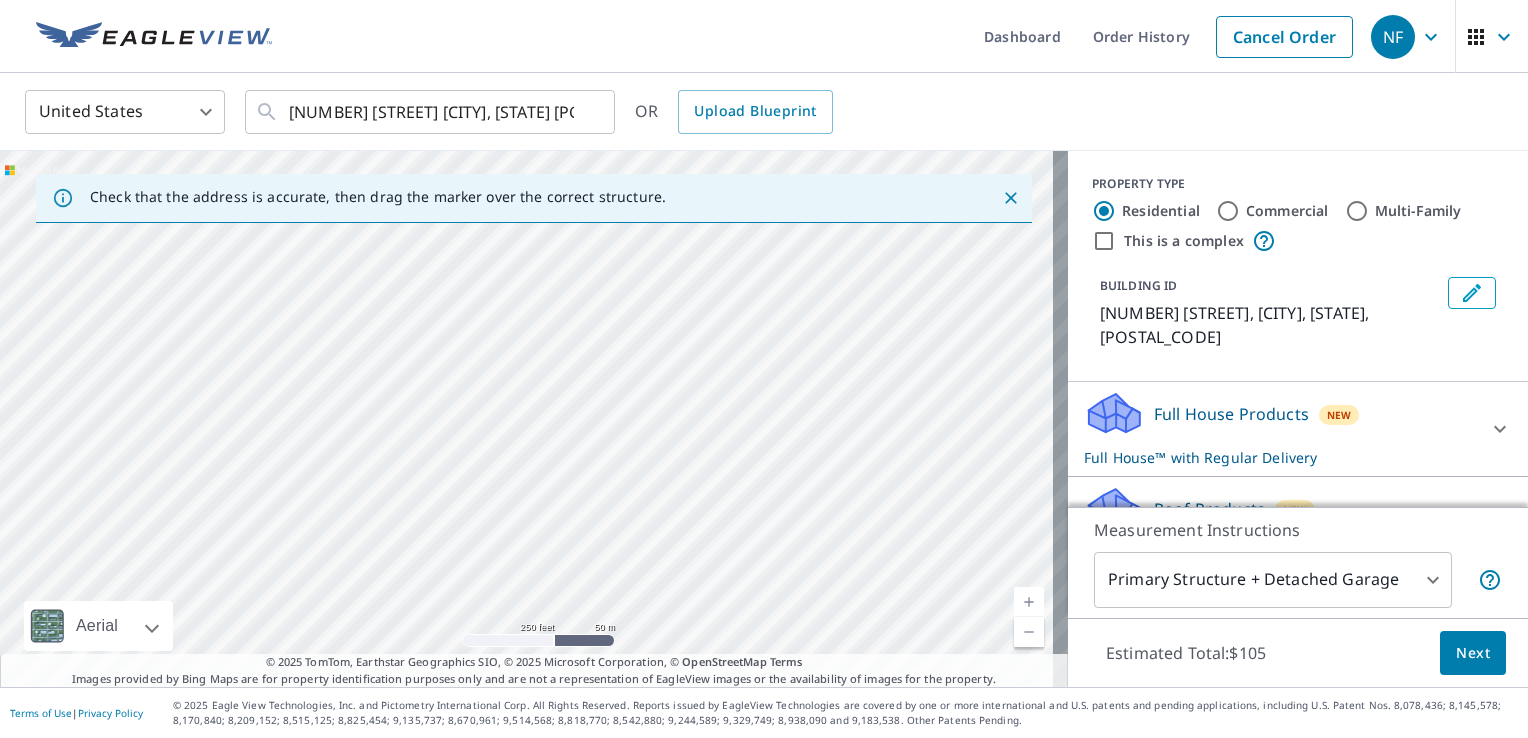 click on "[NUMBER] [STREET] [CITY], [STATE] [POSTAL_CODE]" at bounding box center (534, 419) 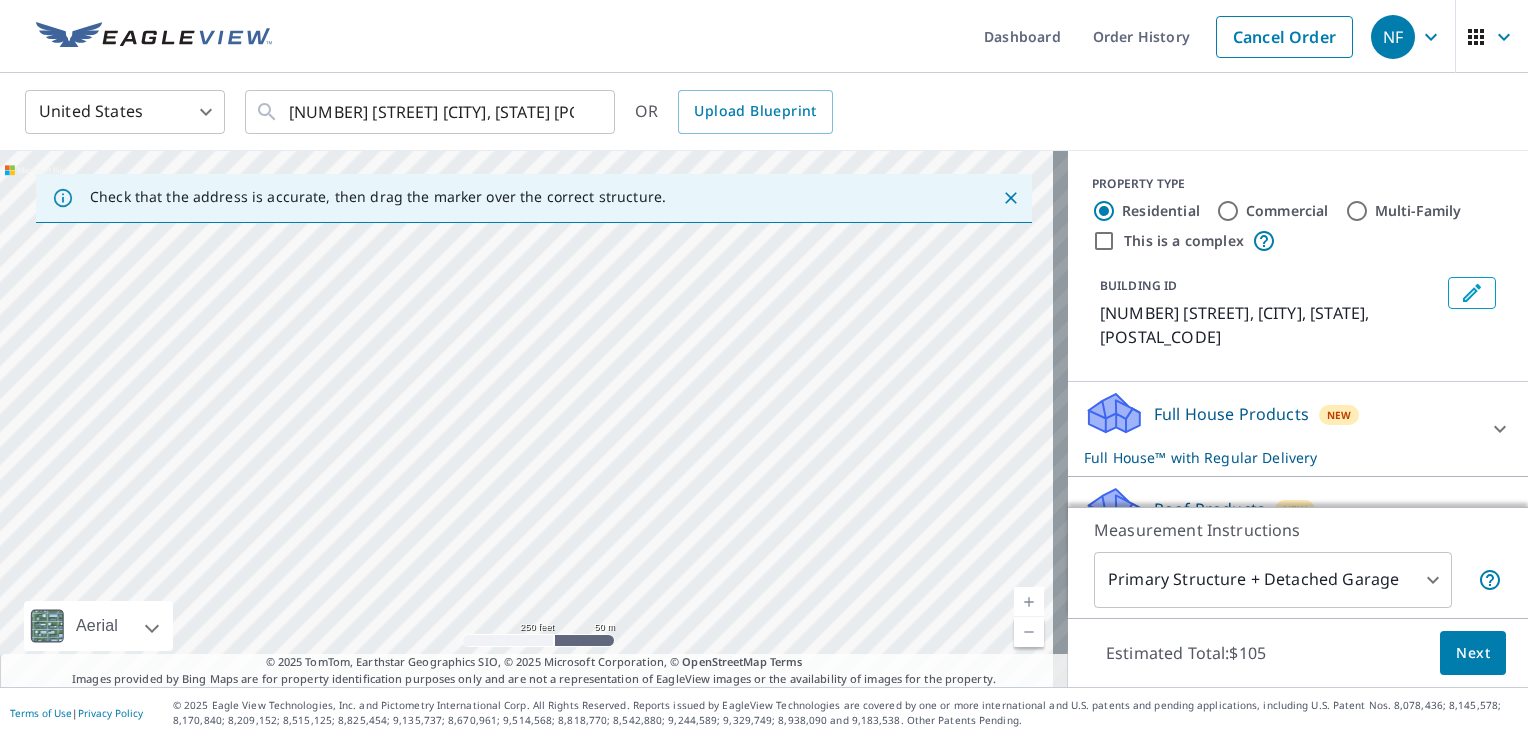 drag, startPoint x: 589, startPoint y: 582, endPoint x: 685, endPoint y: 281, distance: 315.9383 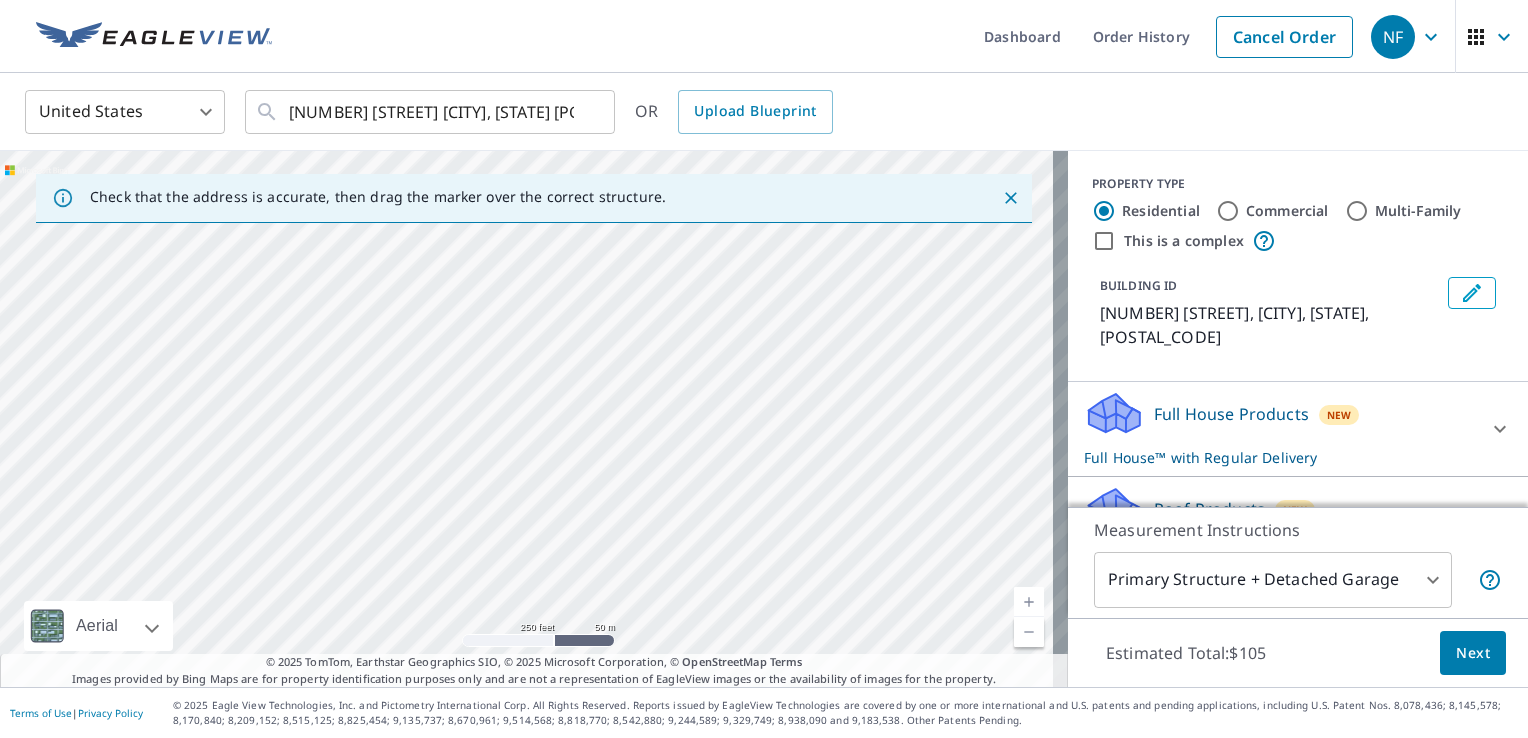 drag, startPoint x: 718, startPoint y: 506, endPoint x: 668, endPoint y: 410, distance: 108.24047 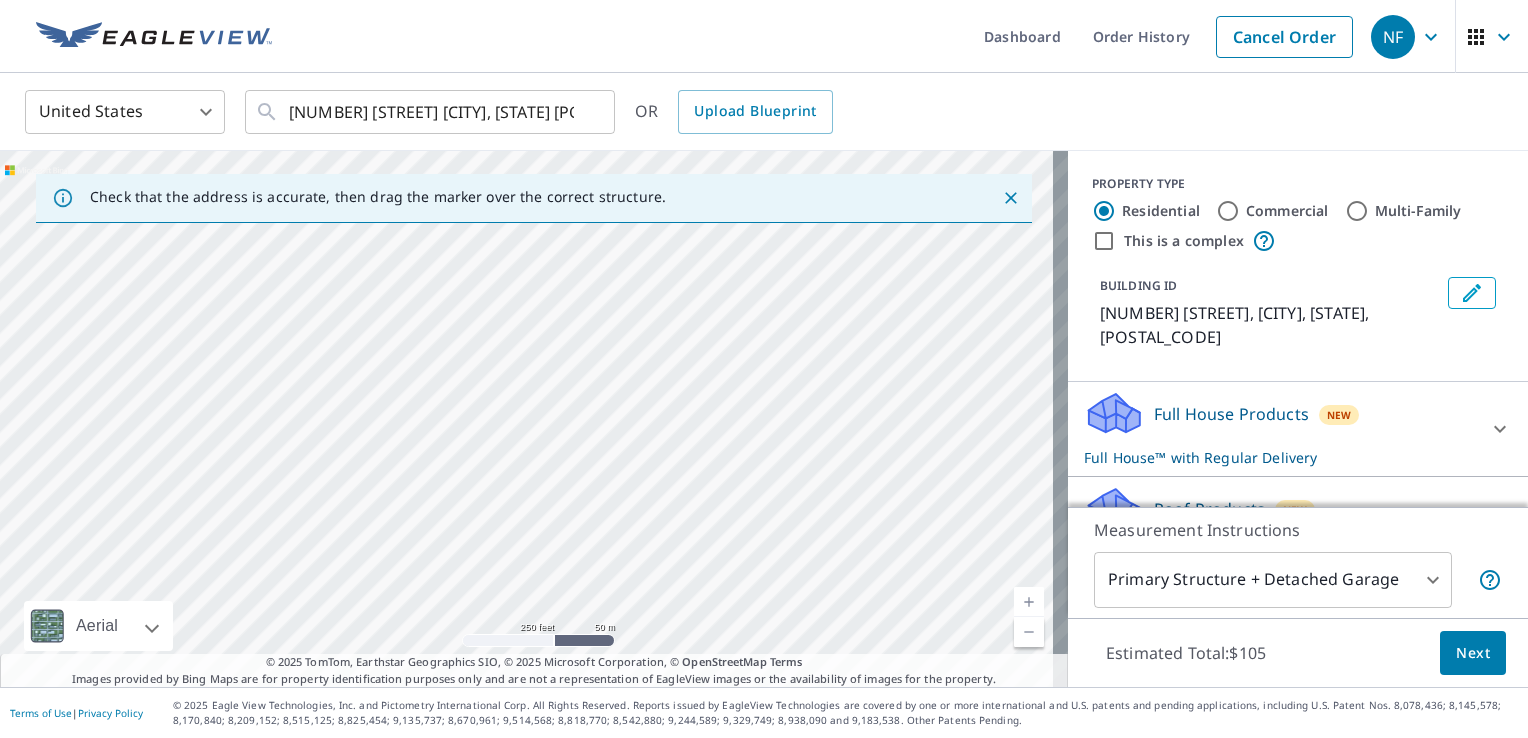 drag, startPoint x: 645, startPoint y: 562, endPoint x: 640, endPoint y: 515, distance: 47.26521 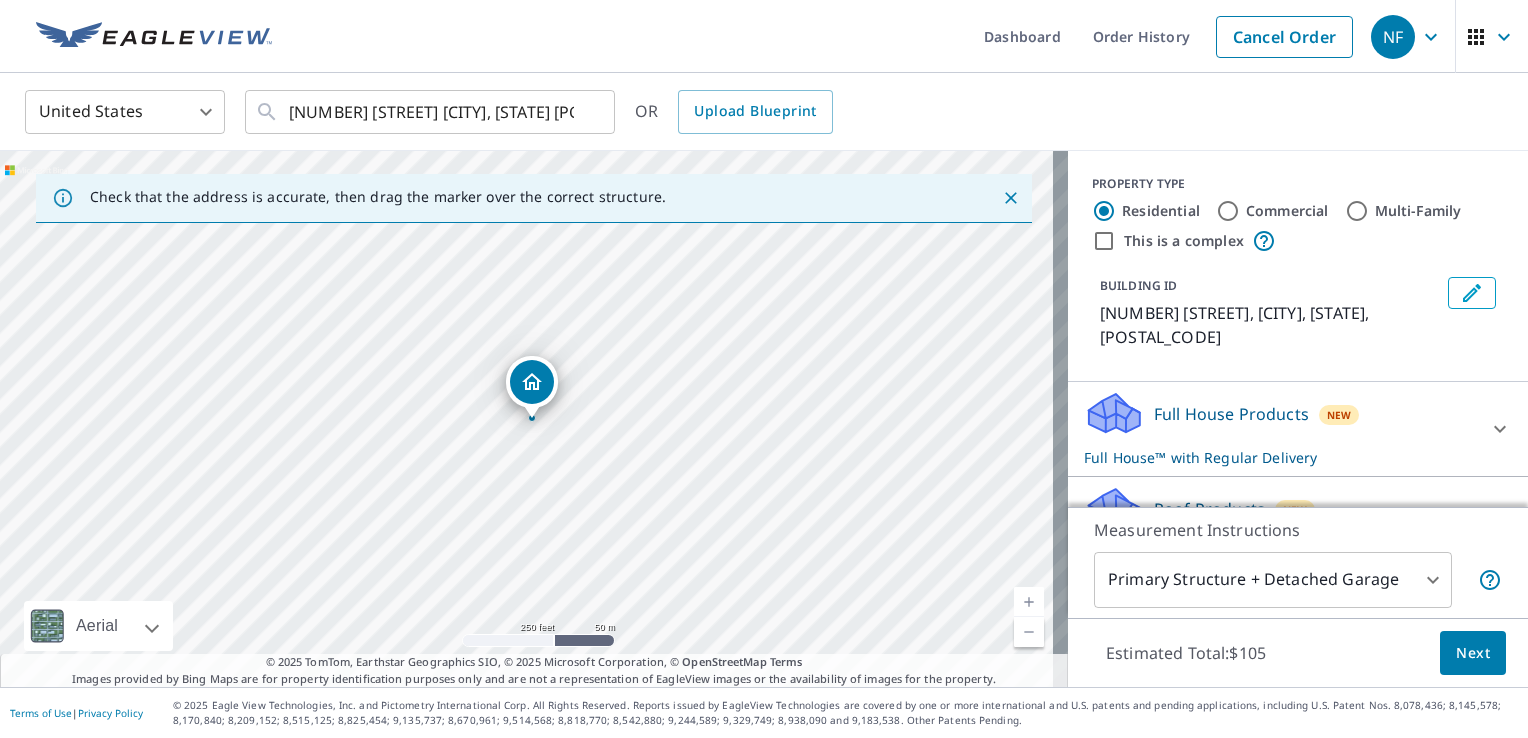 drag, startPoint x: 980, startPoint y: 604, endPoint x: 1017, endPoint y: 635, distance: 48.270073 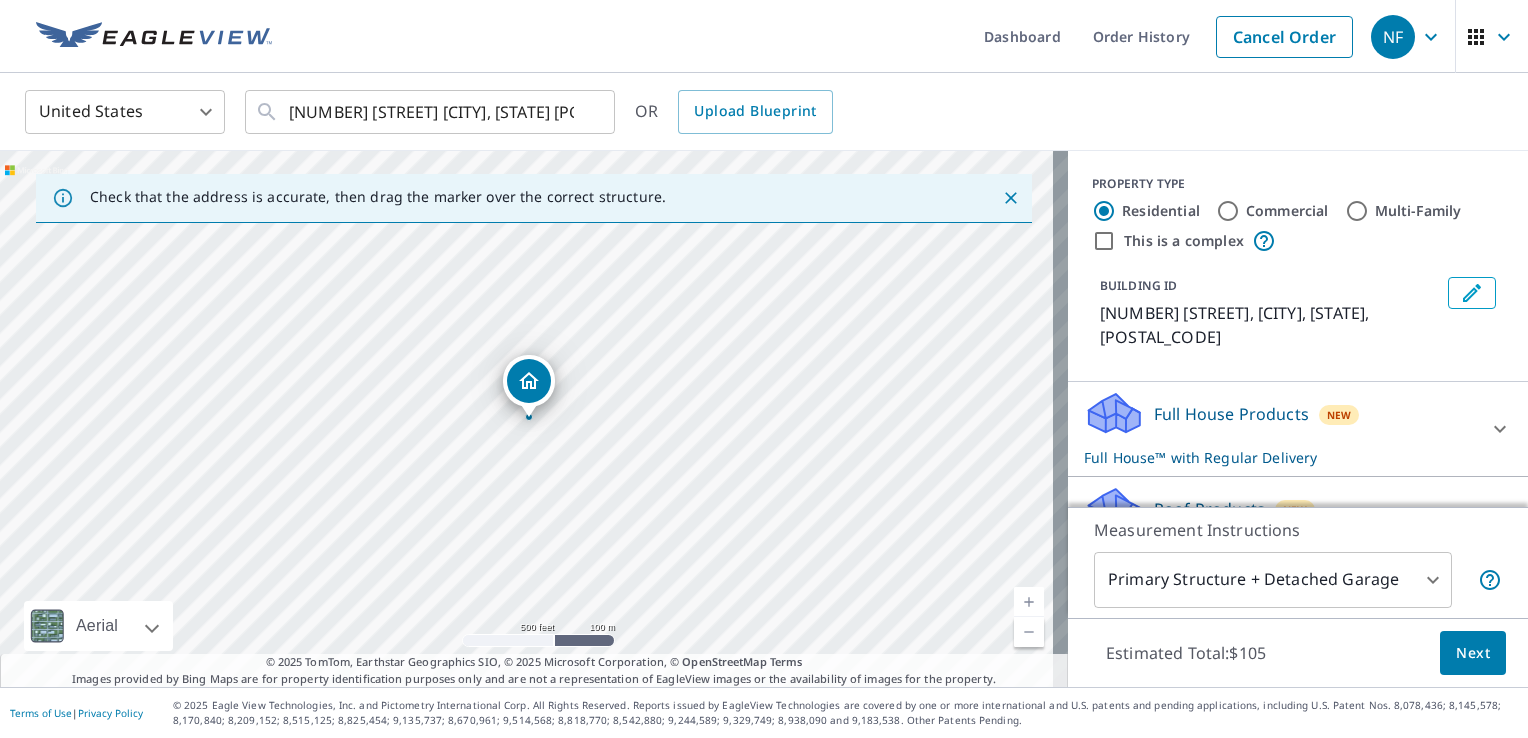 click at bounding box center (1029, 632) 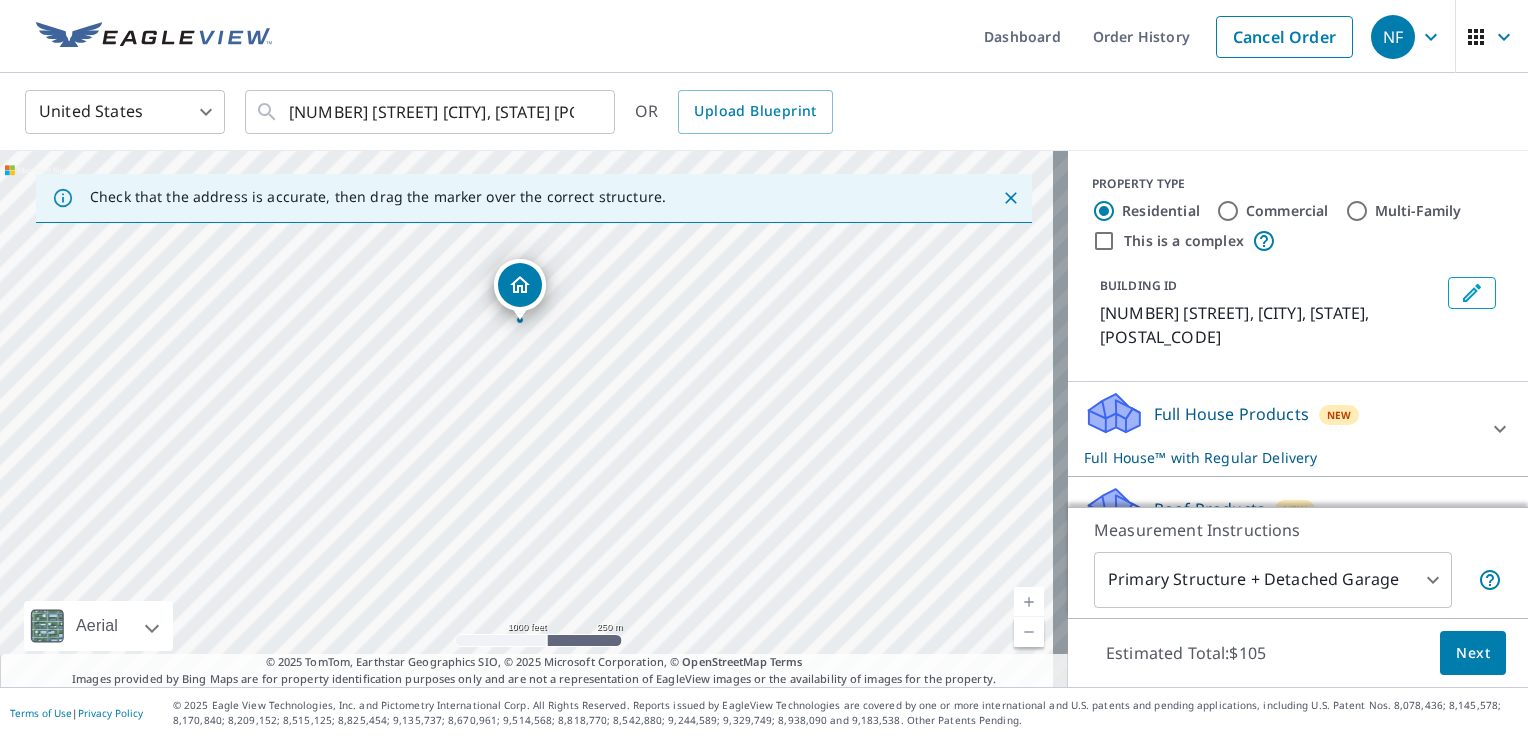 click on "[NUMBER] [STREET] [CITY], [STATE] [POSTAL_CODE]" at bounding box center (534, 419) 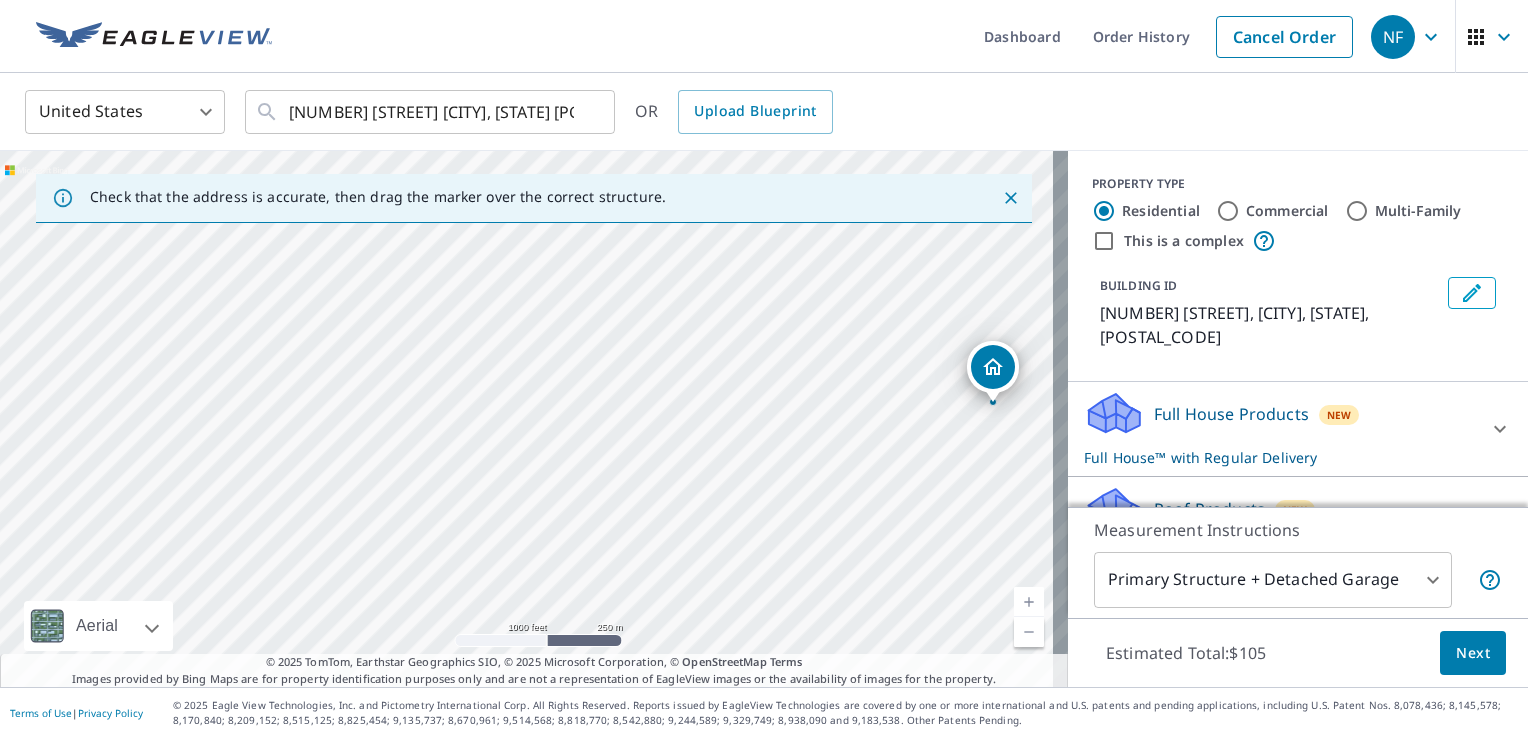 drag, startPoint x: 128, startPoint y: 350, endPoint x: 601, endPoint y: 432, distance: 480.0552 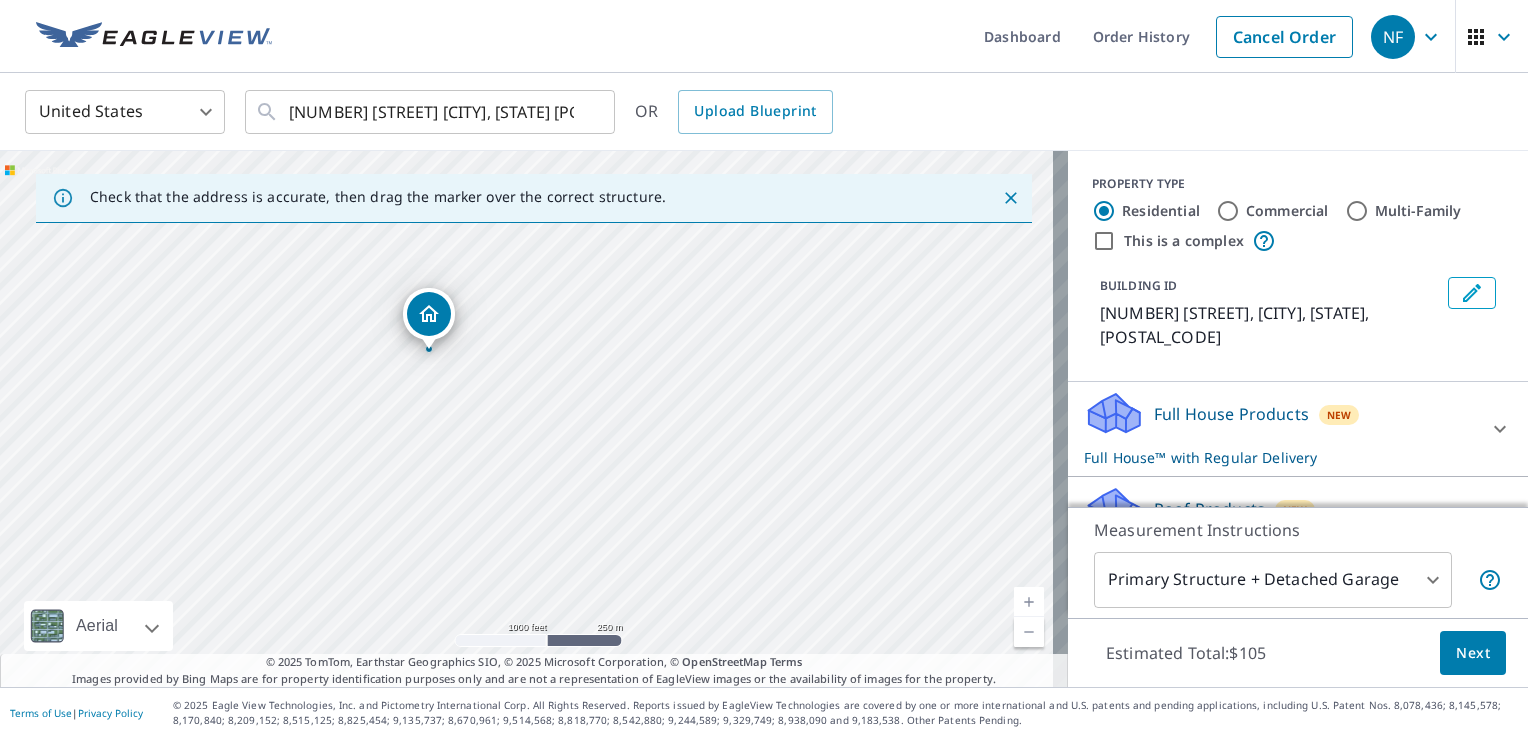 drag, startPoint x: 600, startPoint y: 431, endPoint x: 23, endPoint y: 378, distance: 579.429 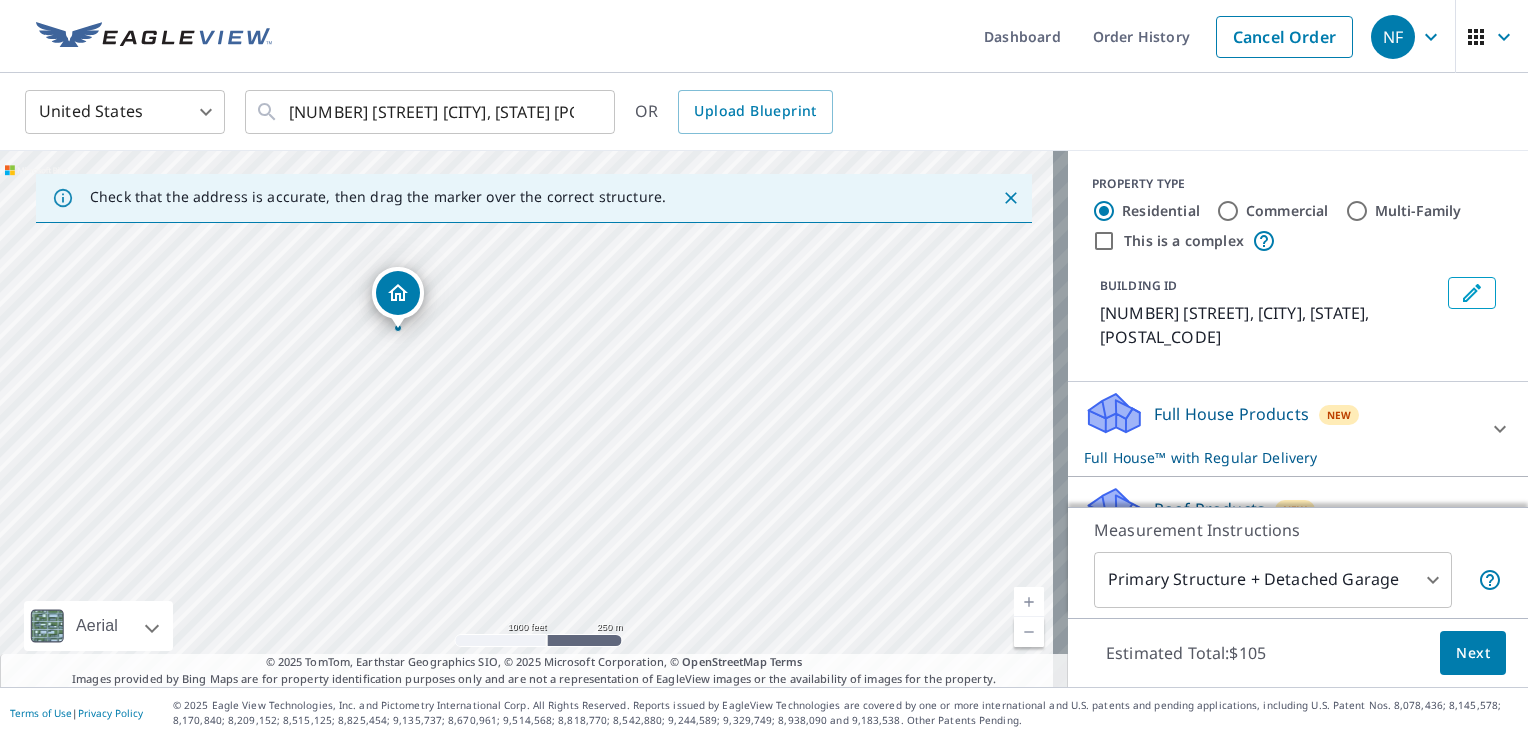 drag, startPoint x: 622, startPoint y: 504, endPoint x: 500, endPoint y: 394, distance: 164.26807 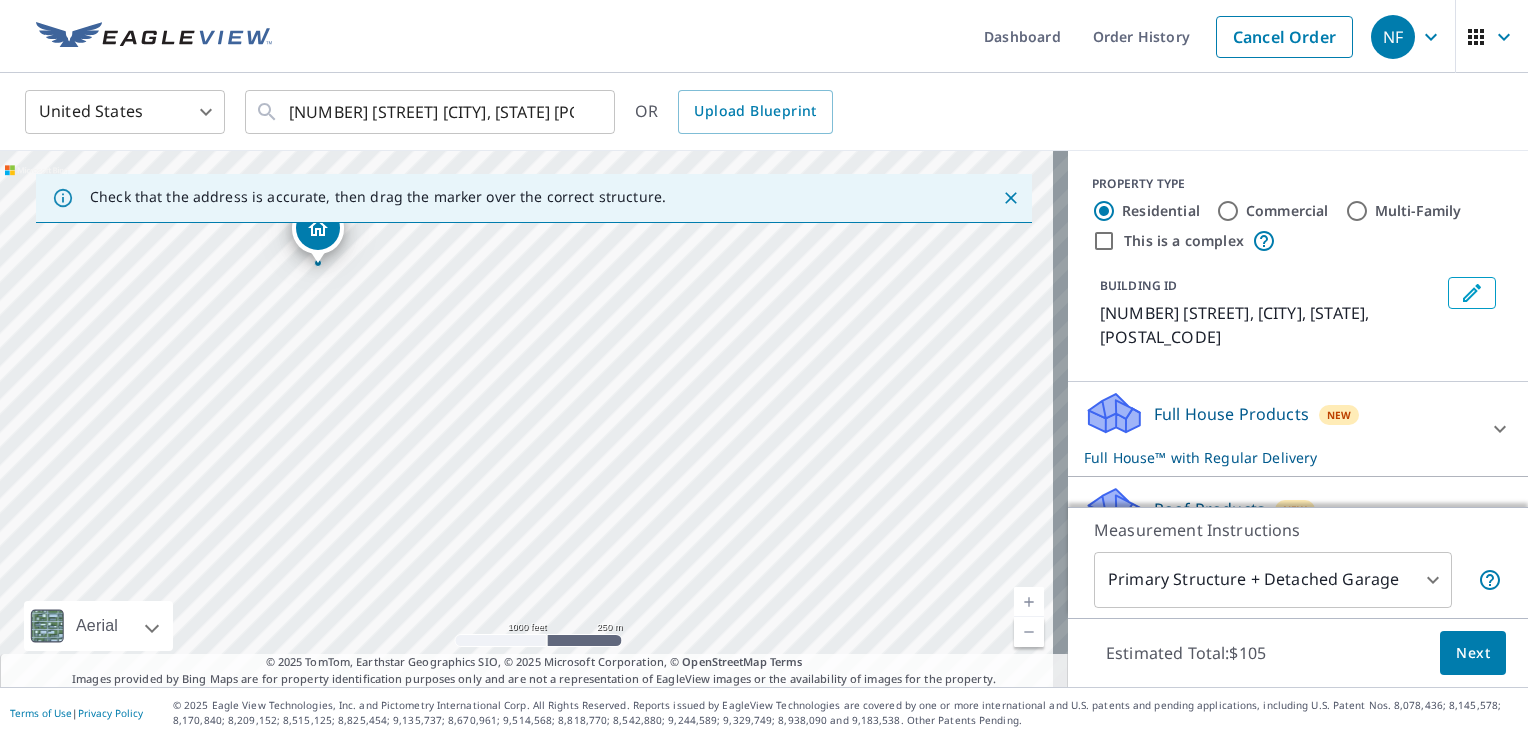 drag, startPoint x: 700, startPoint y: 598, endPoint x: 680, endPoint y: 323, distance: 275.72632 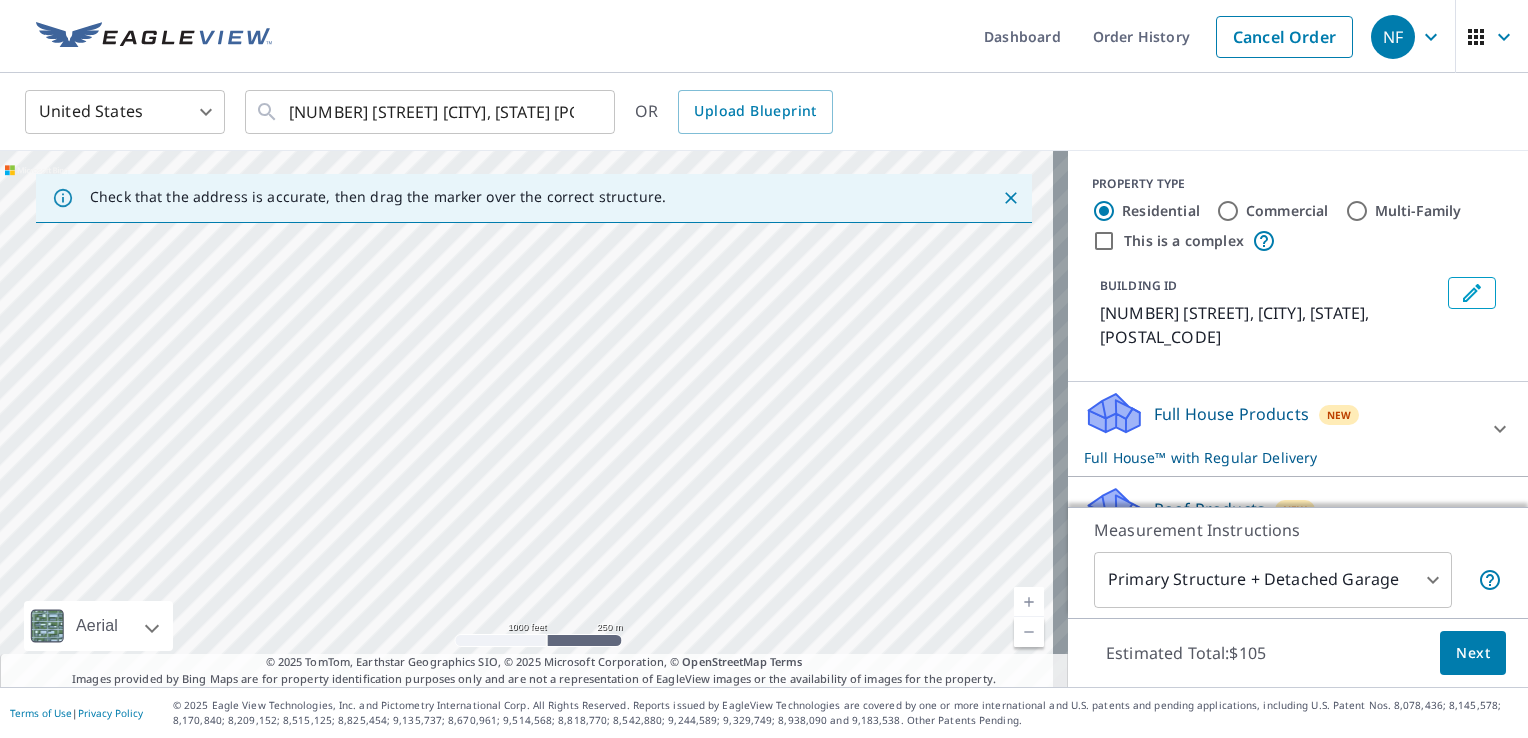 click on "[NUMBER] [STREET] [CITY], [STATE] [POSTAL_CODE]" at bounding box center [534, 419] 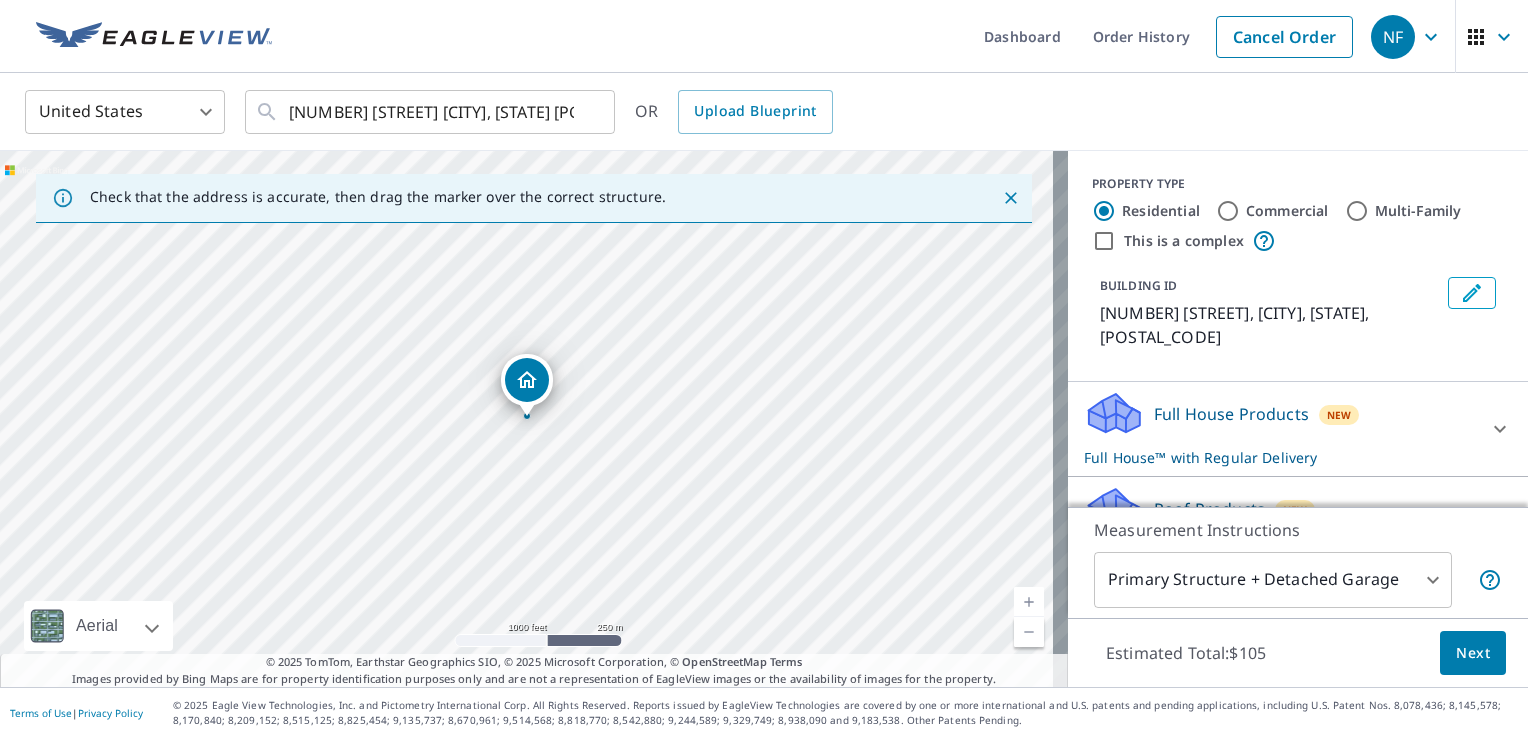 click on "[NUMBER] [STREET] [CITY], [STATE] [POSTAL_CODE]" at bounding box center (534, 419) 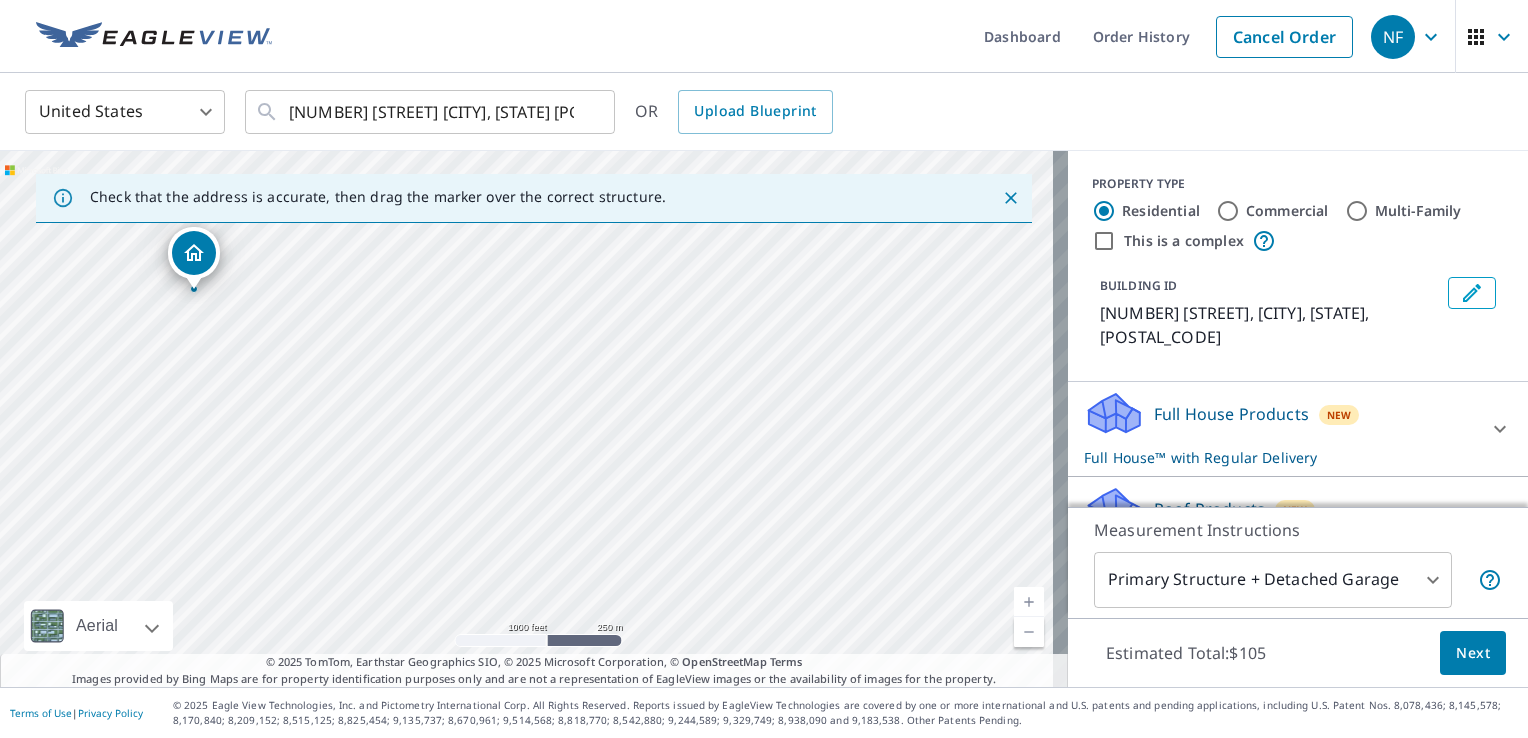 drag, startPoint x: 946, startPoint y: 518, endPoint x: 586, endPoint y: 346, distance: 398.9787 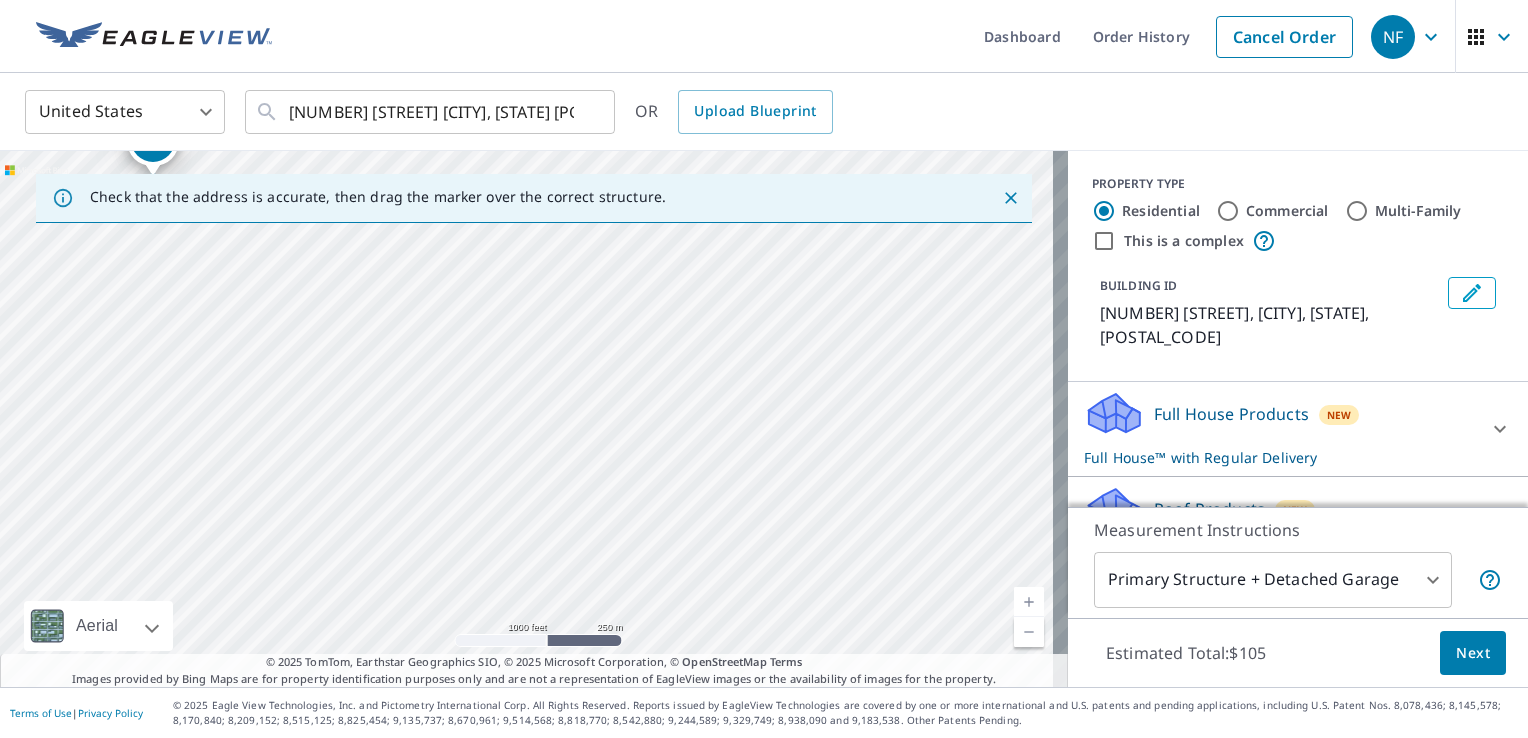 drag, startPoint x: 580, startPoint y: 541, endPoint x: 530, endPoint y: 365, distance: 182.96448 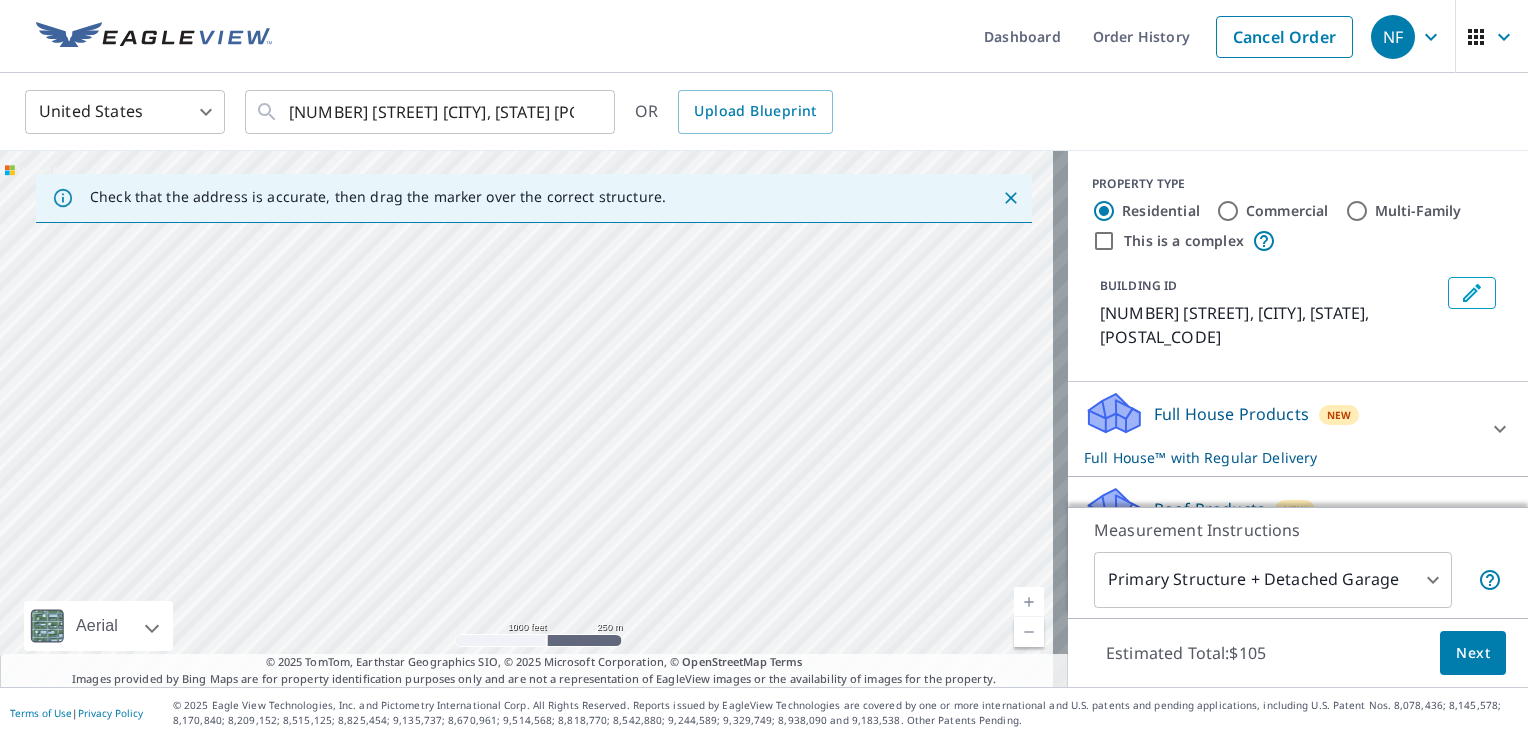 drag, startPoint x: 584, startPoint y: 583, endPoint x: 540, endPoint y: 470, distance: 121.264175 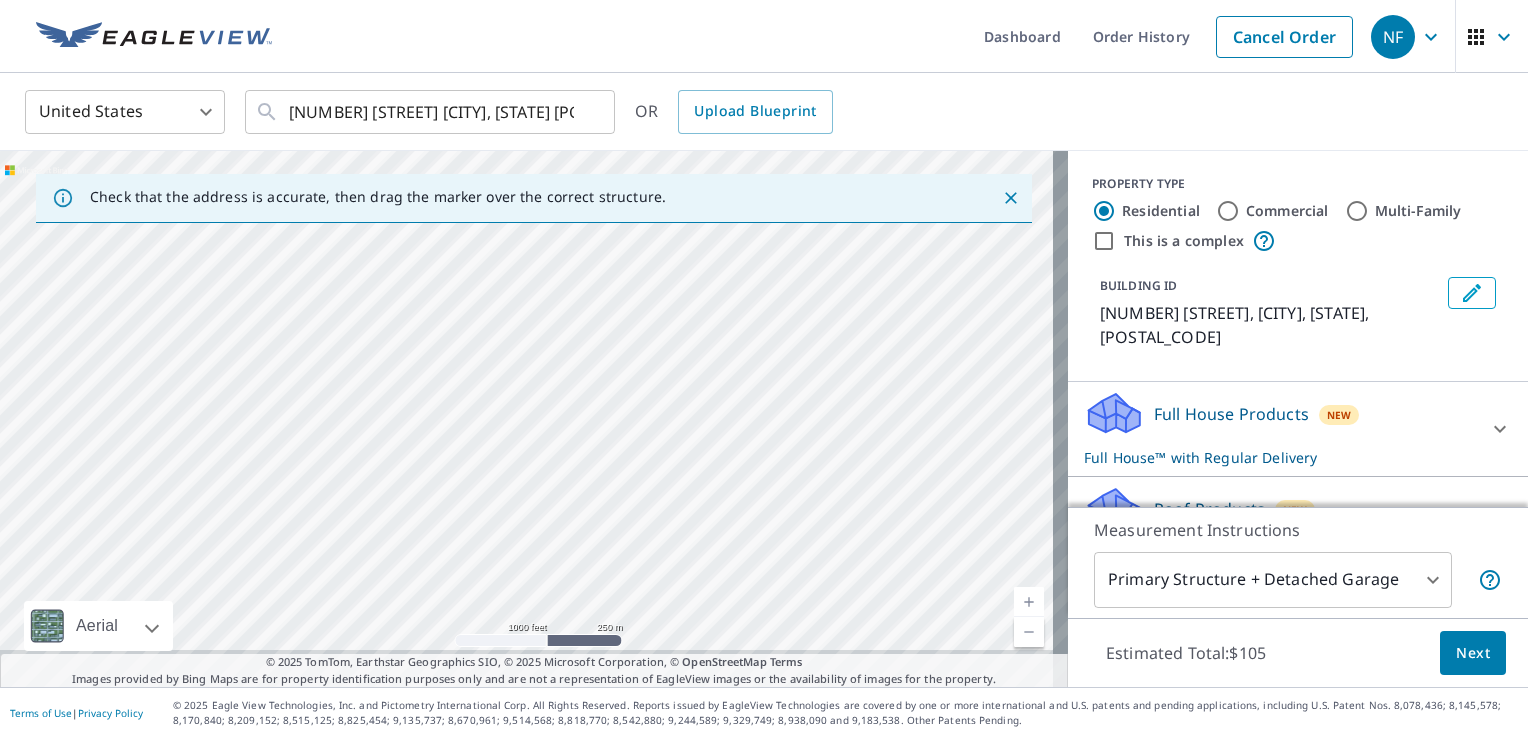 drag, startPoint x: 558, startPoint y: 583, endPoint x: 558, endPoint y: 305, distance: 278 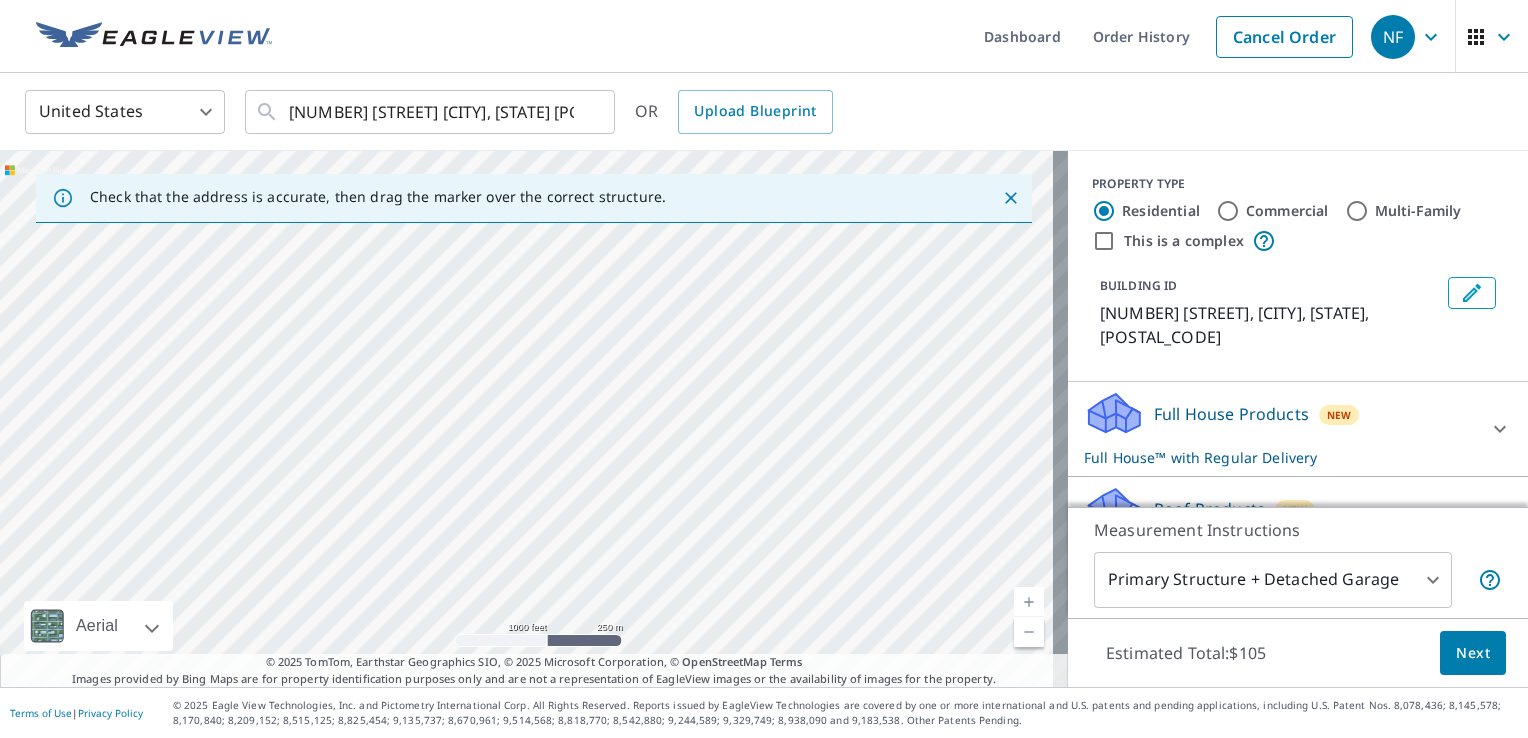 drag, startPoint x: 562, startPoint y: 605, endPoint x: 570, endPoint y: 315, distance: 290.11032 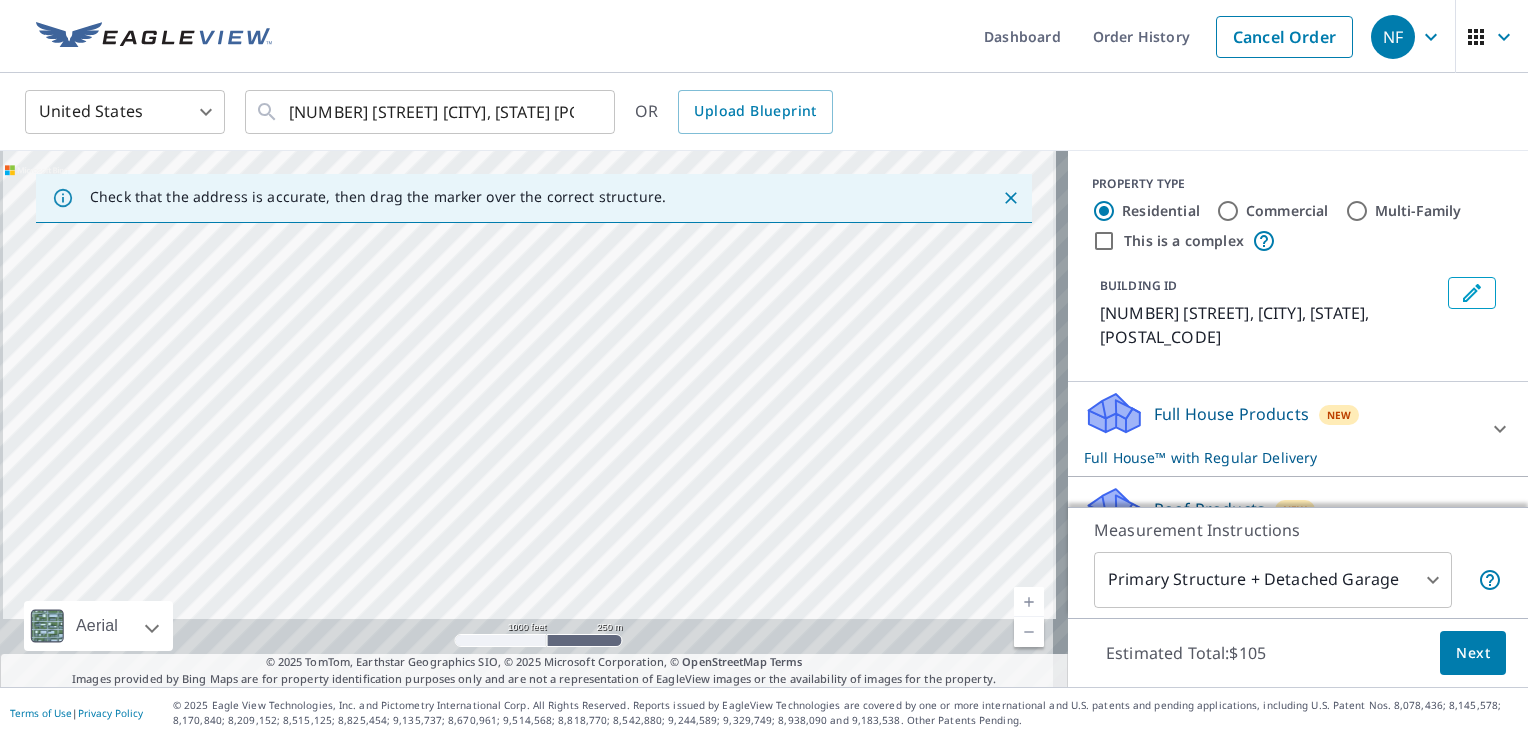 drag, startPoint x: 540, startPoint y: 439, endPoint x: 540, endPoint y: 172, distance: 267 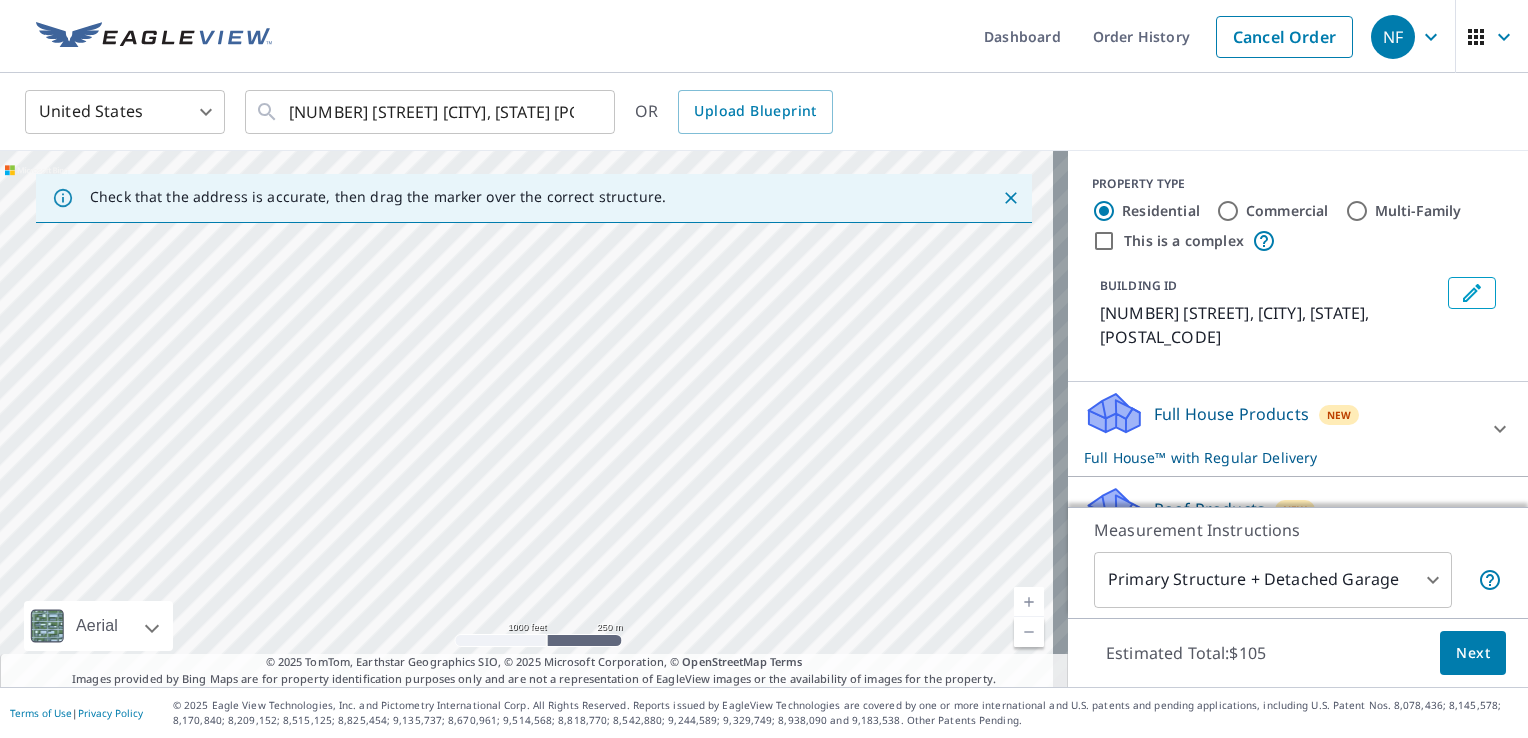 click on "Check that the address is accurate, then drag the marker over the correct structure." at bounding box center [378, 198] 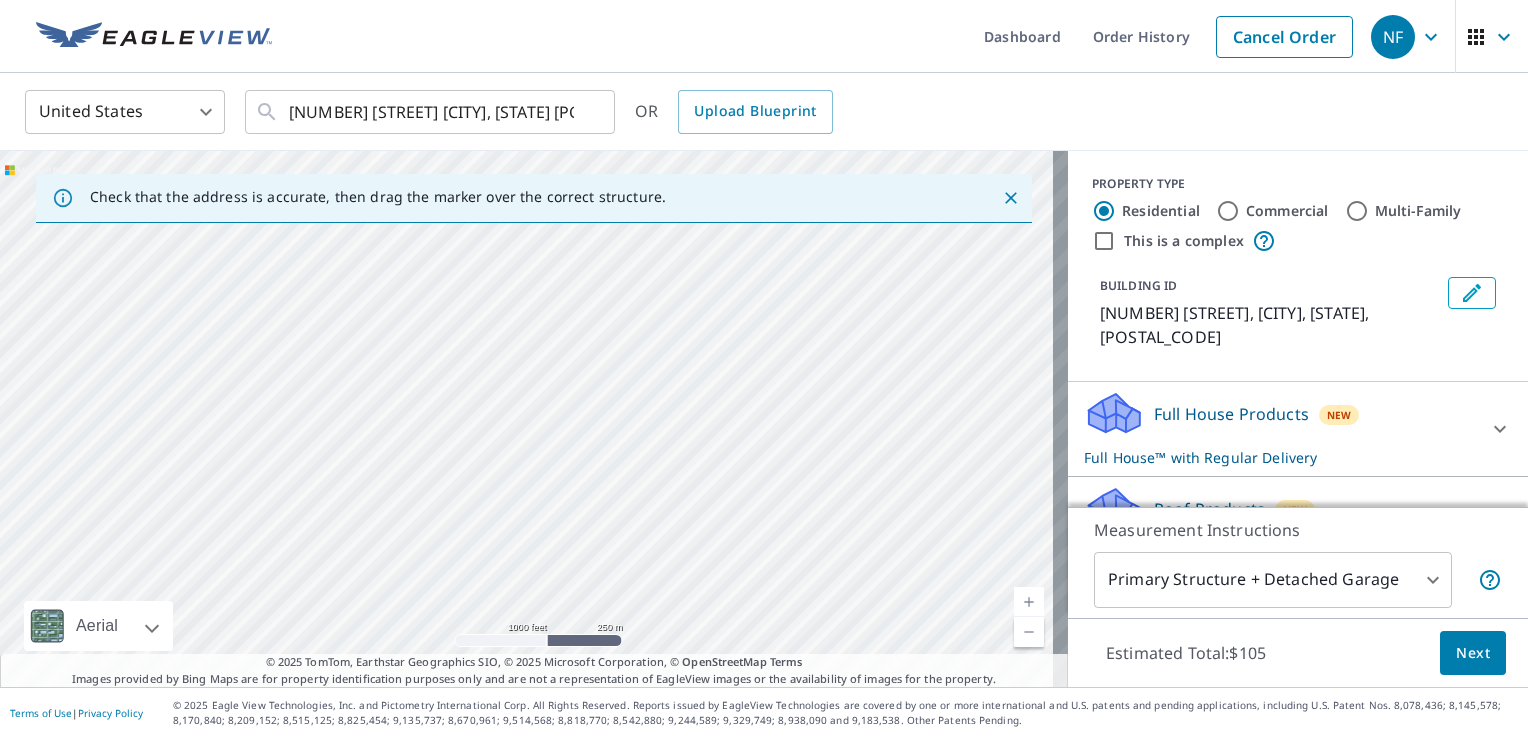 drag, startPoint x: 459, startPoint y: 537, endPoint x: 519, endPoint y: 261, distance: 282.44644 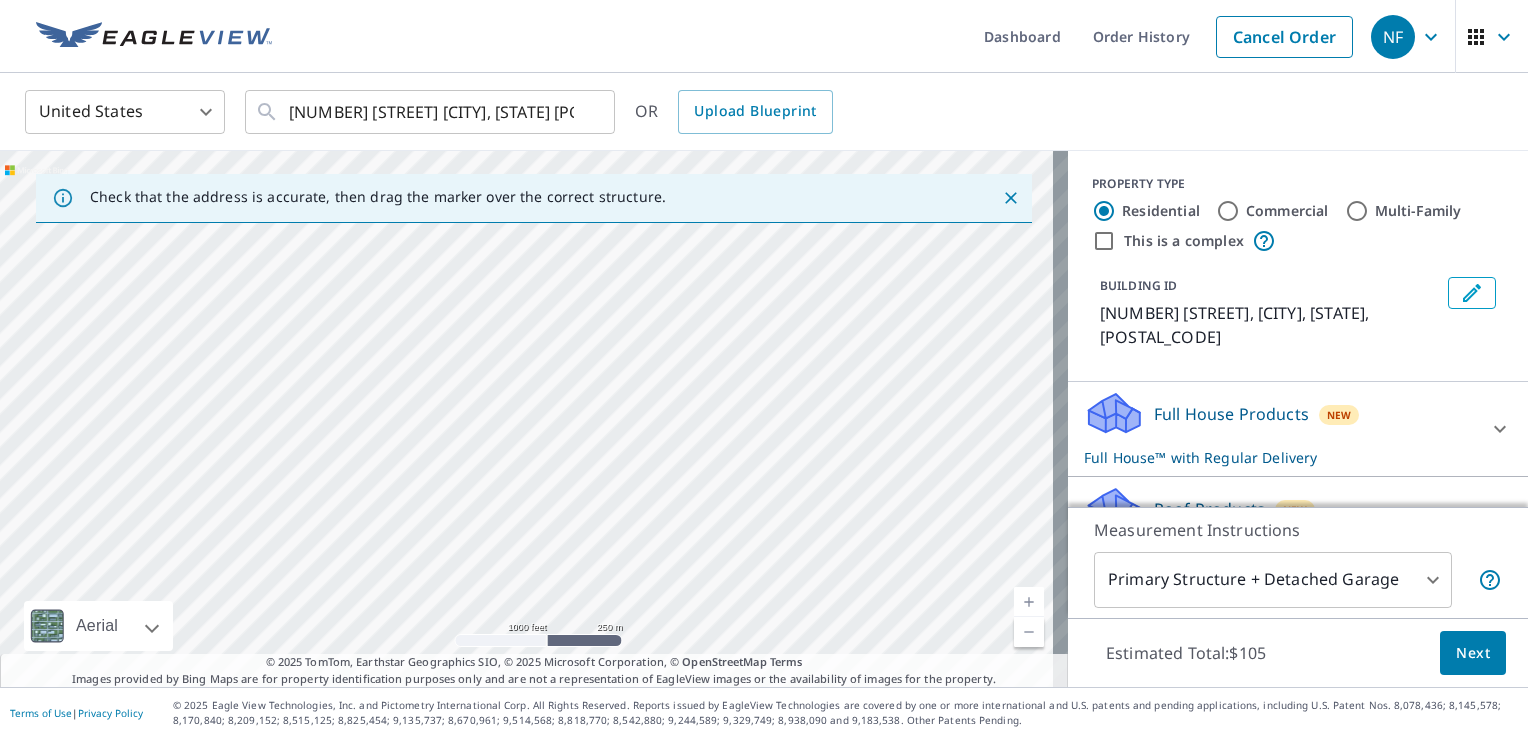 drag, startPoint x: 522, startPoint y: 569, endPoint x: 530, endPoint y: 450, distance: 119.26861 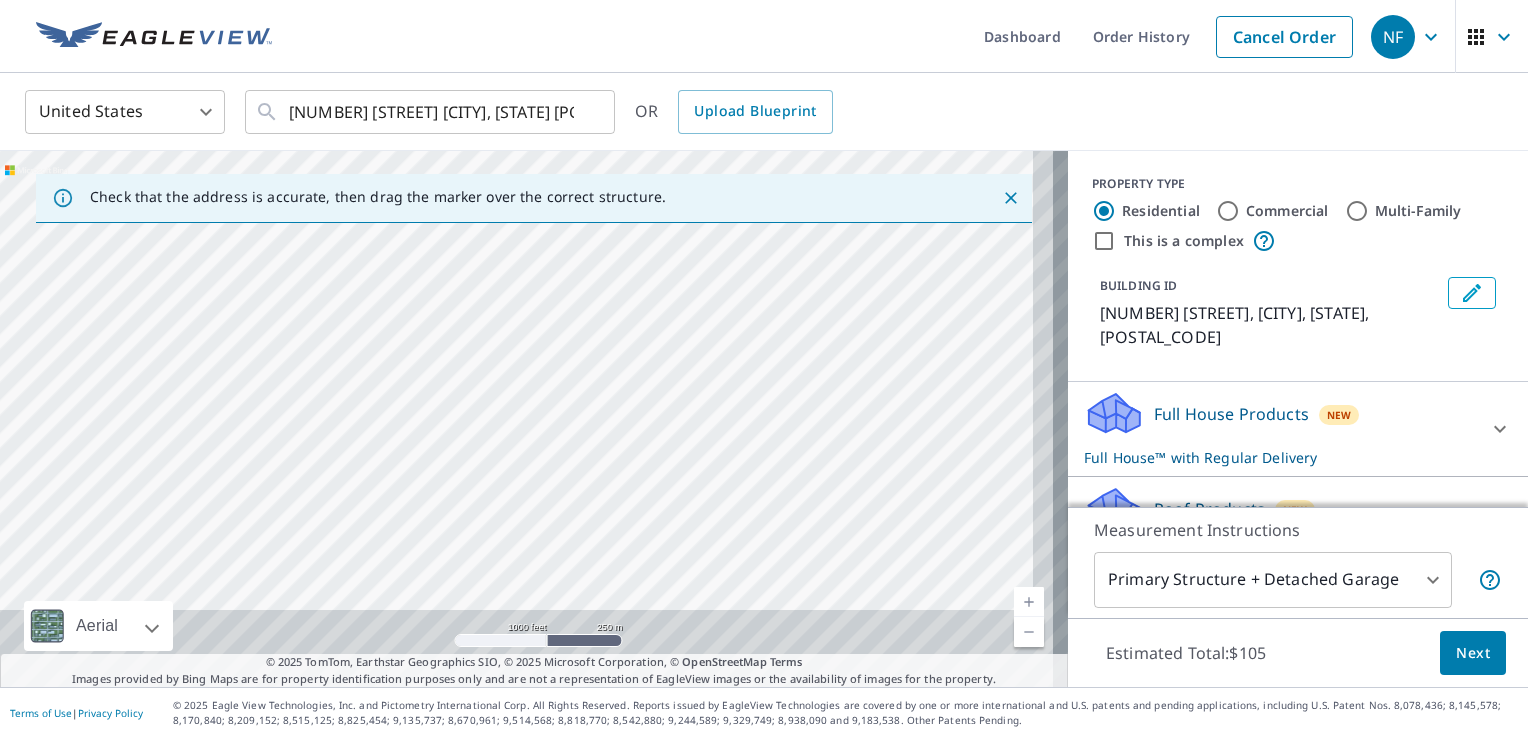 drag, startPoint x: 564, startPoint y: 544, endPoint x: 471, endPoint y: 306, distance: 255.52495 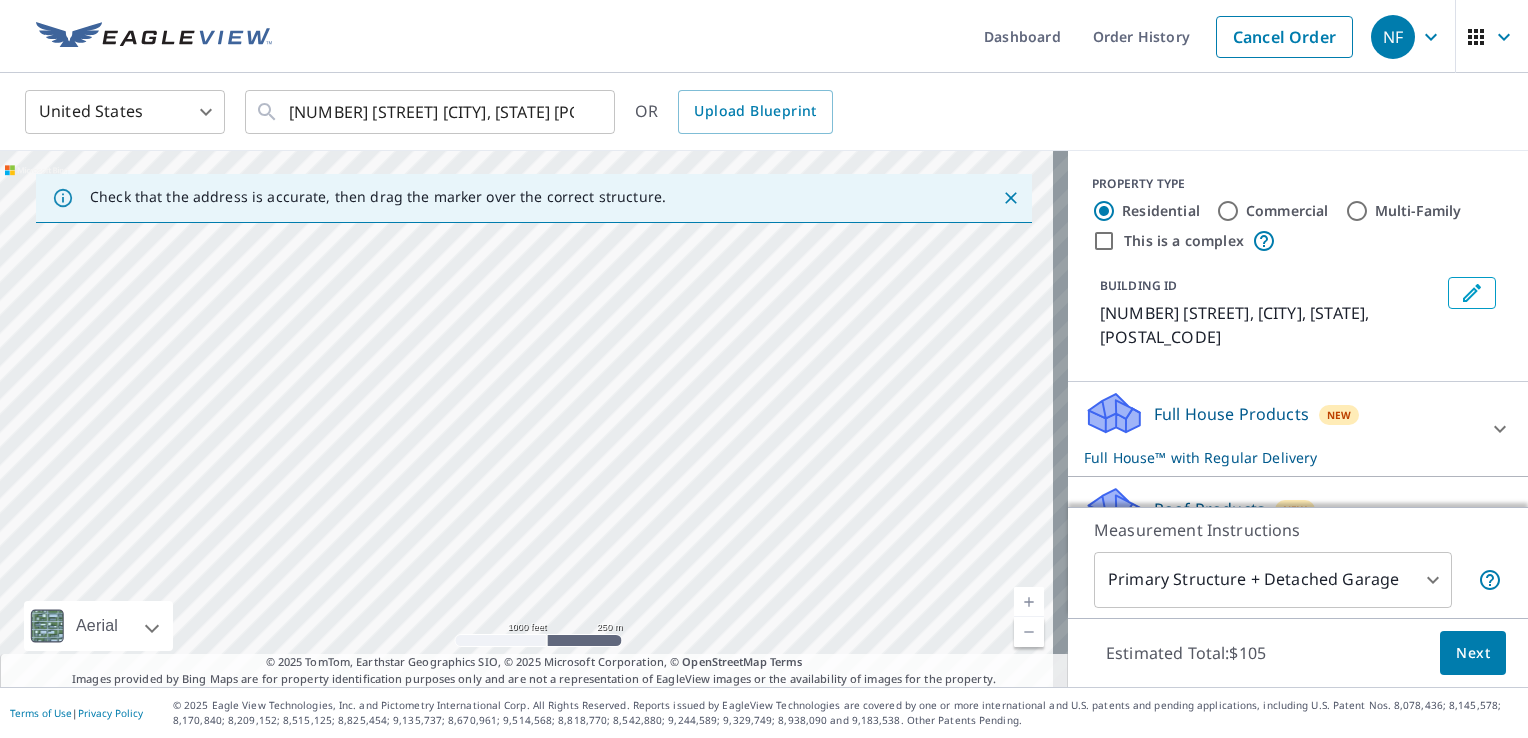 drag, startPoint x: 440, startPoint y: 449, endPoint x: 452, endPoint y: 234, distance: 215.33463 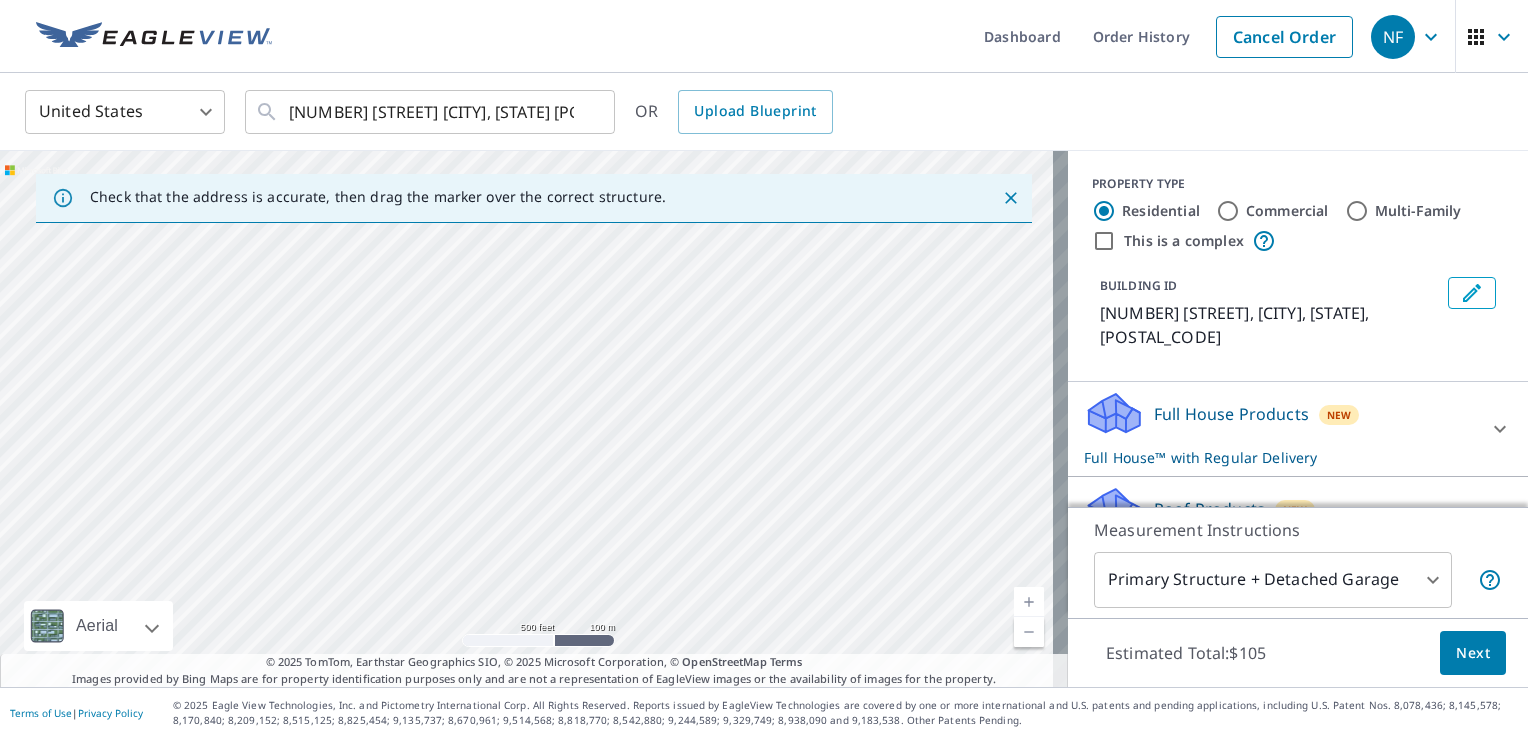 drag, startPoint x: 437, startPoint y: 539, endPoint x: 450, endPoint y: 422, distance: 117.72001 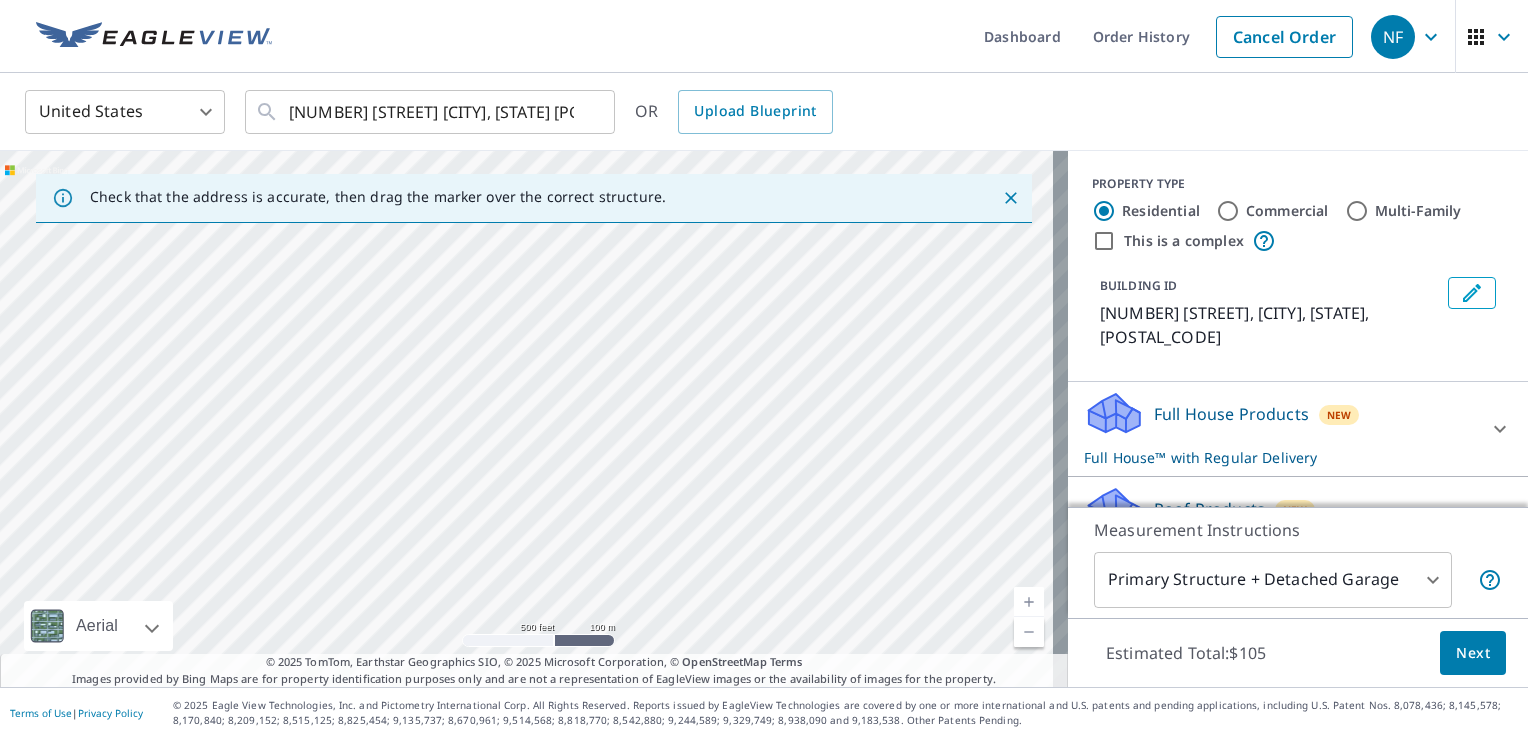 drag, startPoint x: 429, startPoint y: 582, endPoint x: 413, endPoint y: 294, distance: 288.4441 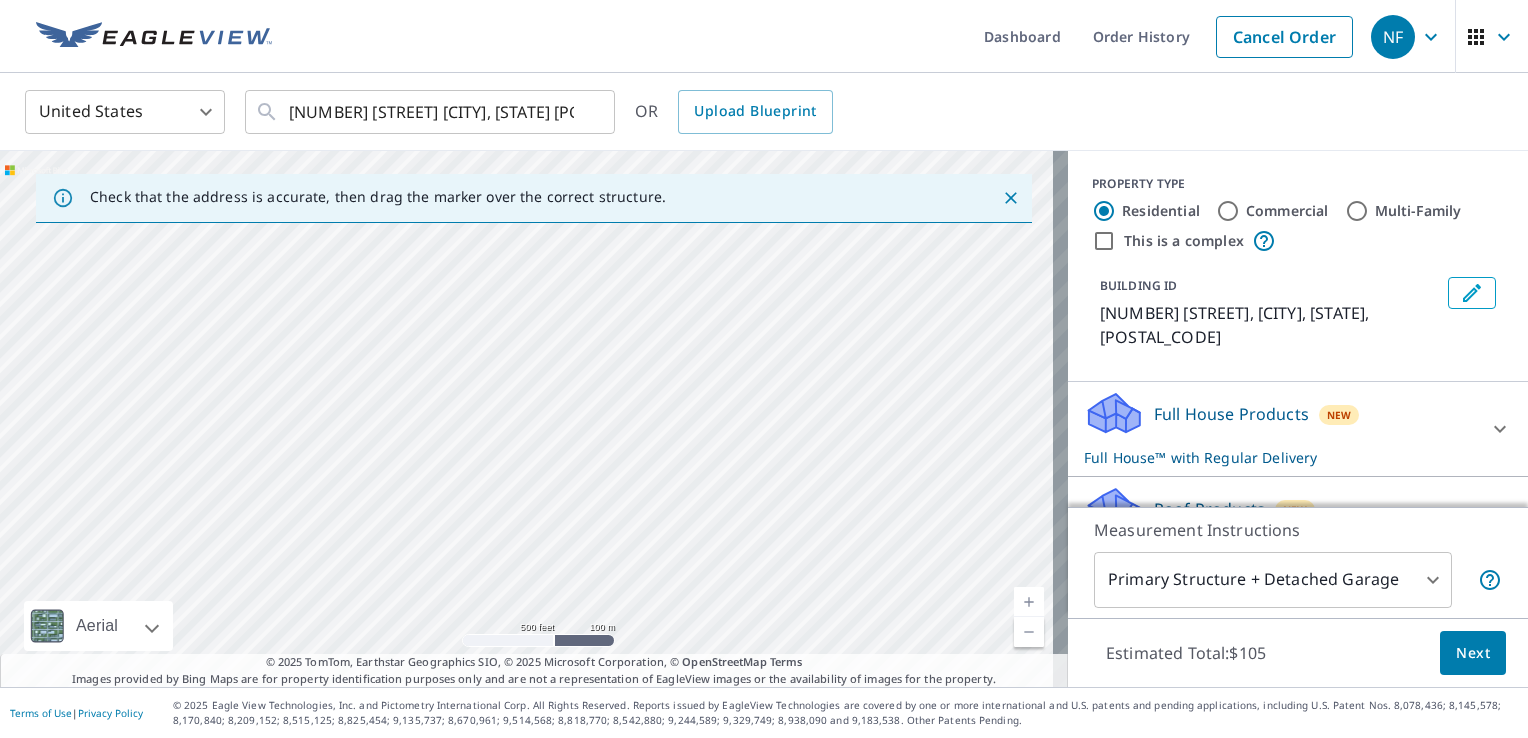 drag, startPoint x: 394, startPoint y: 524, endPoint x: 399, endPoint y: 302, distance: 222.0563 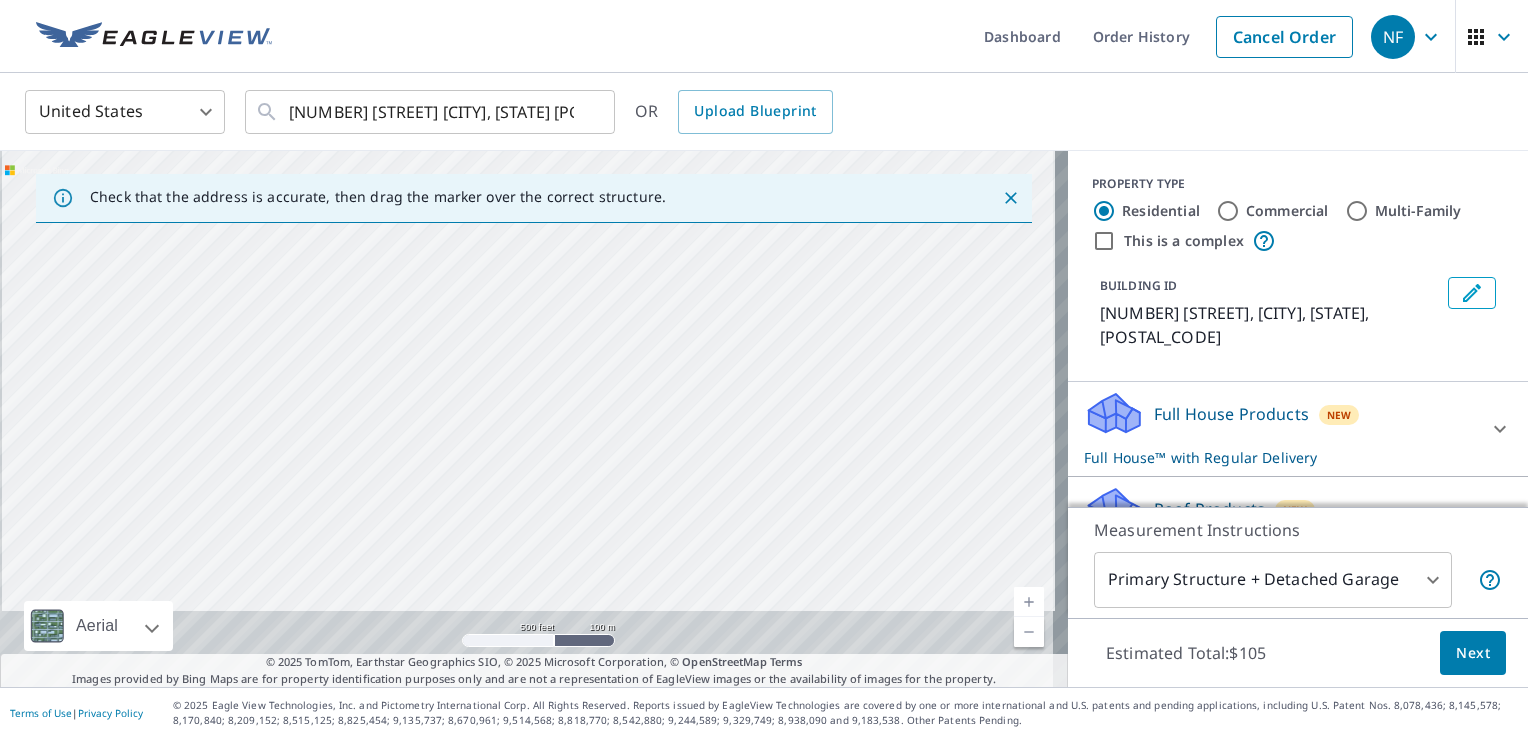 drag, startPoint x: 404, startPoint y: 584, endPoint x: 402, endPoint y: 302, distance: 282.00708 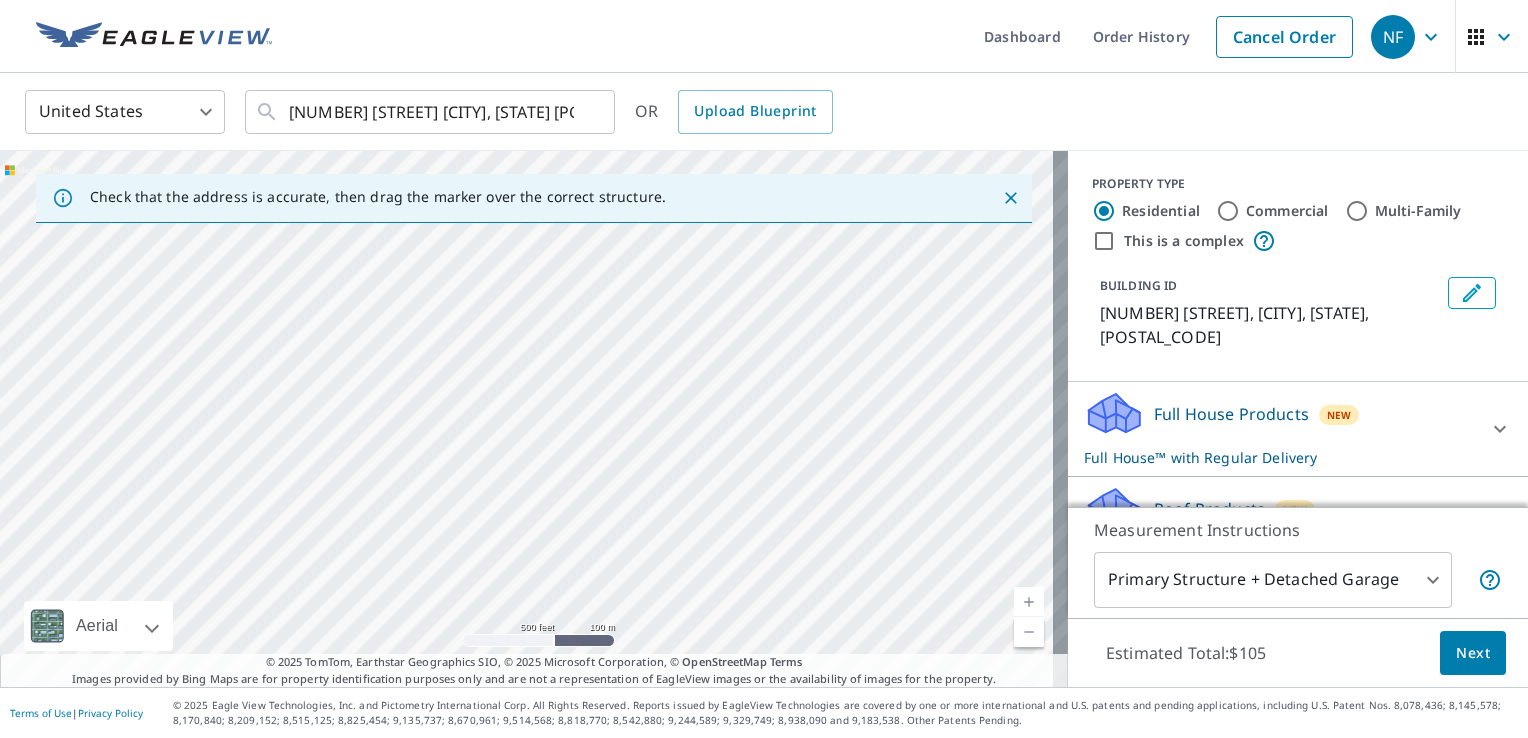 drag, startPoint x: 395, startPoint y: 583, endPoint x: 367, endPoint y: 307, distance: 277.41666 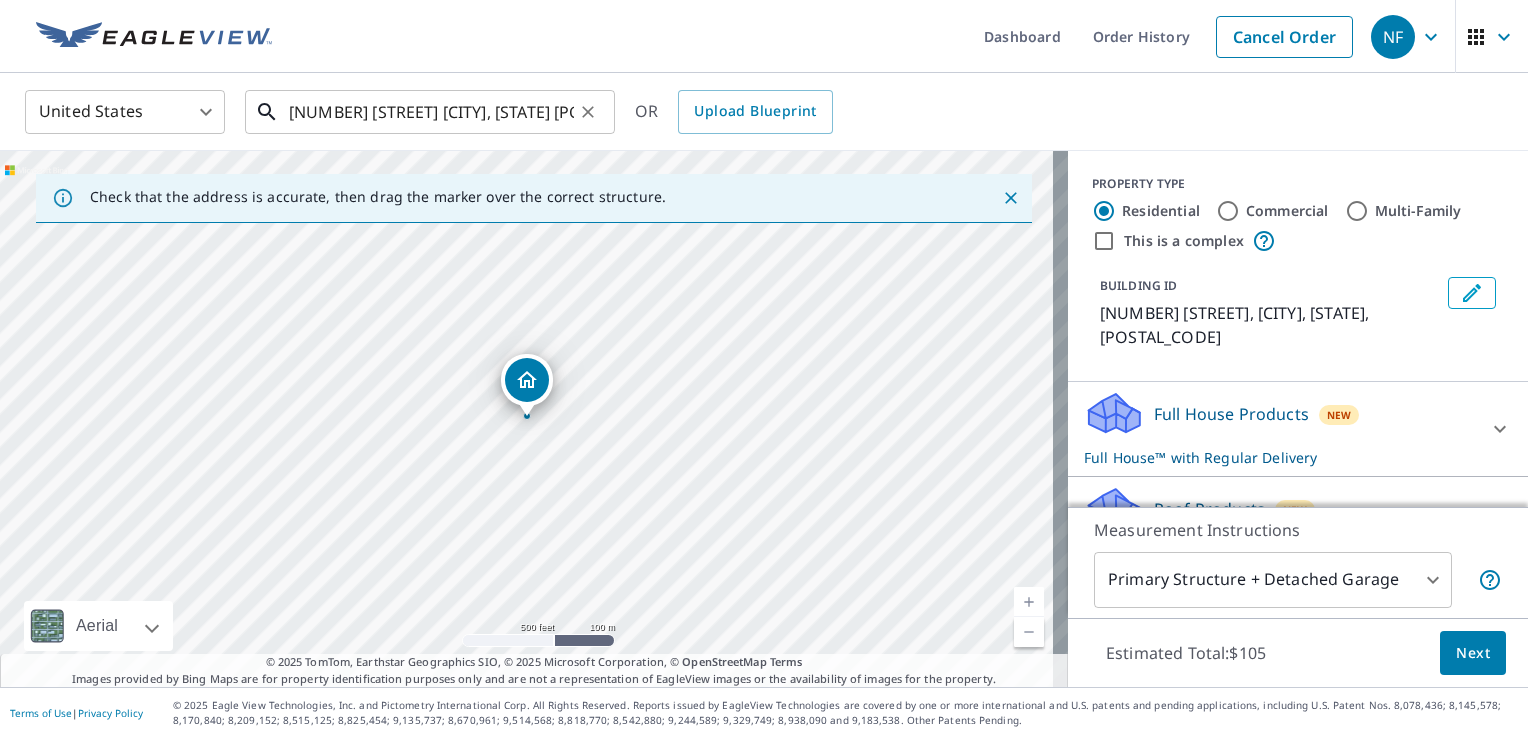 click on "[NUMBER] [STREET] [CITY], [STATE] [POSTAL_CODE]" at bounding box center [431, 112] 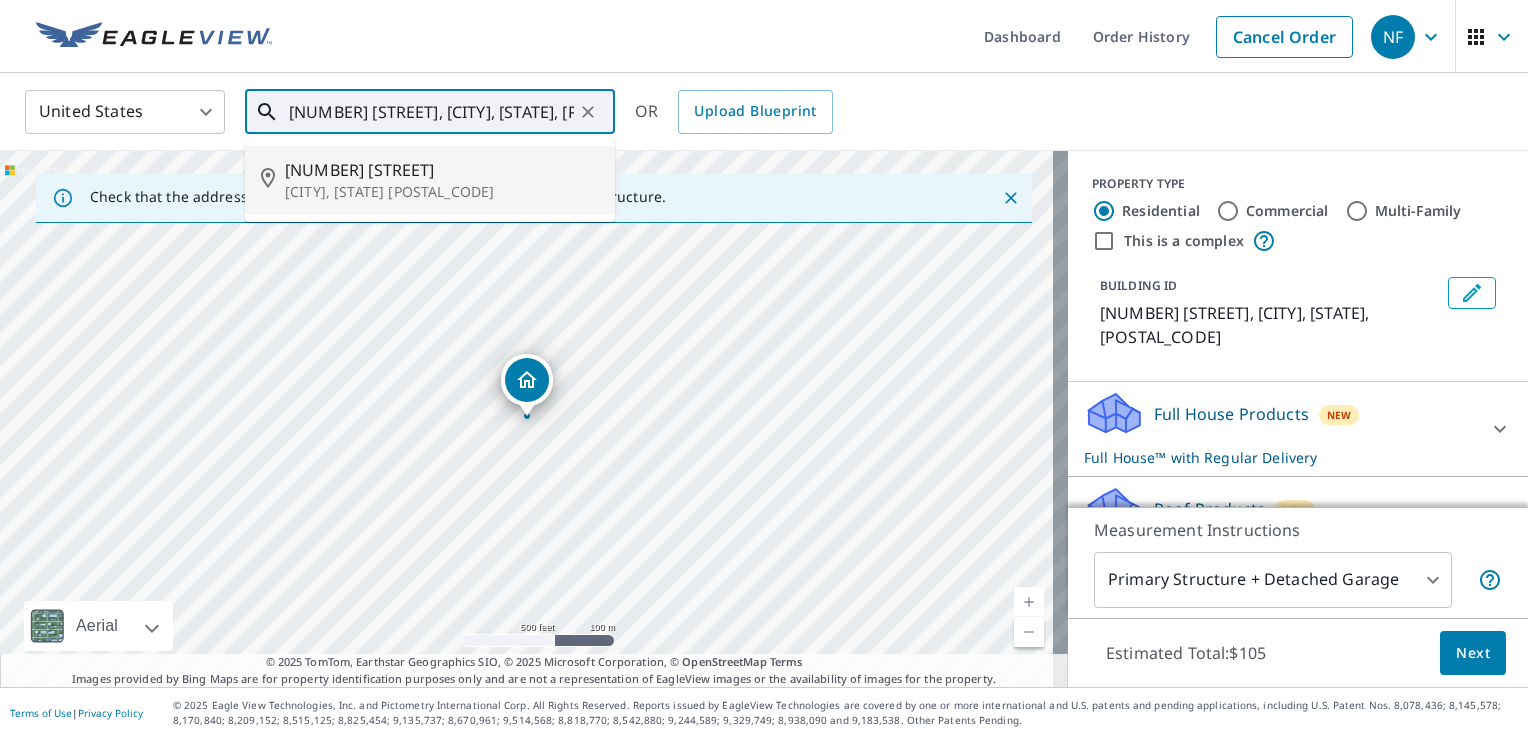 click on "[CITY], [STATE] [POSTAL_CODE]" at bounding box center [442, 192] 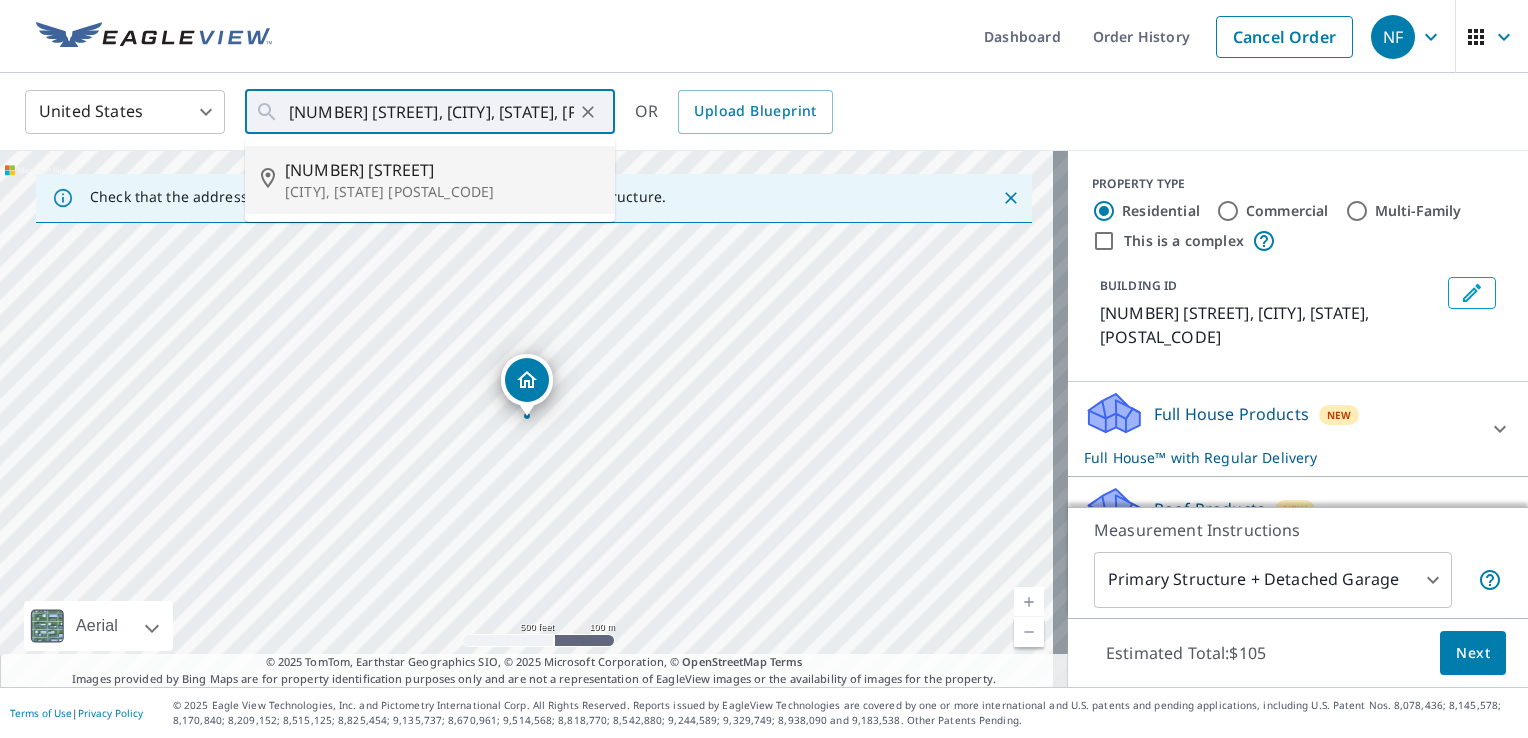 type on "[NUMBER] [STREET], [CITY], [STATE], [POSTAL_CODE]" 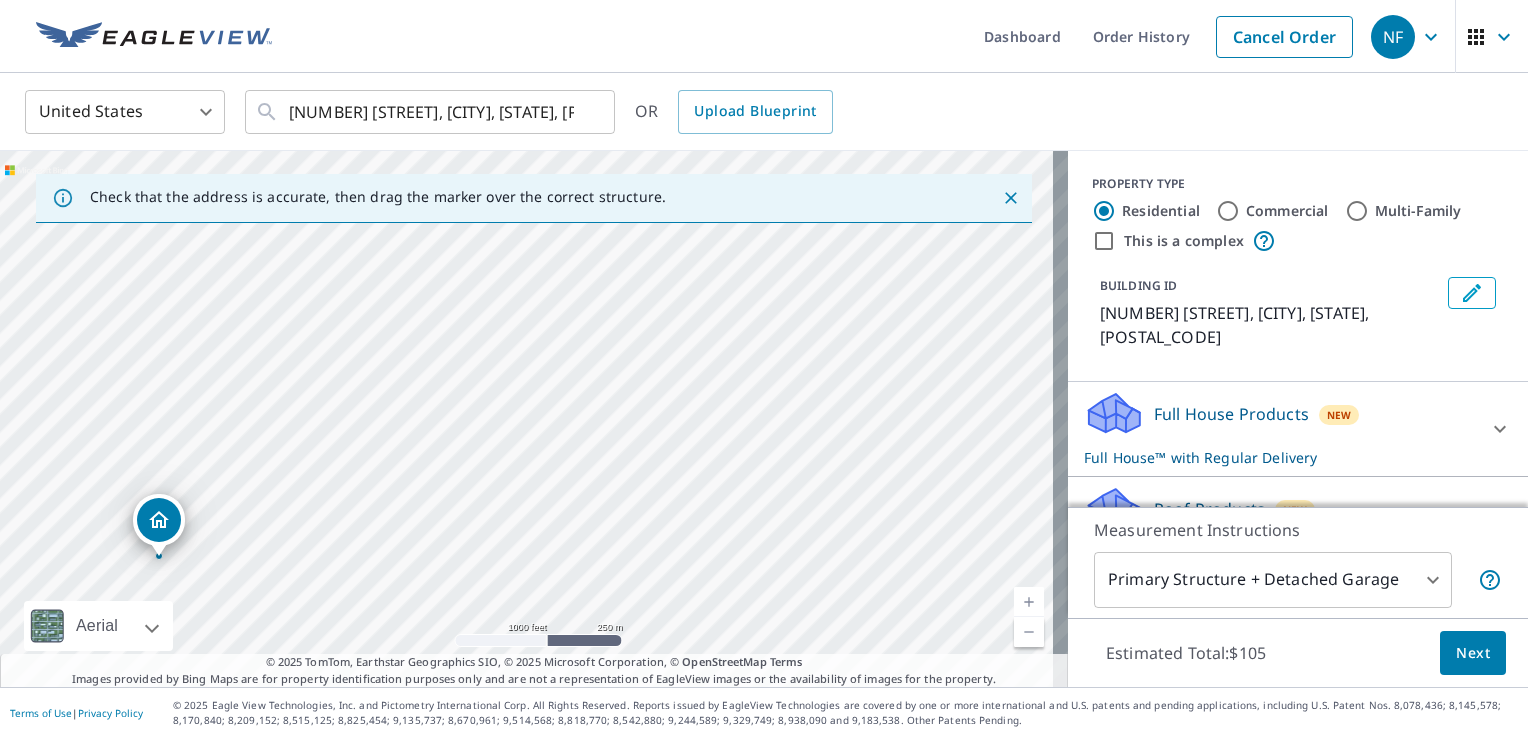 drag, startPoint x: 991, startPoint y: 323, endPoint x: 617, endPoint y: 510, distance: 418.1447 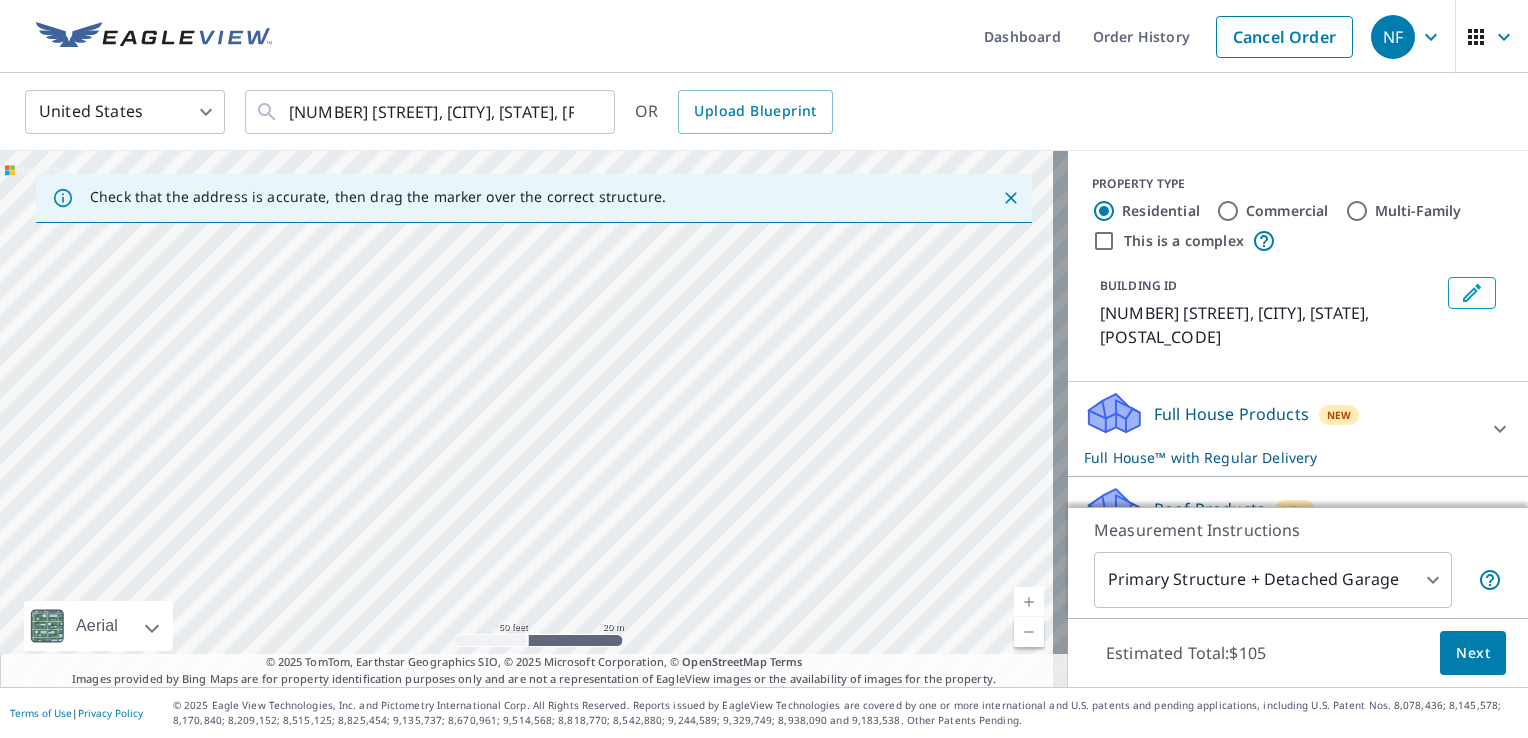 click on "[NUMBER] [STREET], [CITY], [STATE], [POSTAL_CODE]" at bounding box center [534, 419] 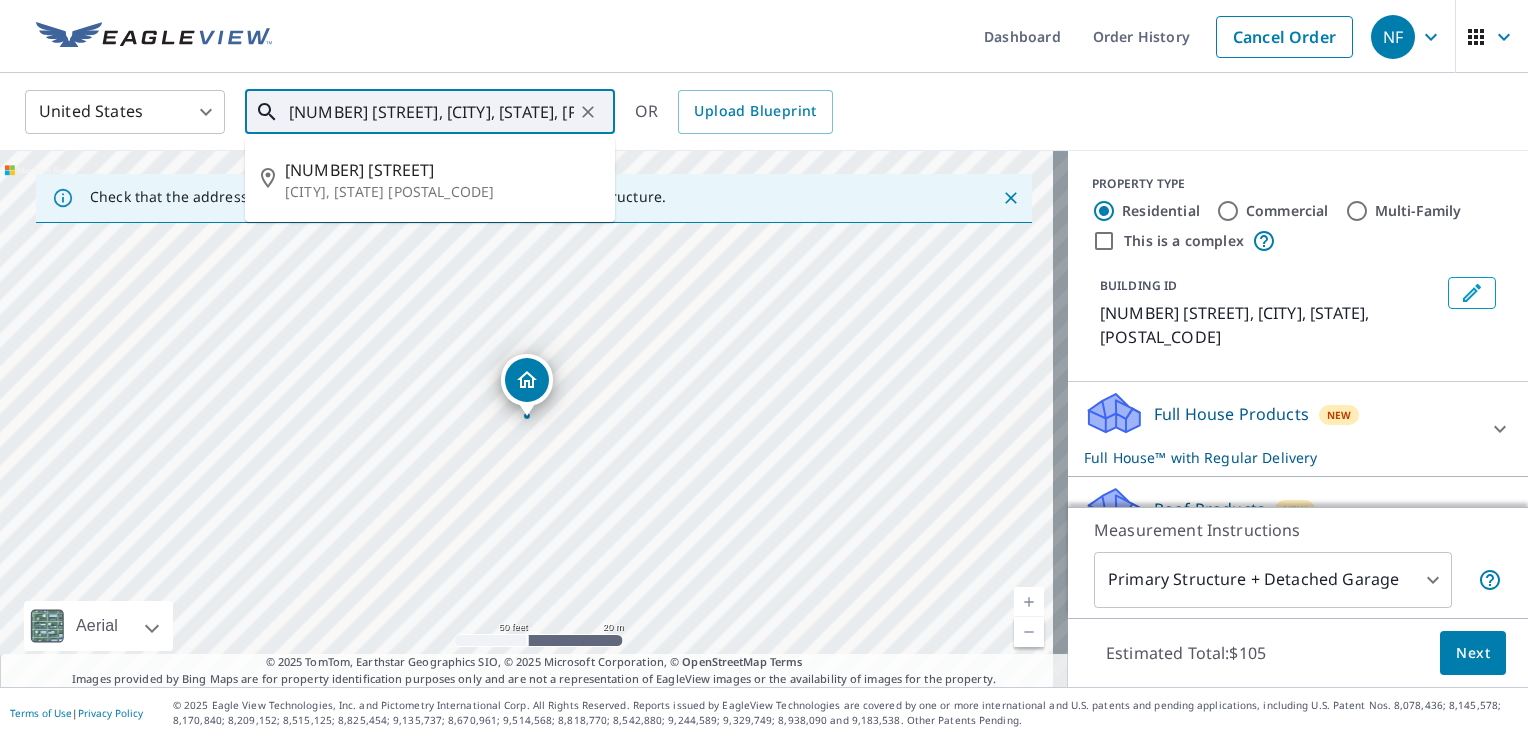 click on "[NUMBER] [STREET], [CITY], [STATE], [POSTAL_CODE]" at bounding box center (431, 112) 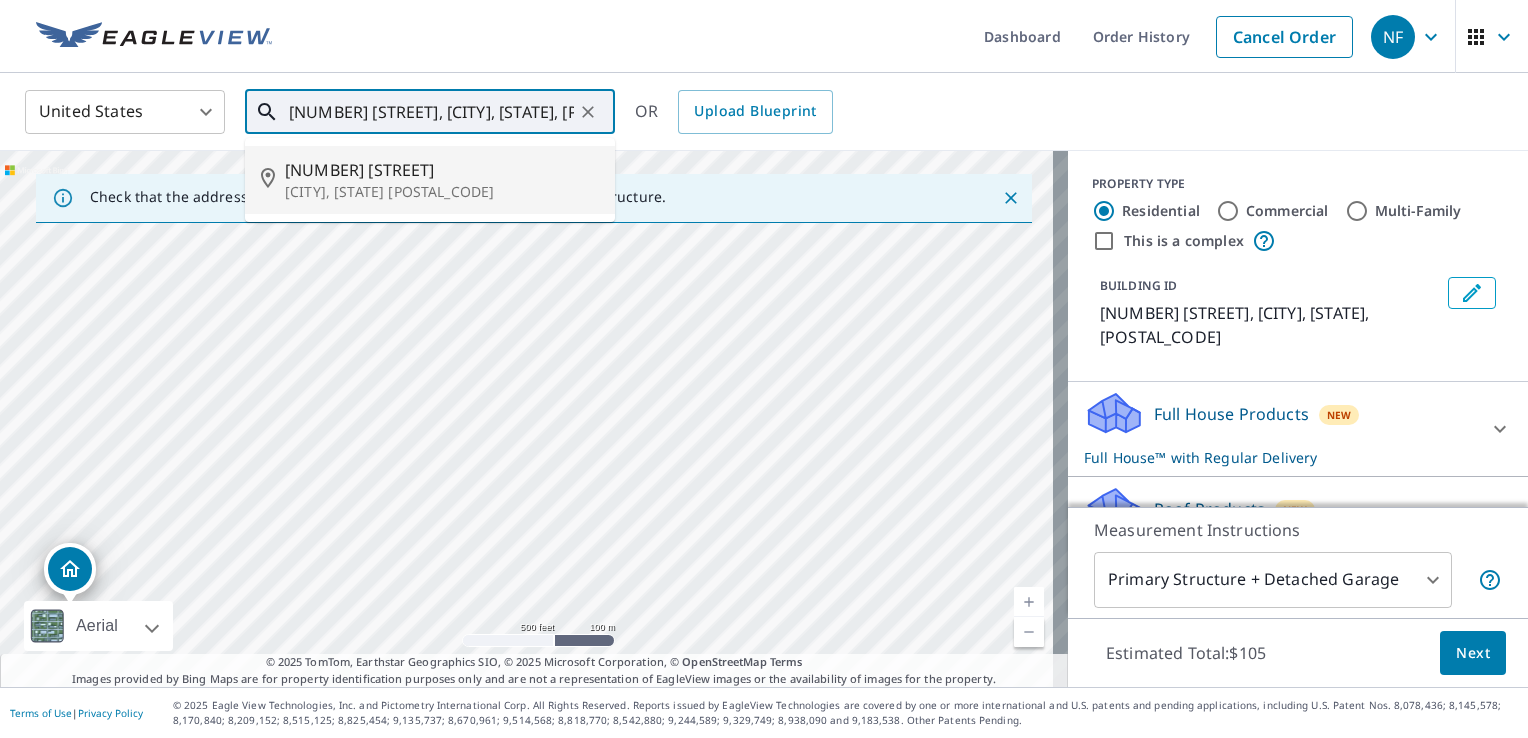 drag, startPoint x: 904, startPoint y: 368, endPoint x: 419, endPoint y: 530, distance: 511.3404 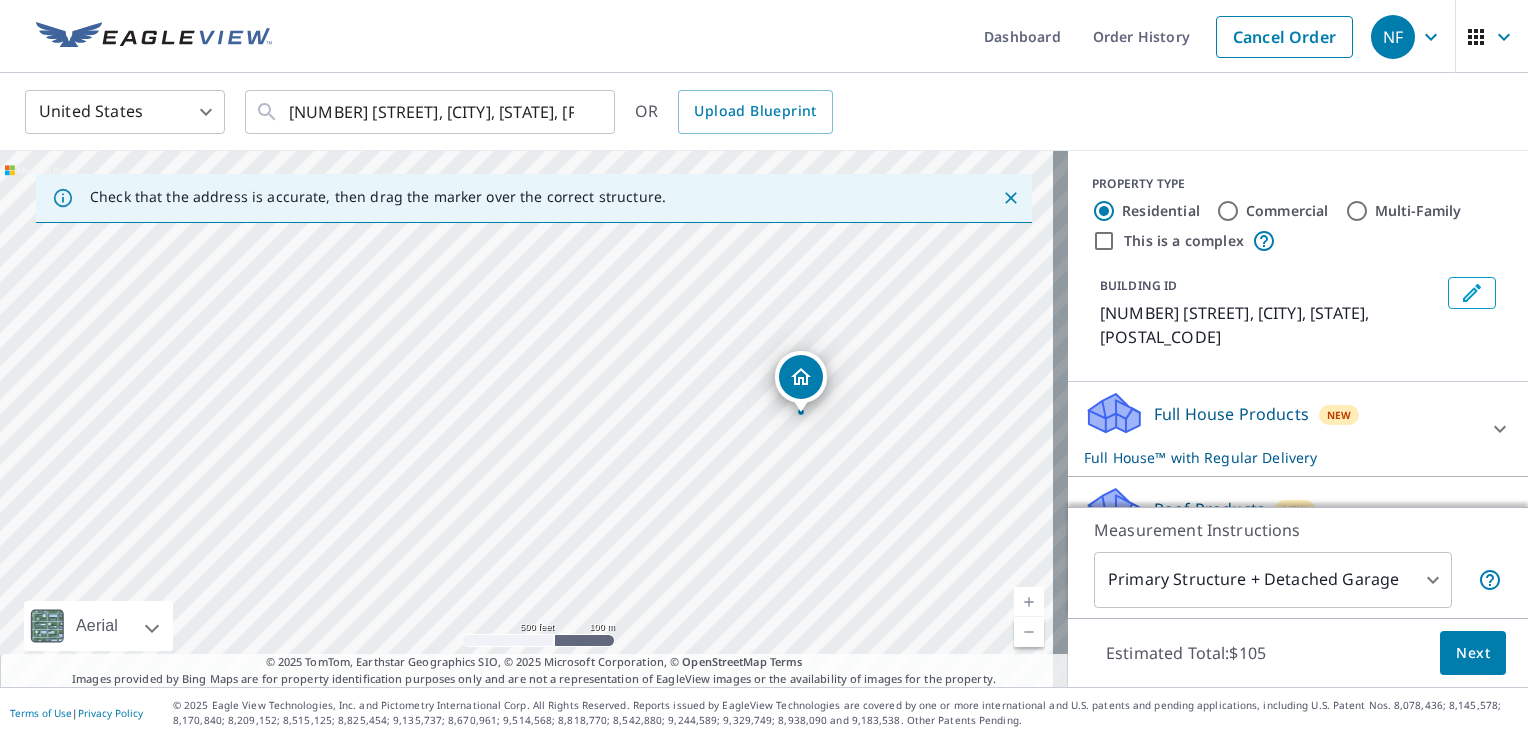 drag, startPoint x: 66, startPoint y: 557, endPoint x: 800, endPoint y: 366, distance: 758.4438 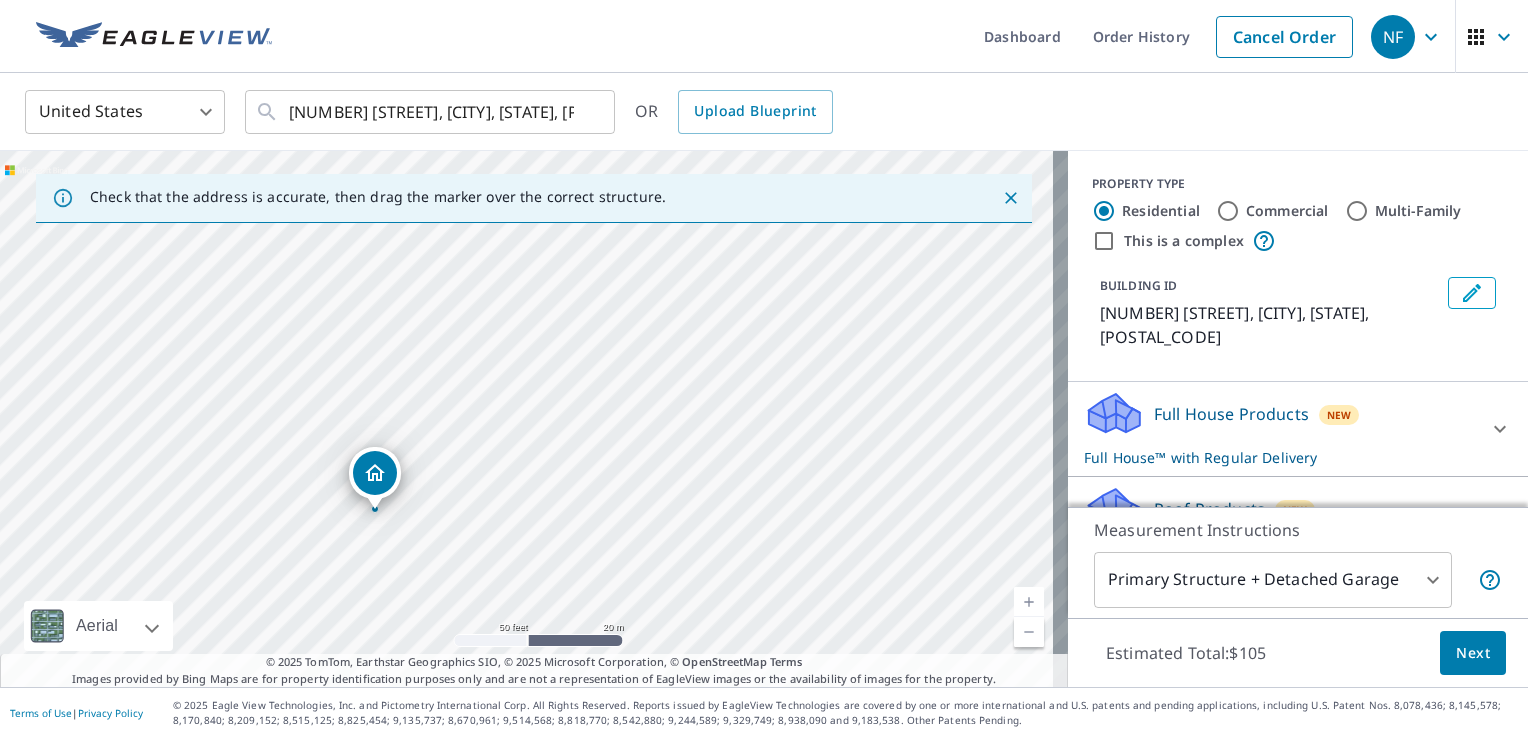 drag, startPoint x: 378, startPoint y: 476, endPoint x: 332, endPoint y: 430, distance: 65.053825 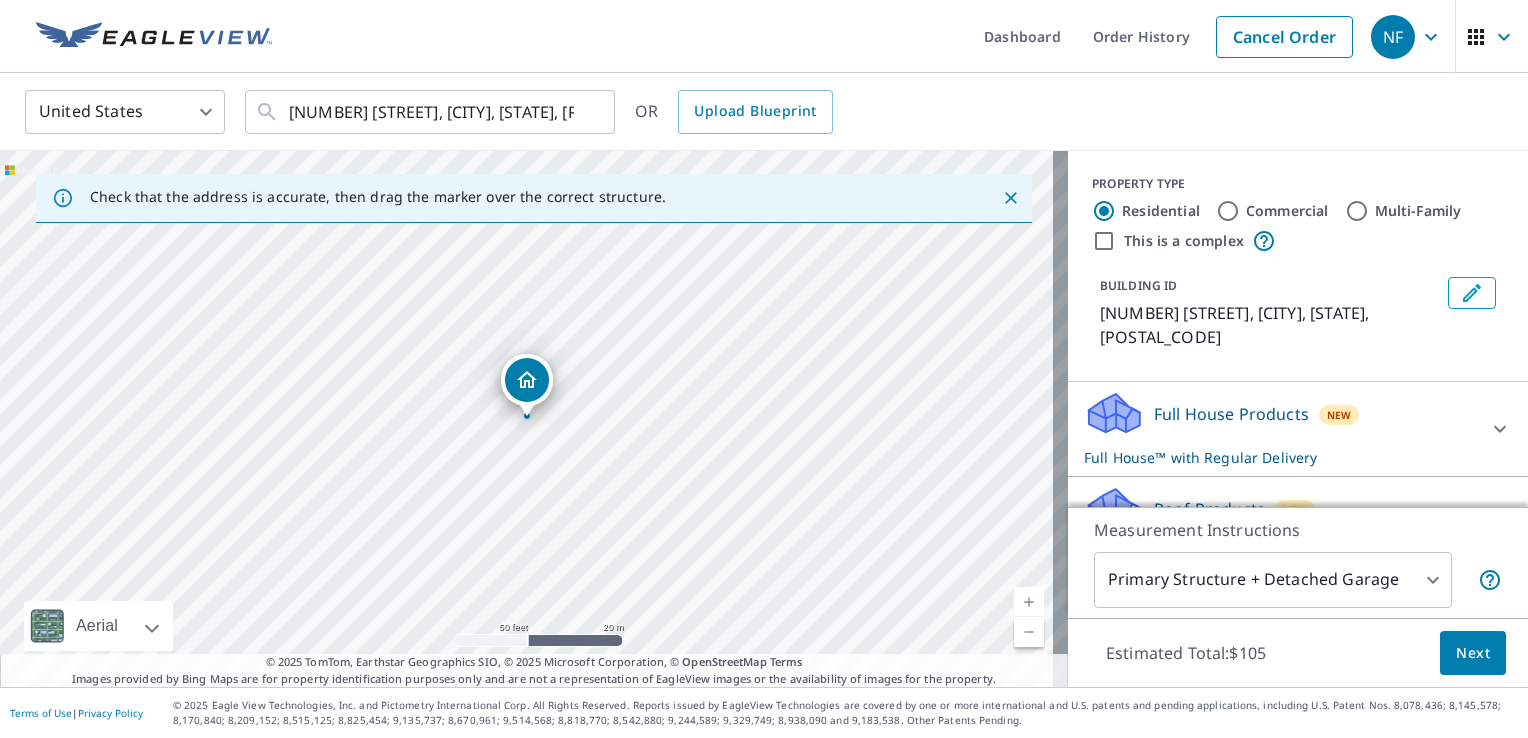 click on "[NUMBER] [STREET], [CITY], [STATE], [POSTAL_CODE]" at bounding box center [764, 369] 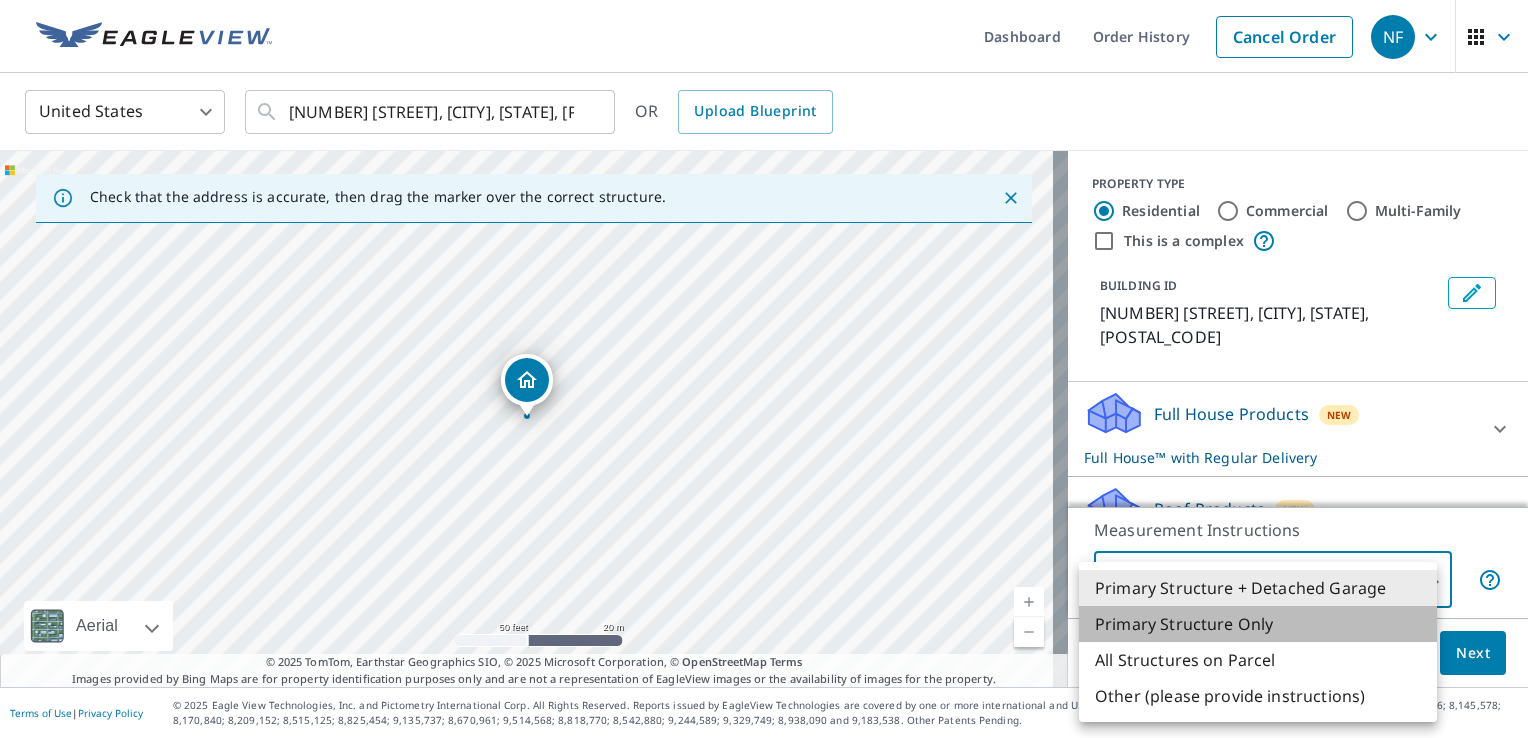 click on "Primary Structure Only" at bounding box center [1258, 624] 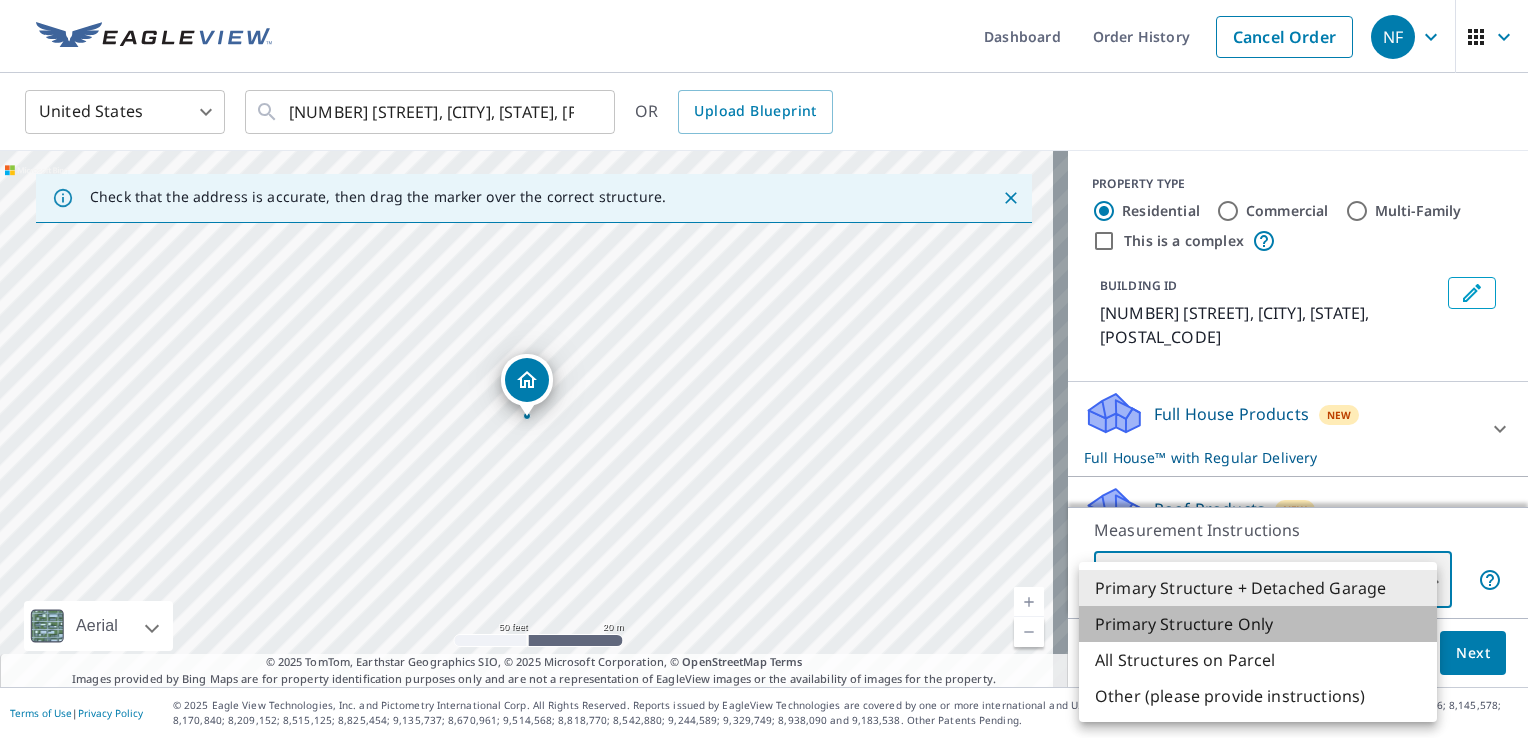 type on "2" 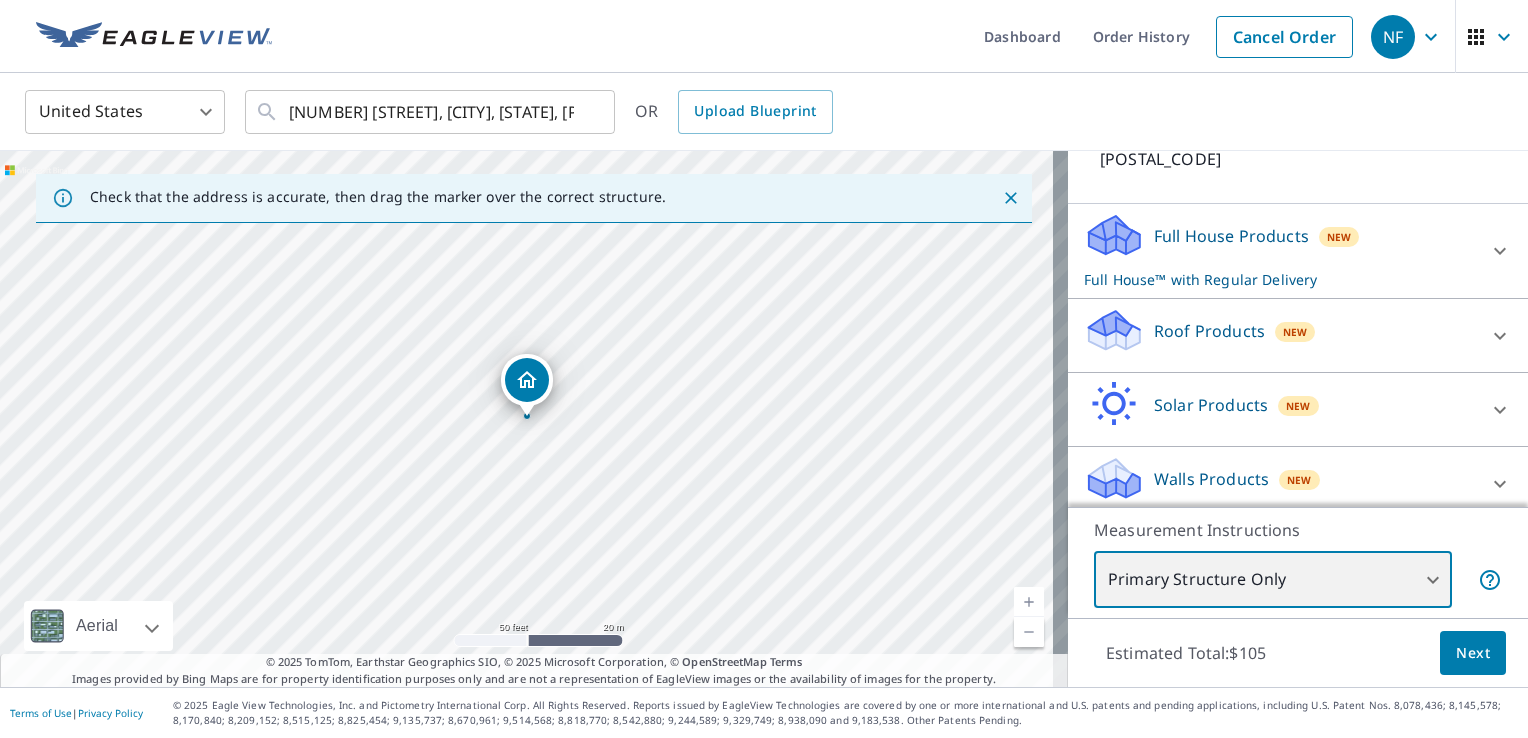 scroll, scrollTop: 190, scrollLeft: 0, axis: vertical 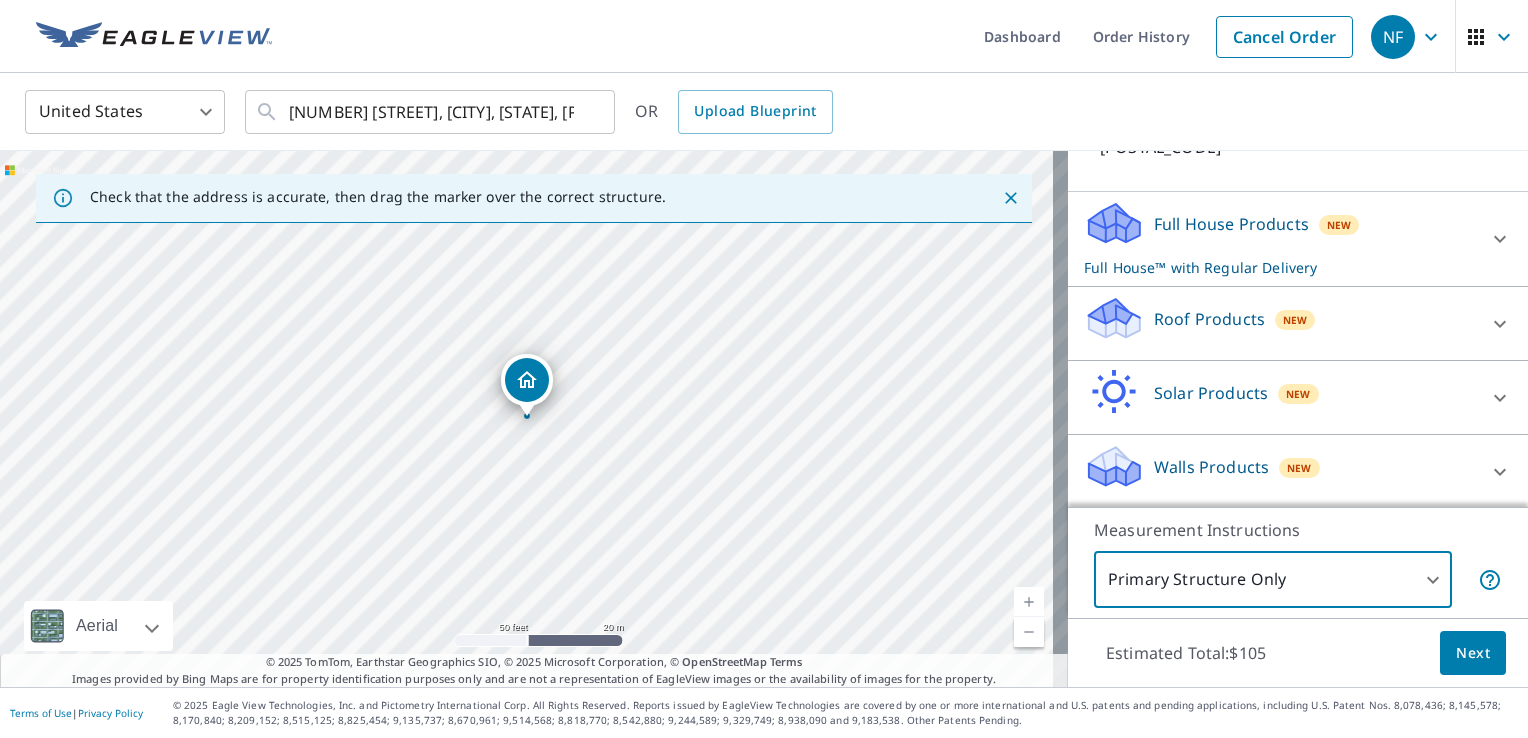 click on "Walls Products" at bounding box center (1211, 467) 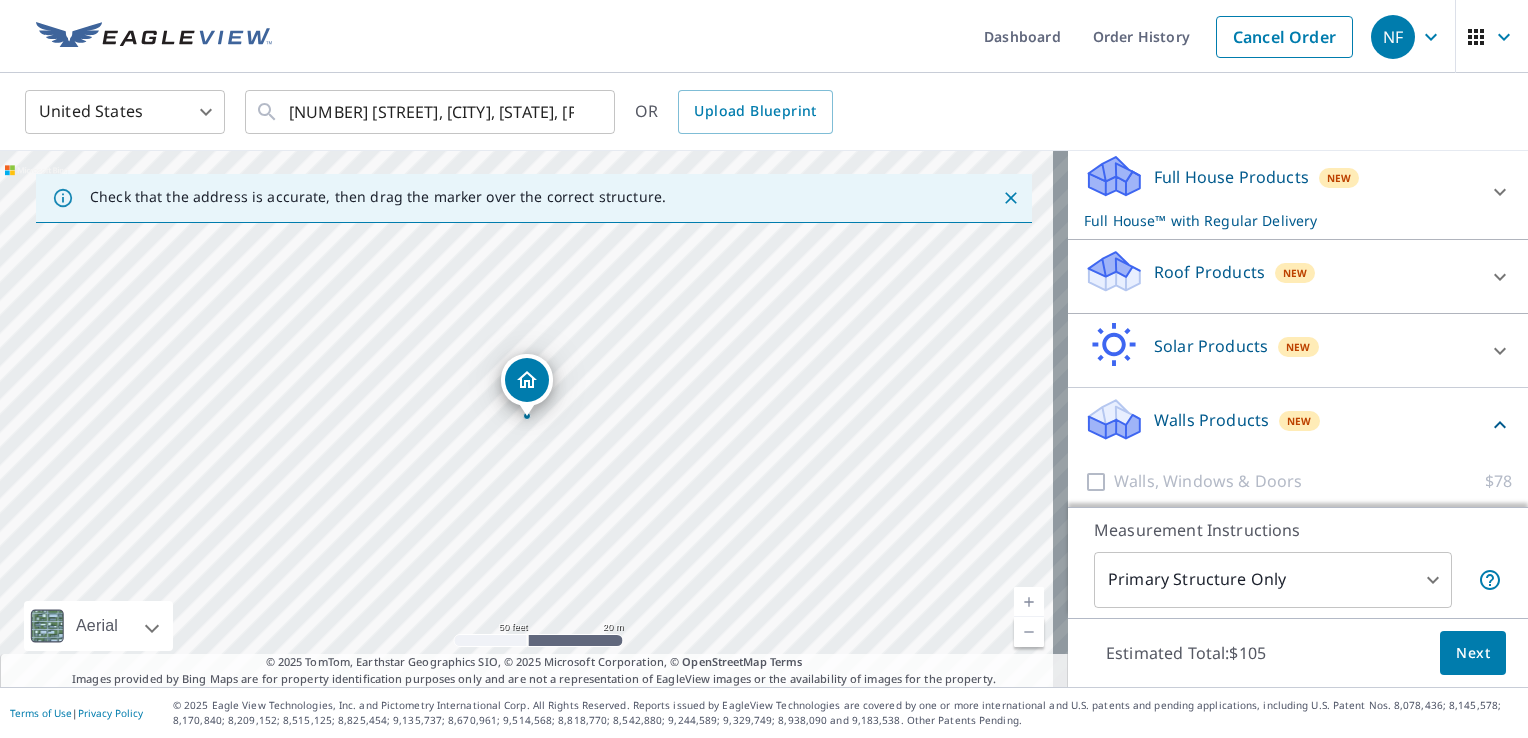 scroll, scrollTop: 303, scrollLeft: 0, axis: vertical 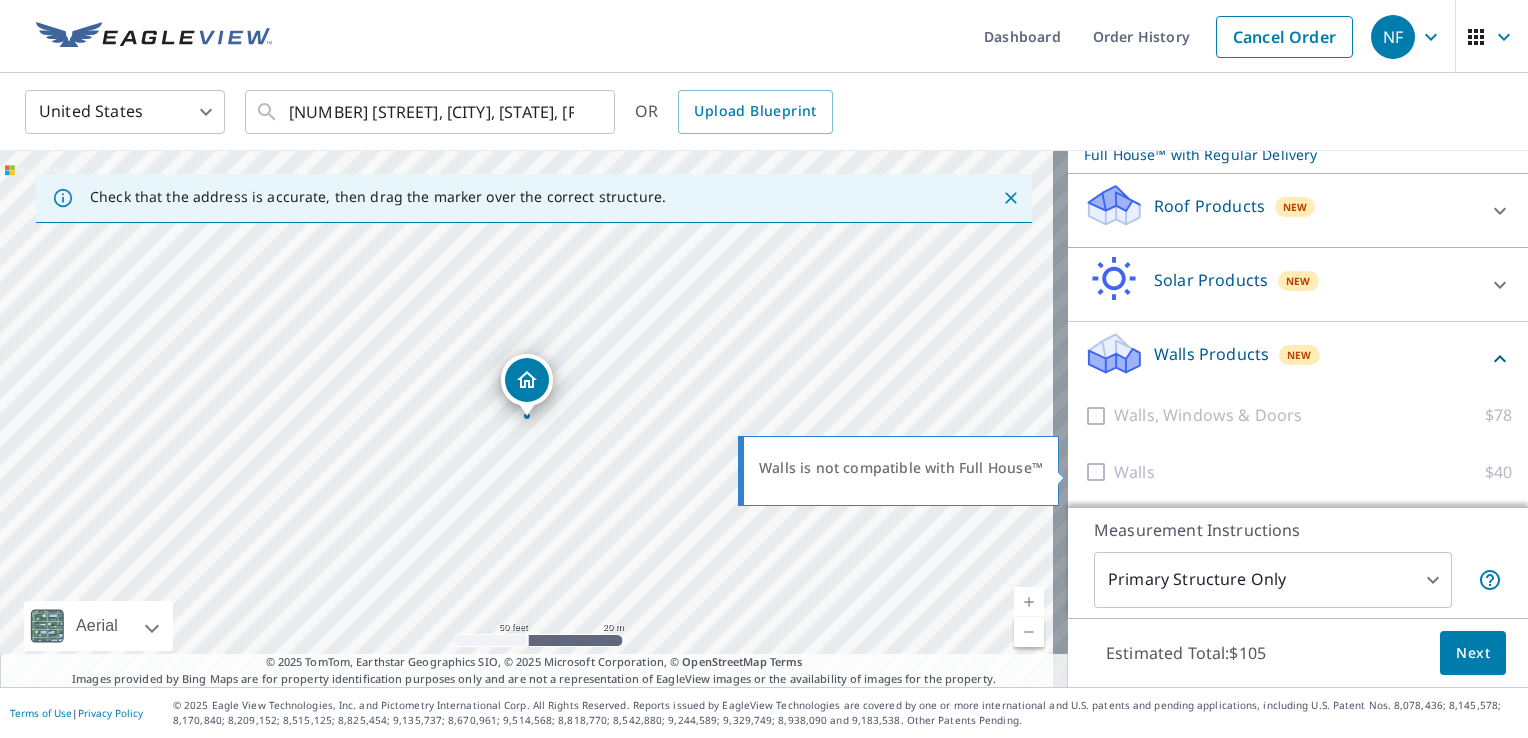 click at bounding box center (1099, 472) 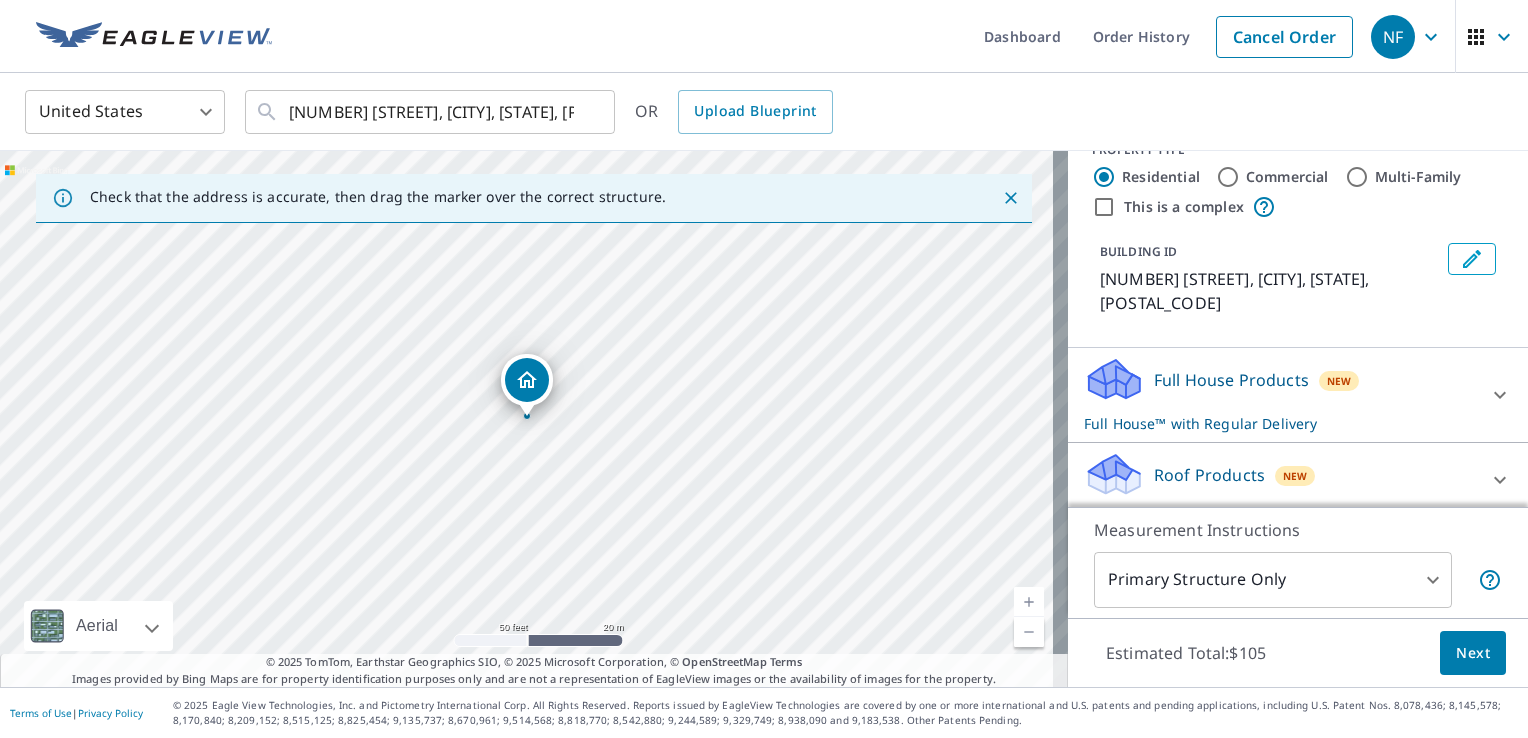 scroll, scrollTop: 37, scrollLeft: 0, axis: vertical 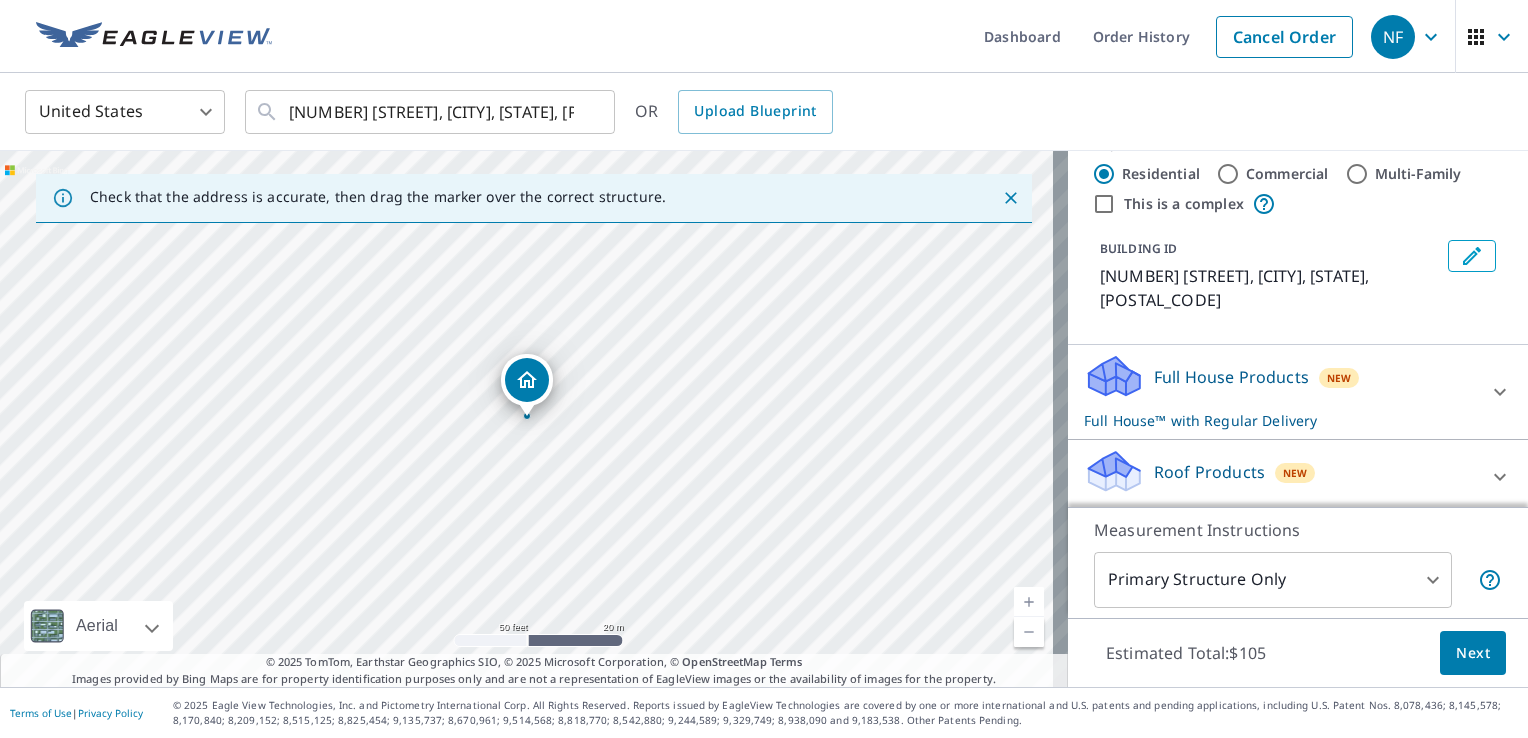 click on "Full House Products" at bounding box center [1231, 377] 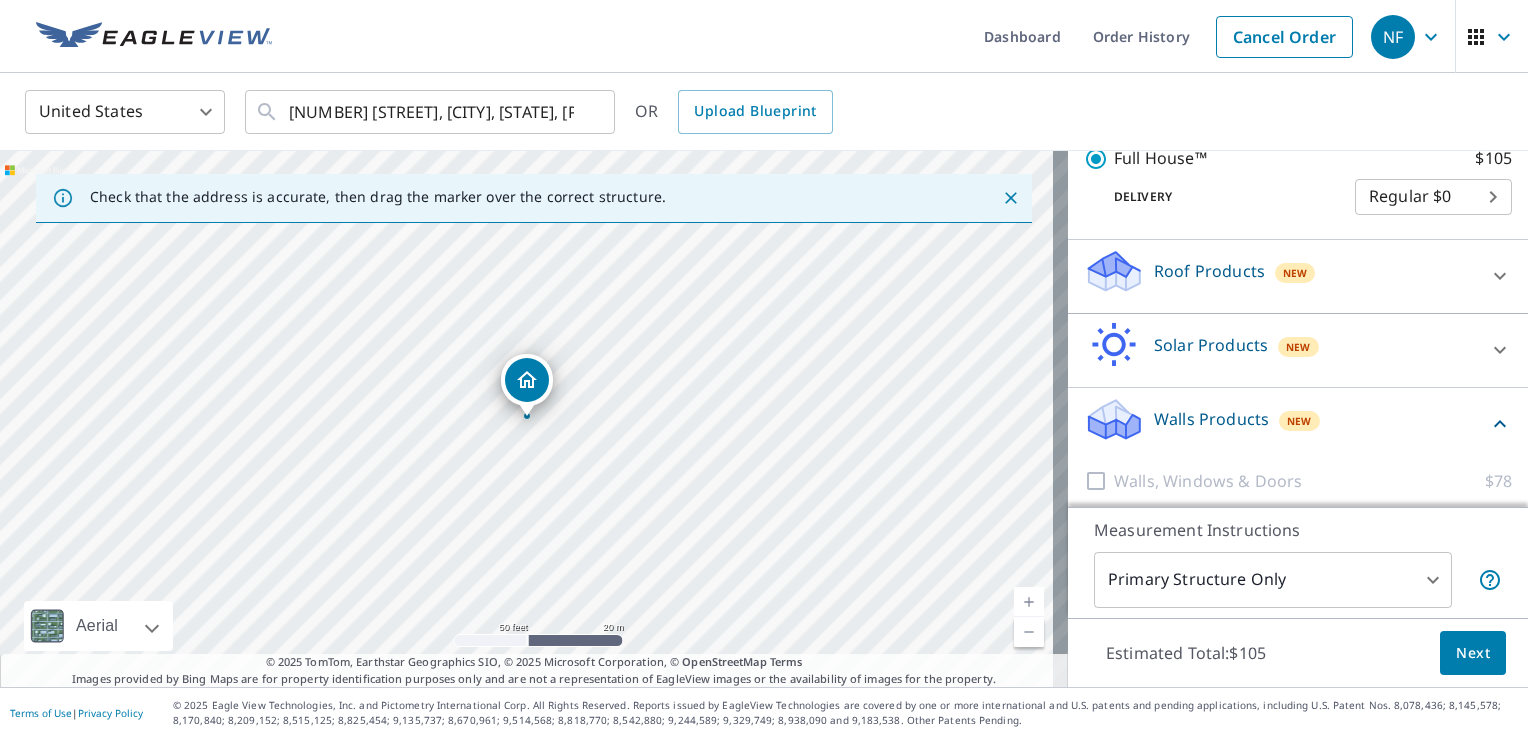 scroll, scrollTop: 404, scrollLeft: 0, axis: vertical 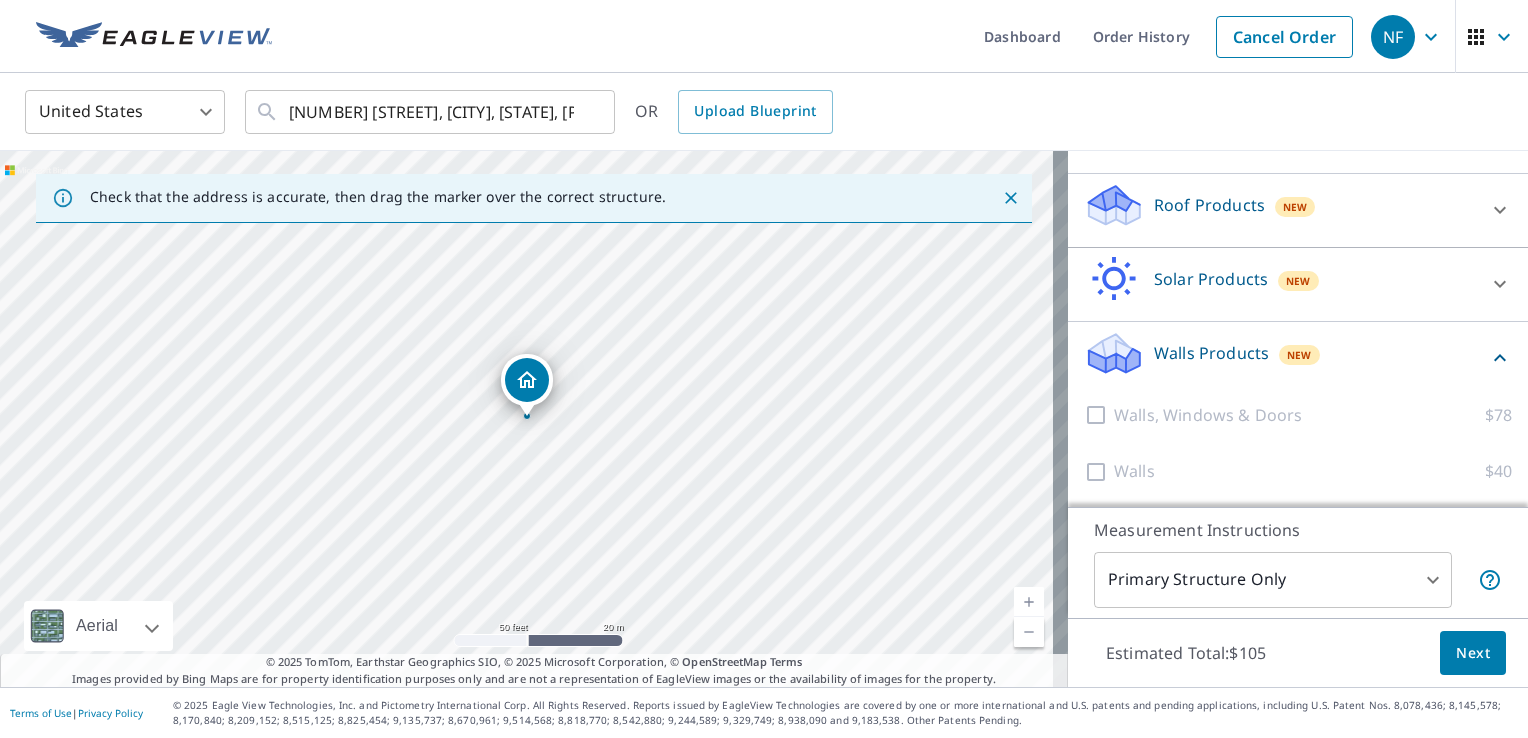 click on "Next" at bounding box center [1473, 653] 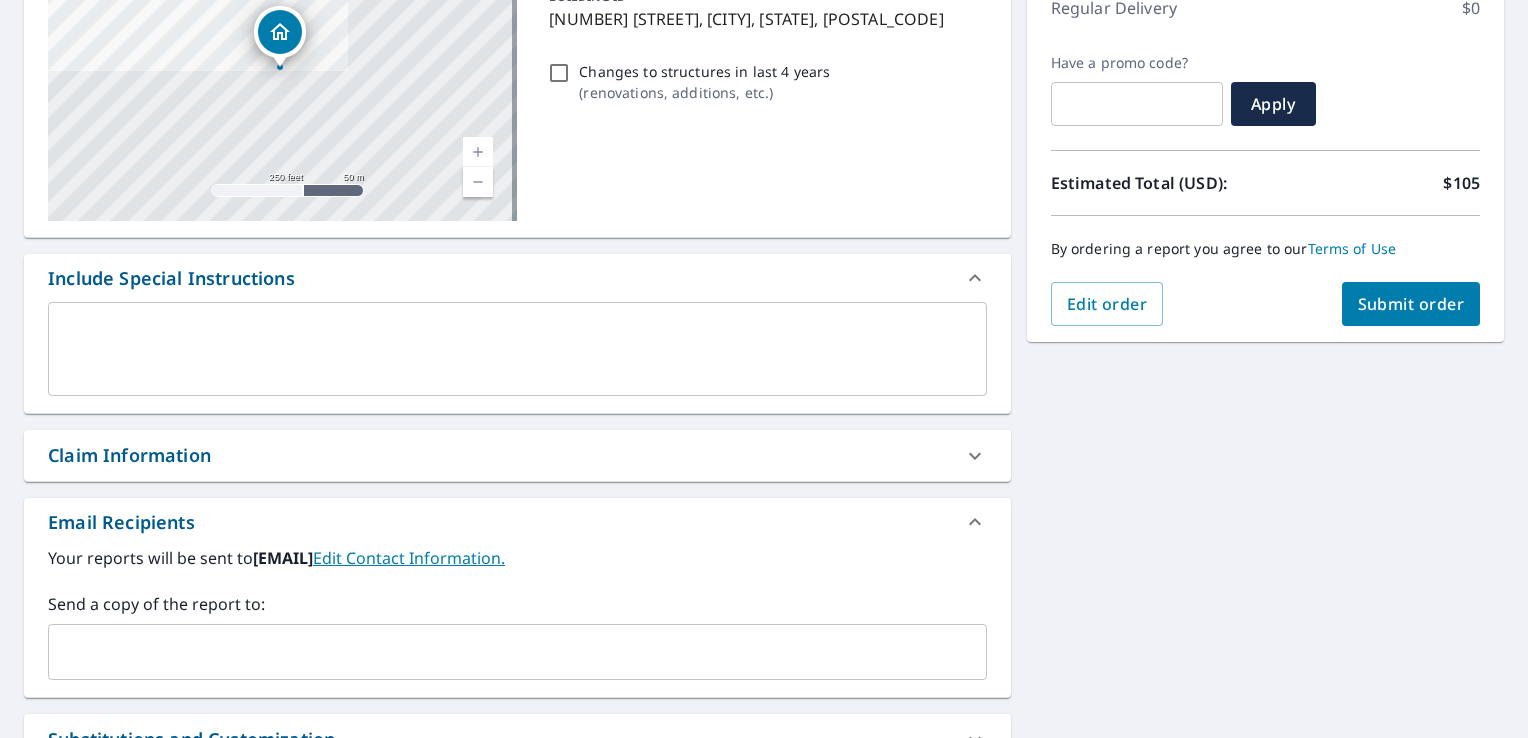 scroll, scrollTop: 312, scrollLeft: 0, axis: vertical 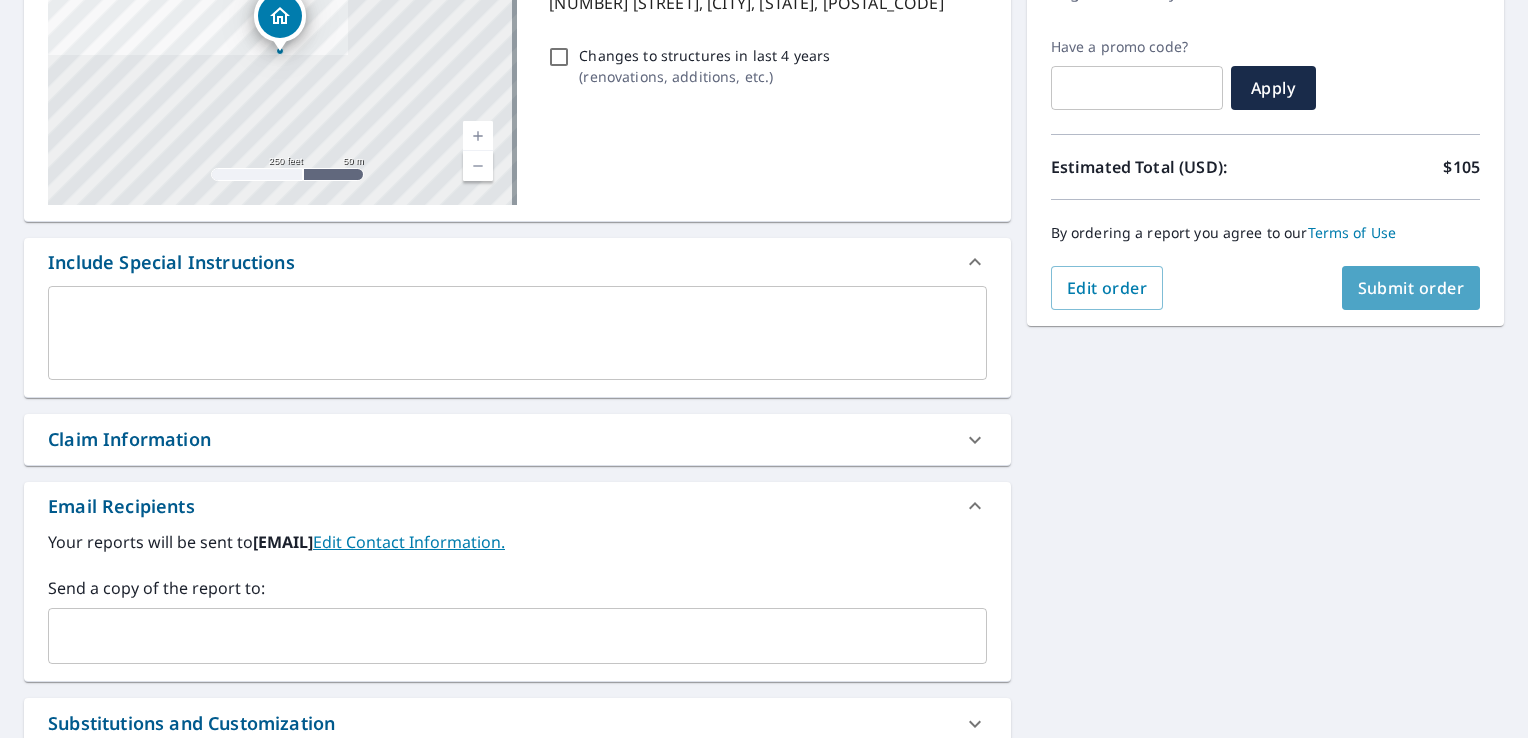 click on "Submit order" at bounding box center [1411, 288] 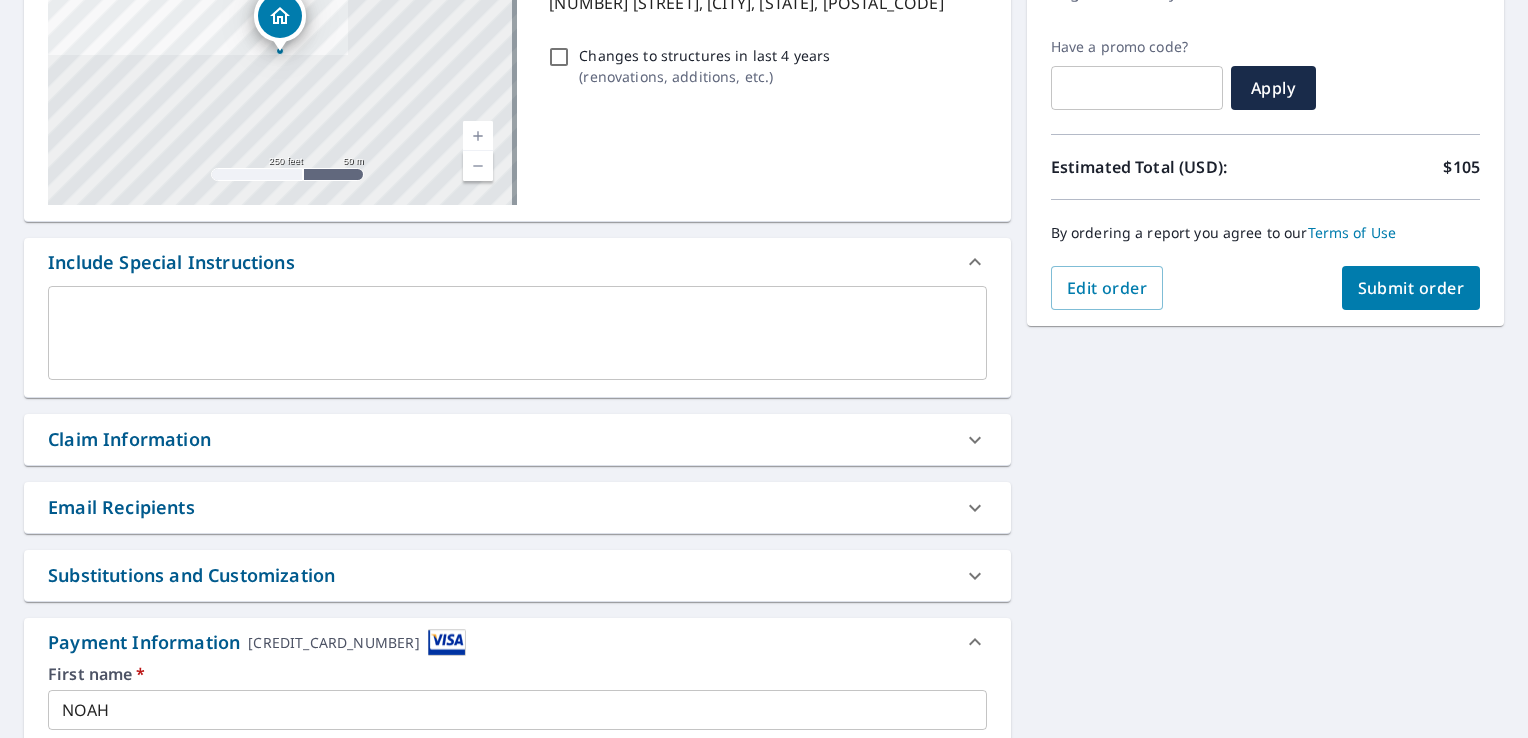 drag, startPoint x: 1366, startPoint y: 292, endPoint x: 1124, endPoint y: 588, distance: 382.33493 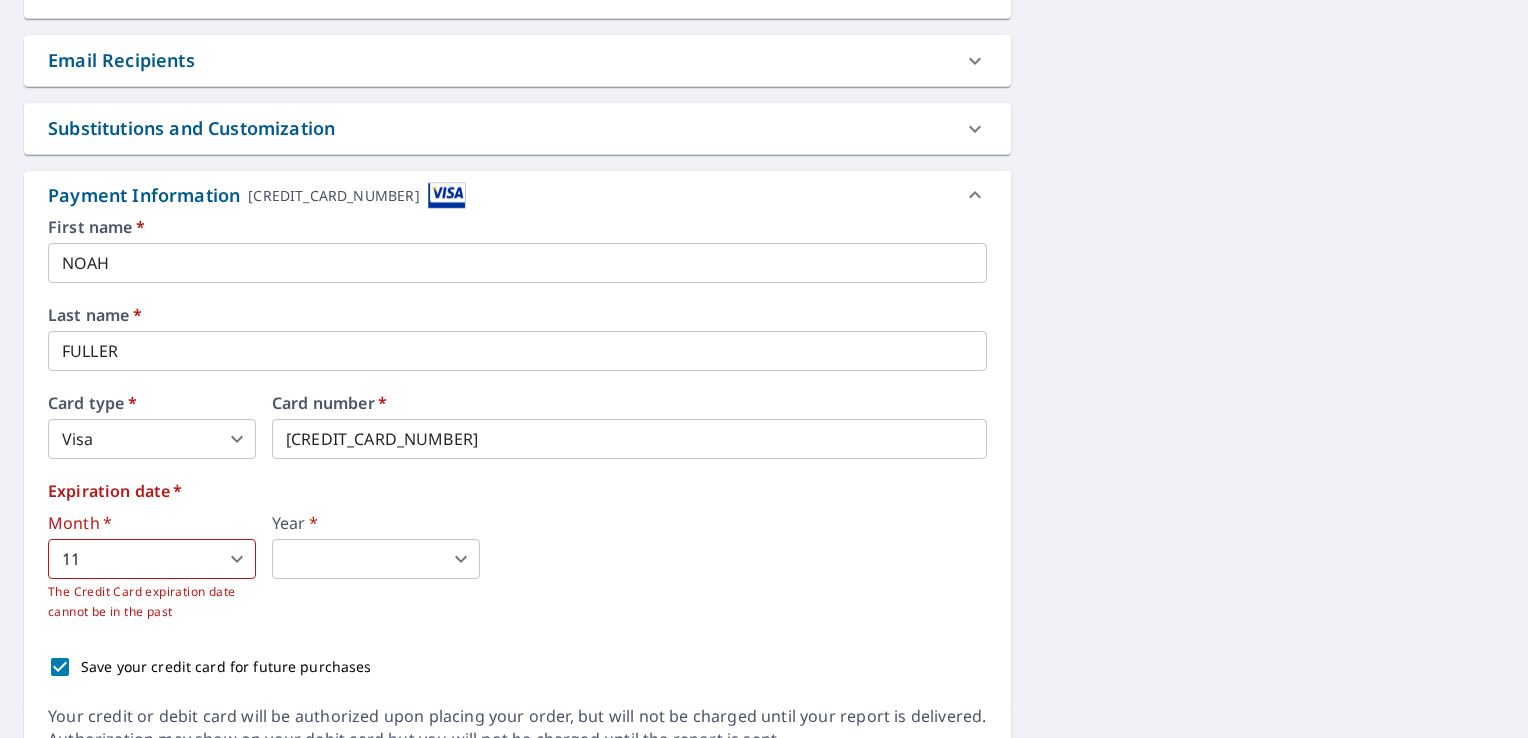 scroll, scrollTop: 760, scrollLeft: 0, axis: vertical 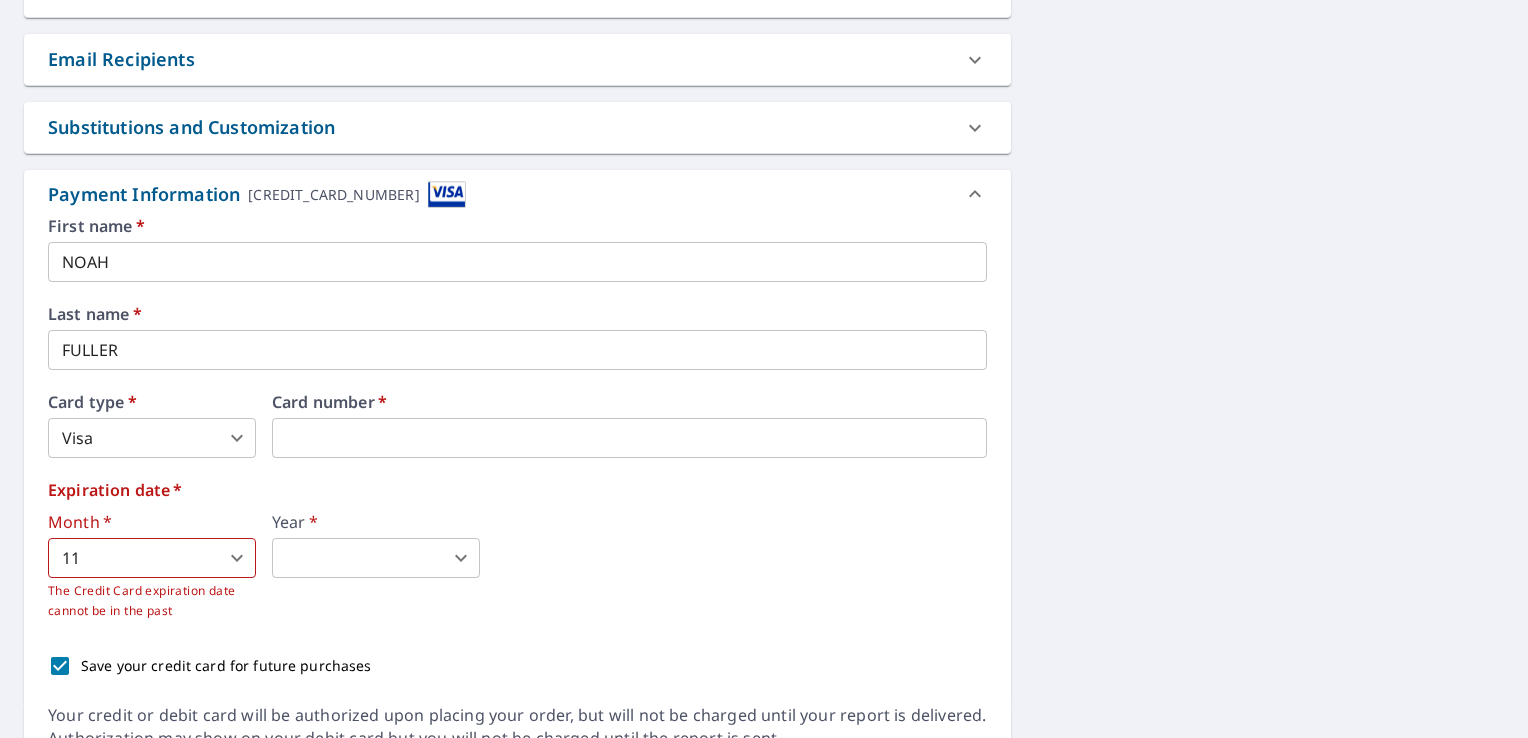 click on "[NUMBER] [STREET], [CITY], [STATE], [POSTAL_CODE] [EMAIL]" at bounding box center [764, 369] 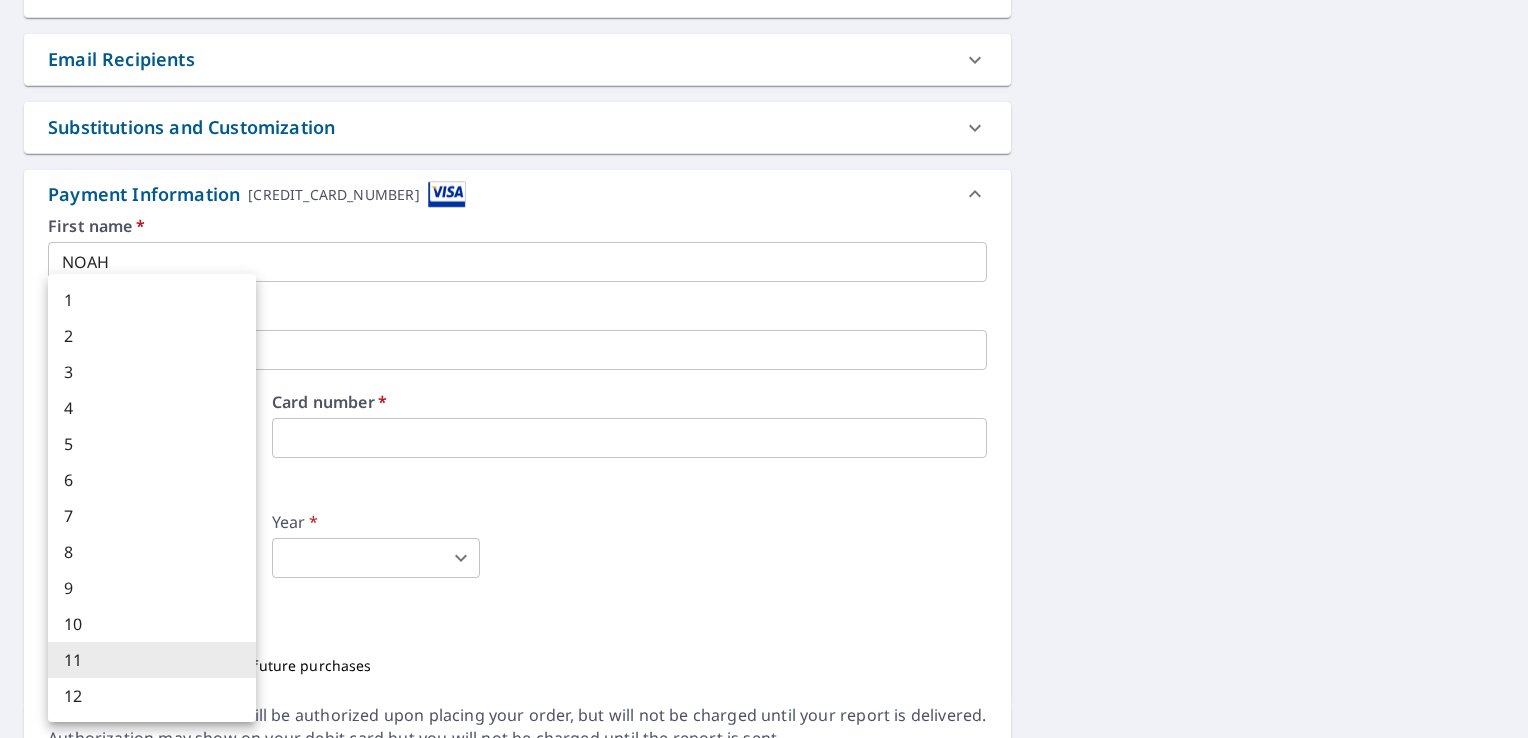 click on "9" at bounding box center (152, 588) 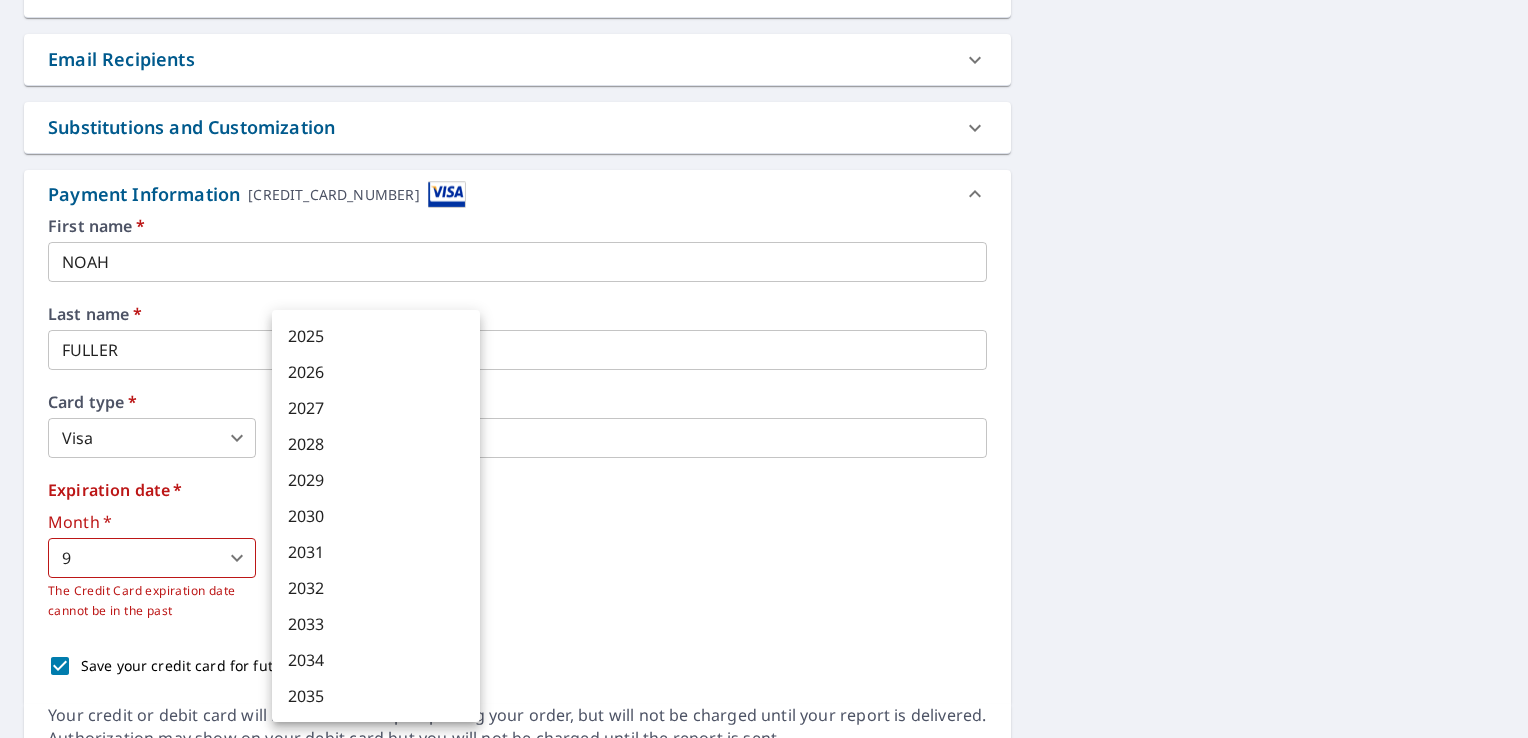 click on "[NUMBER] [STREET], [CITY], [STATE], [POSTAL_CODE] [EMAIL]" at bounding box center [764, 369] 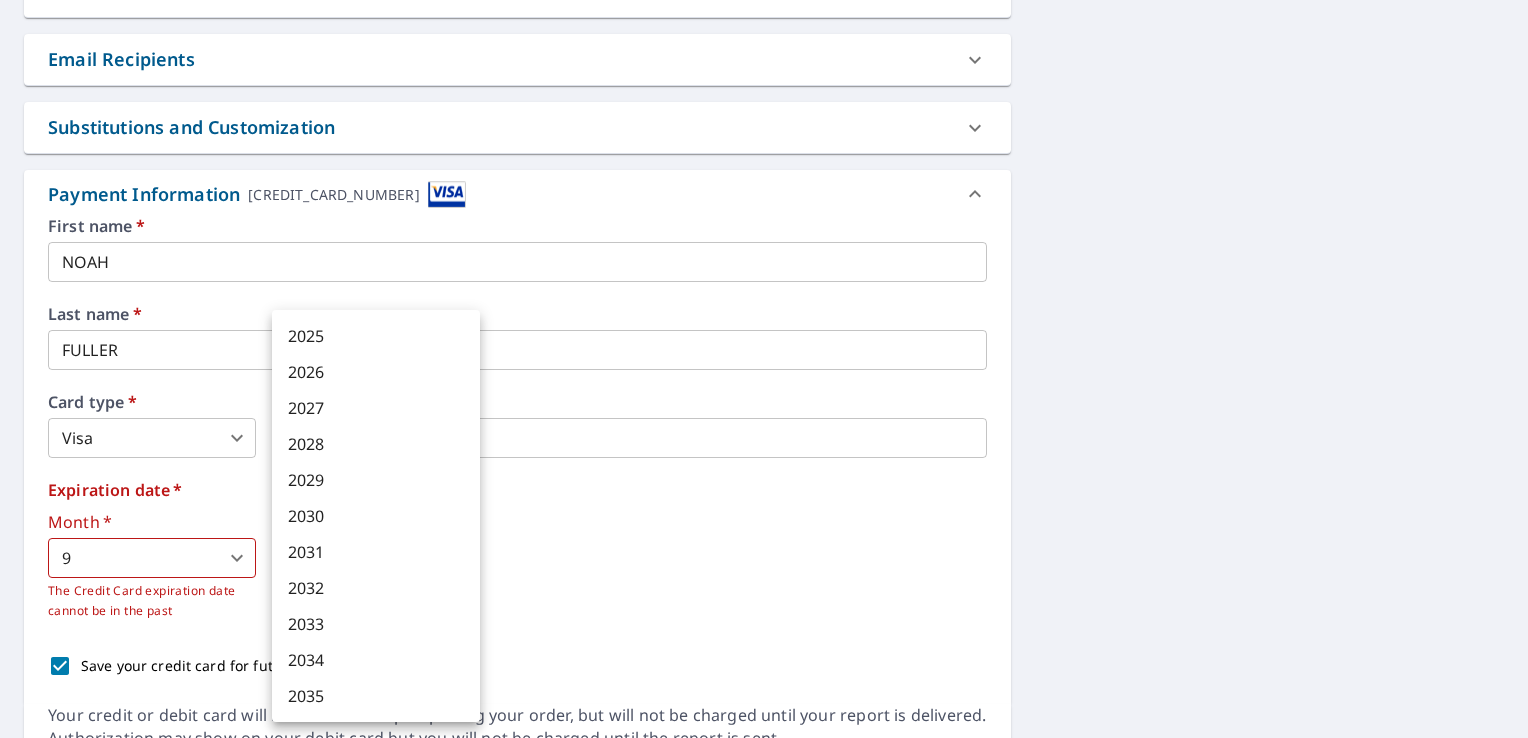 click on "2027" at bounding box center (376, 408) 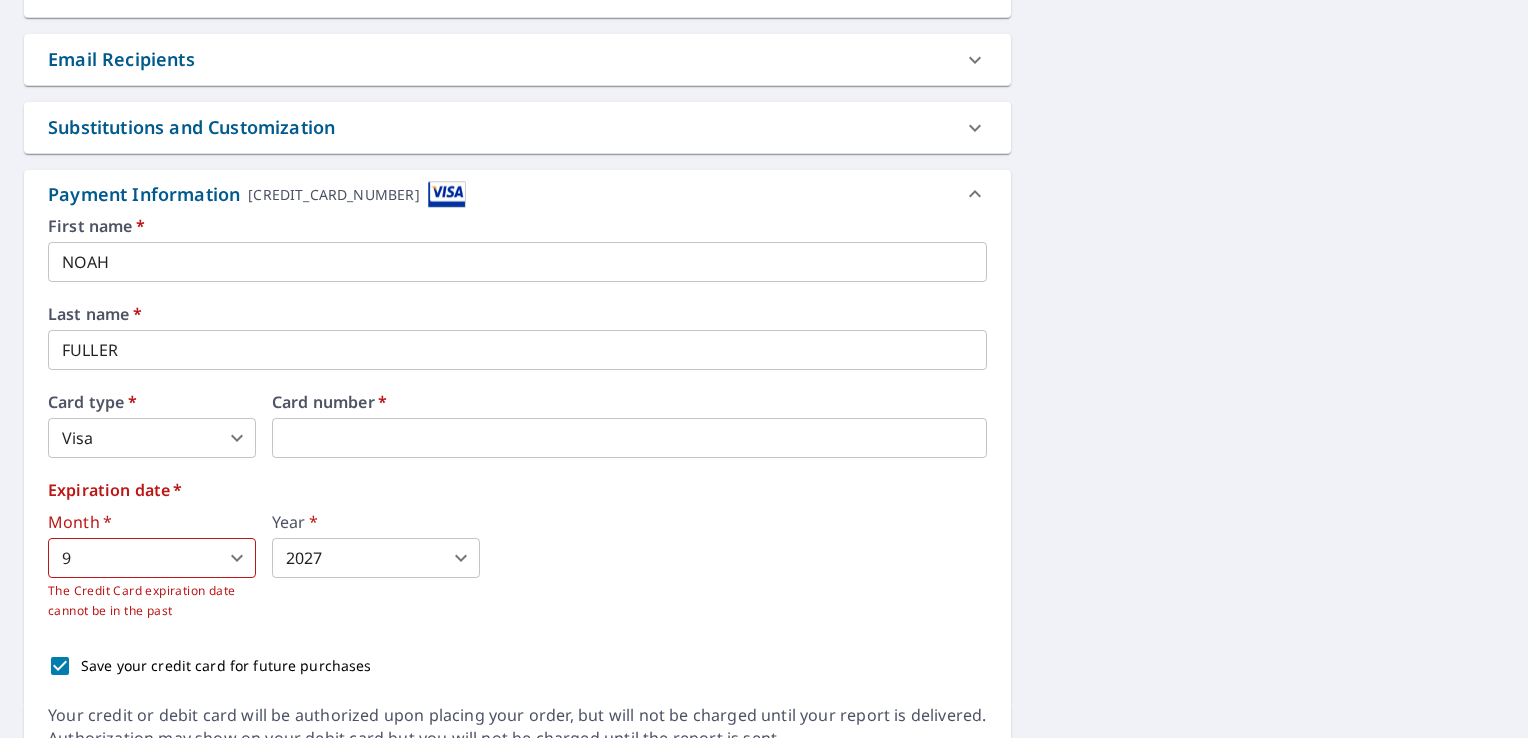click on "[MONTH] [YEAR]" at bounding box center [517, 567] 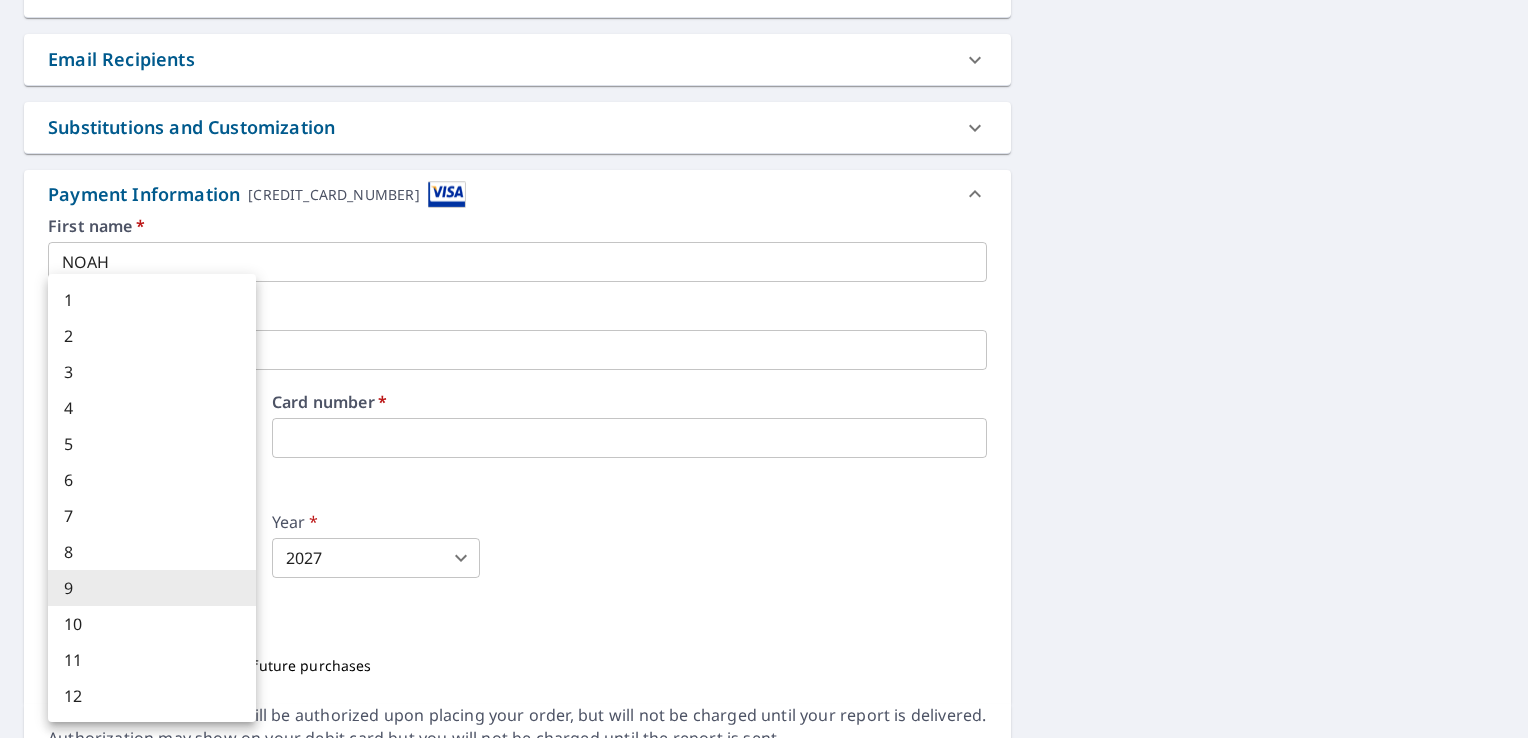 click on "[NUMBER] [STREET], [CITY], [STATE], [POSTAL_CODE] [EMAIL]" at bounding box center (764, 369) 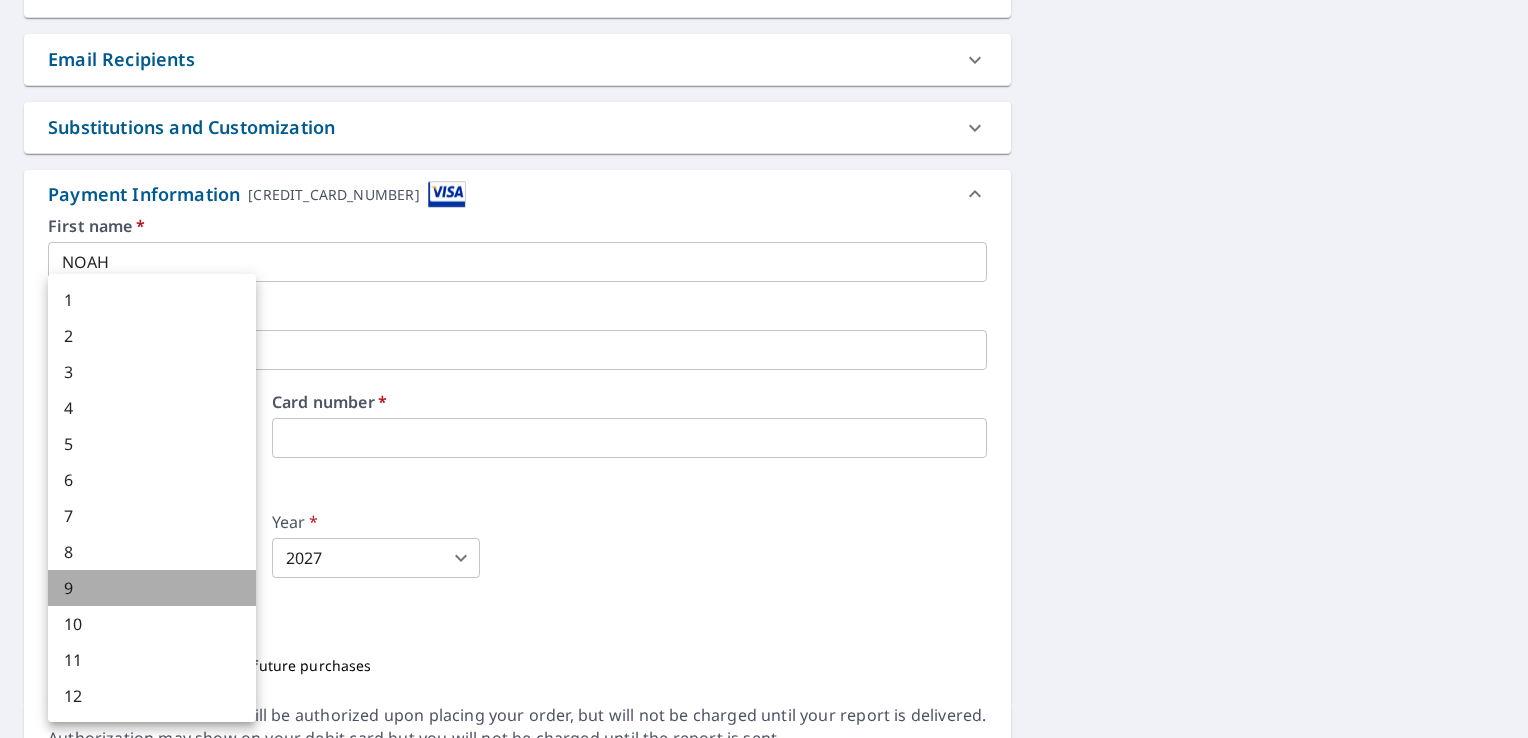 click on "9" at bounding box center [152, 588] 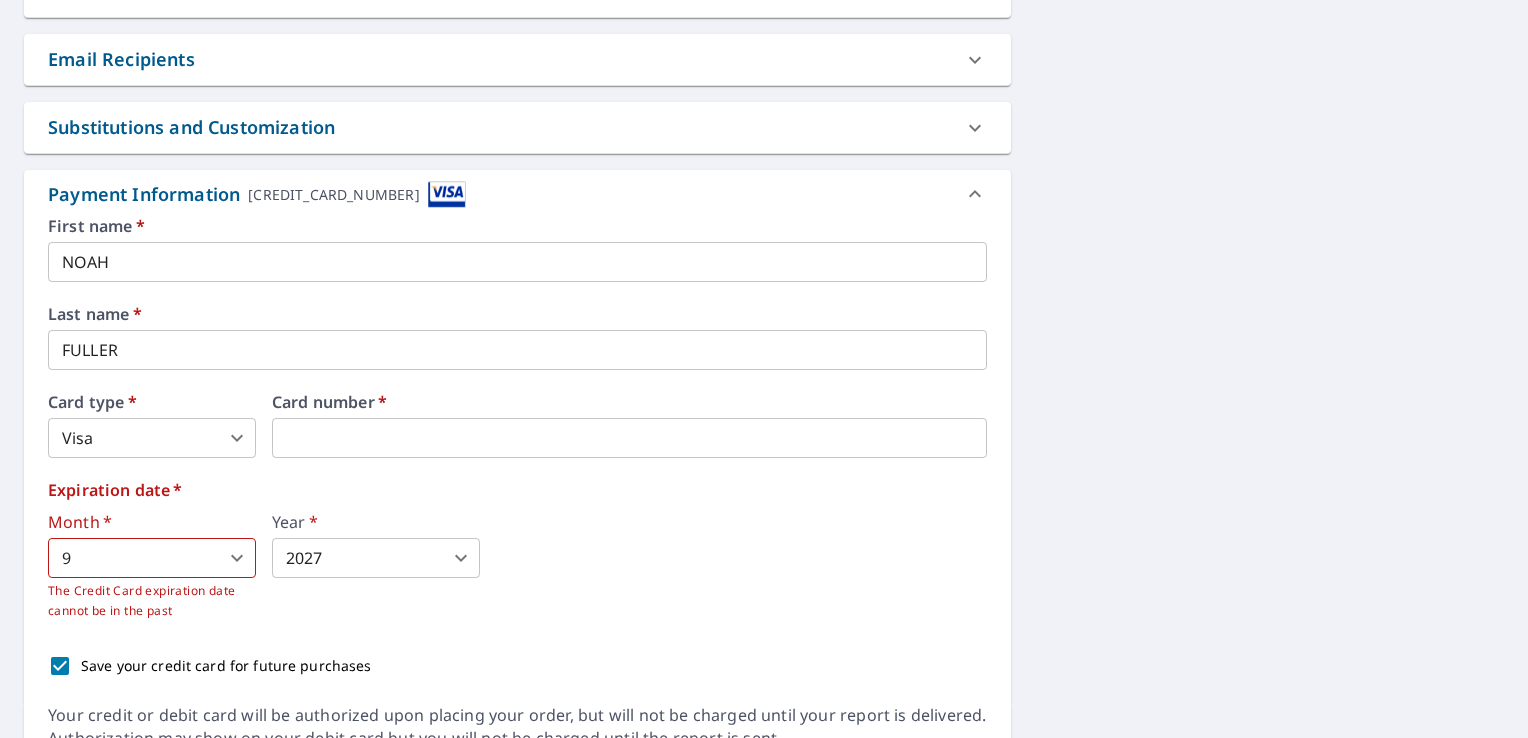 click on "[MONTH] [YEAR]" at bounding box center (517, 567) 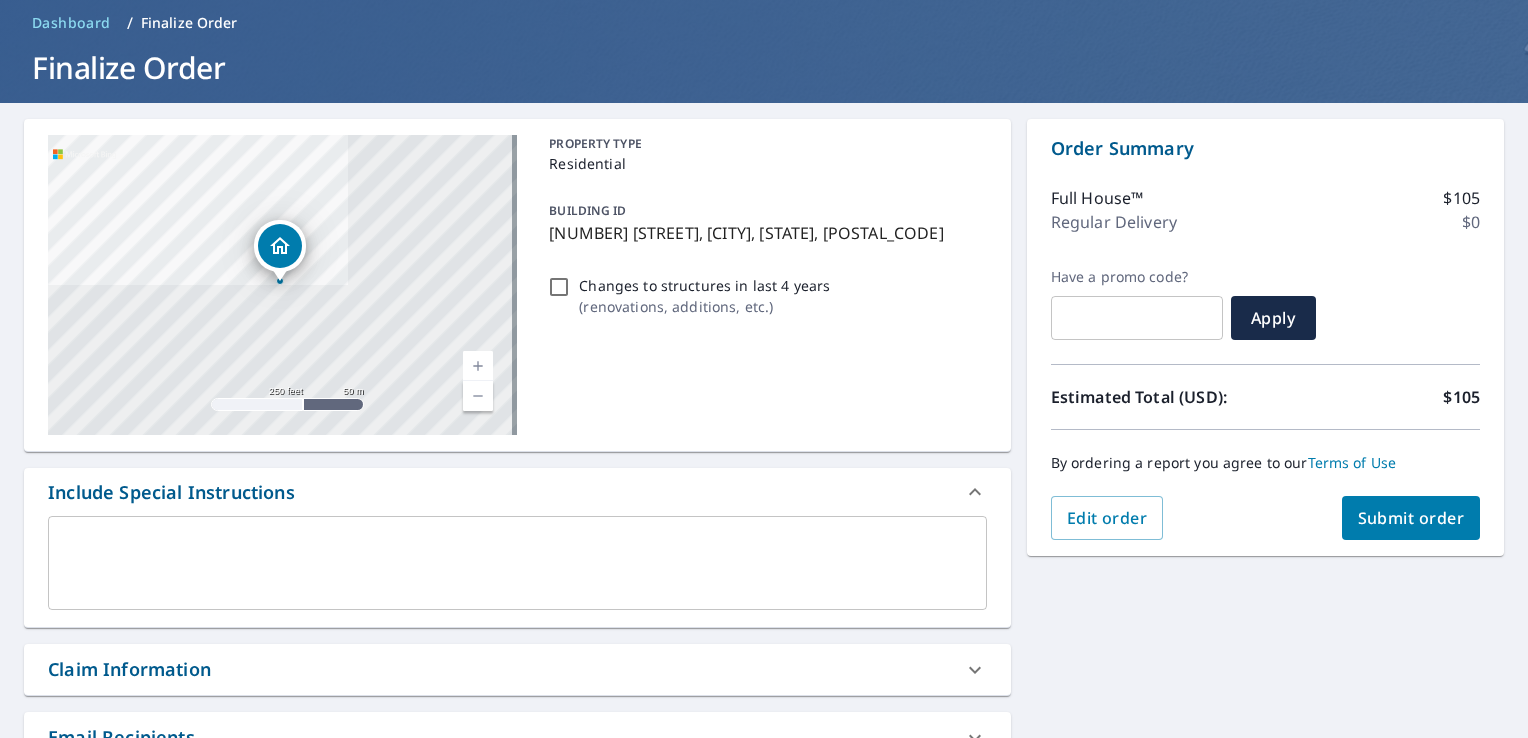 scroll, scrollTop: 0, scrollLeft: 0, axis: both 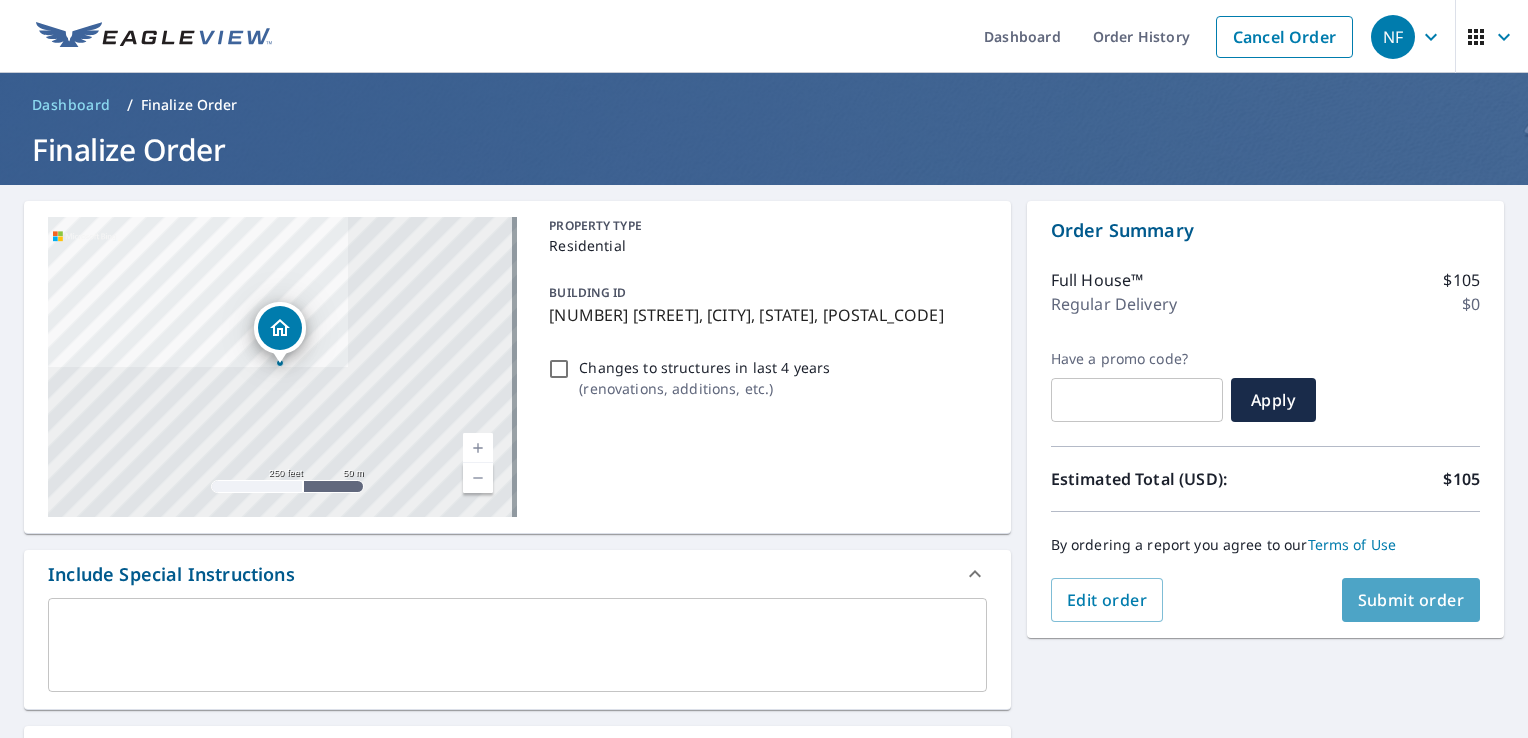 click on "Submit order" at bounding box center (1411, 600) 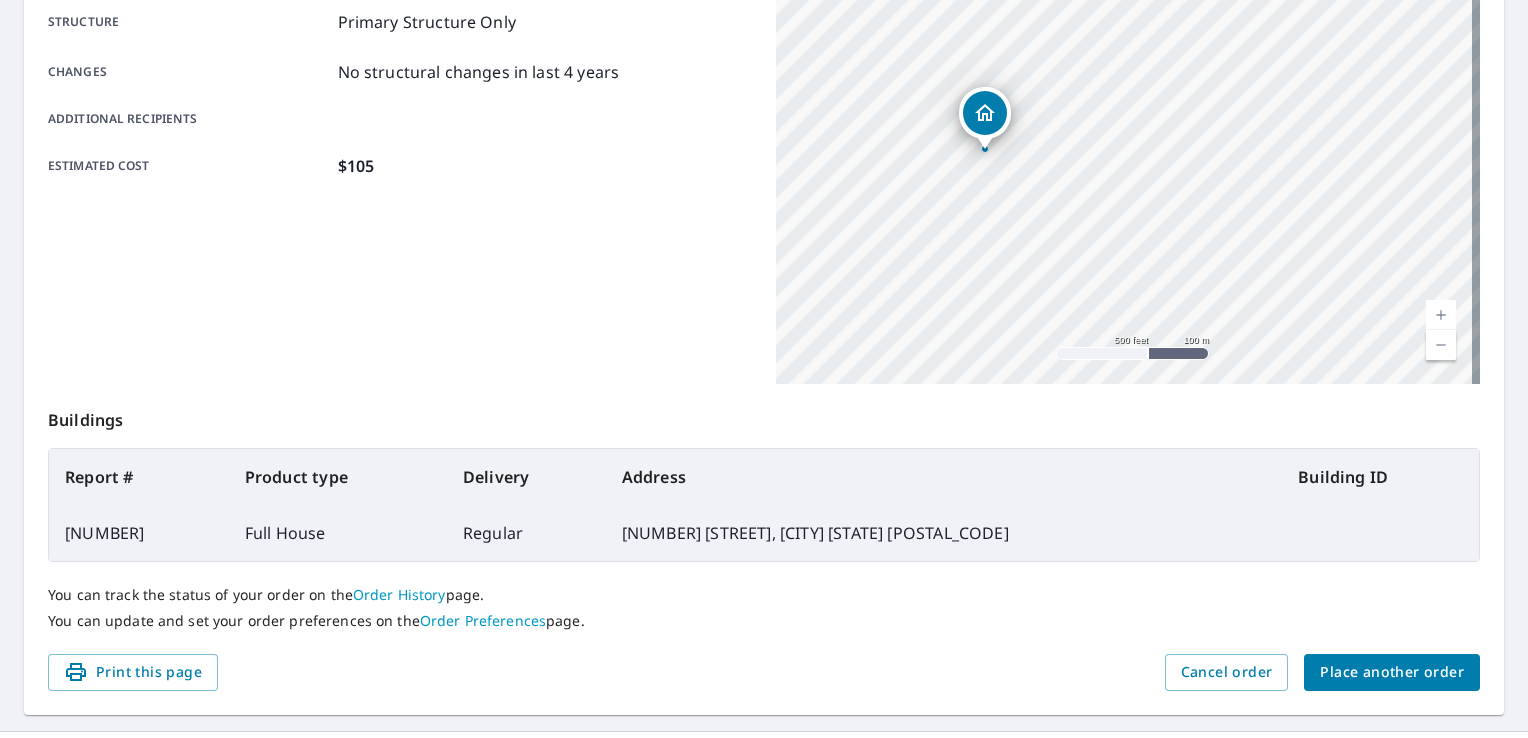 scroll, scrollTop: 437, scrollLeft: 0, axis: vertical 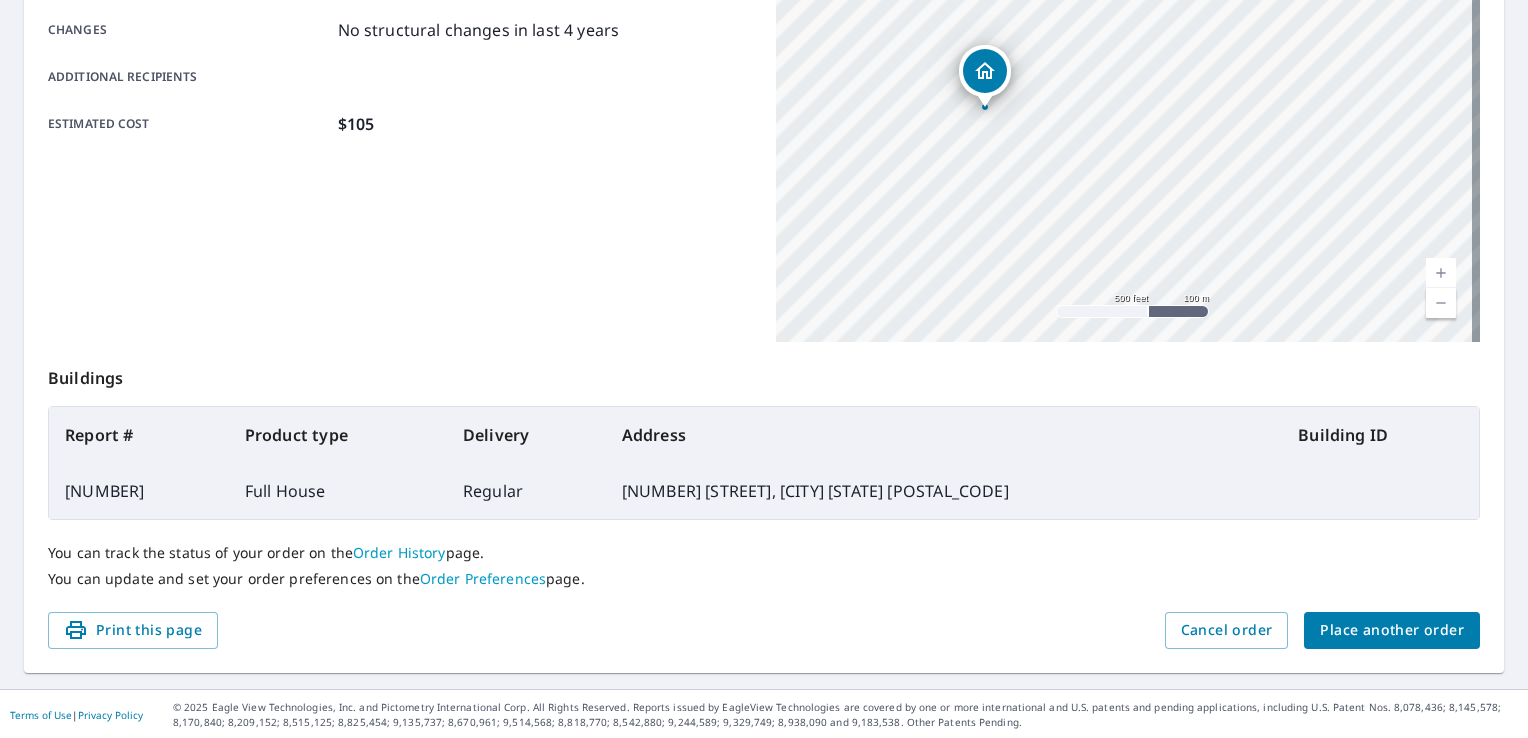 click on "Print this page Cancel order Place another order" at bounding box center [764, 630] 